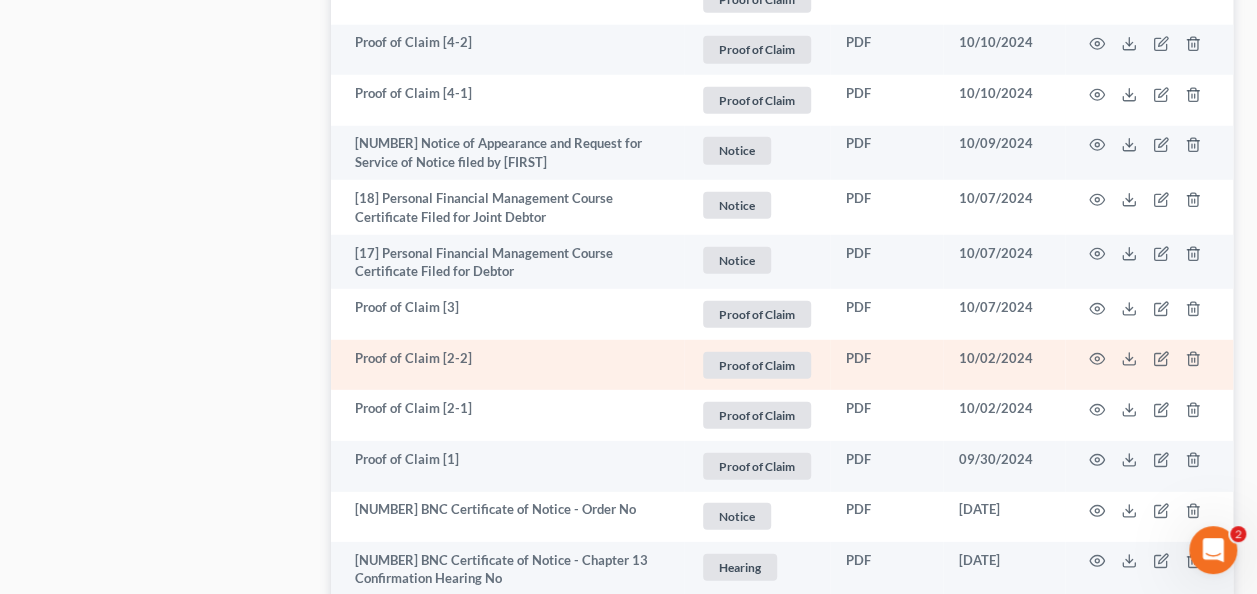 scroll, scrollTop: 0, scrollLeft: 0, axis: both 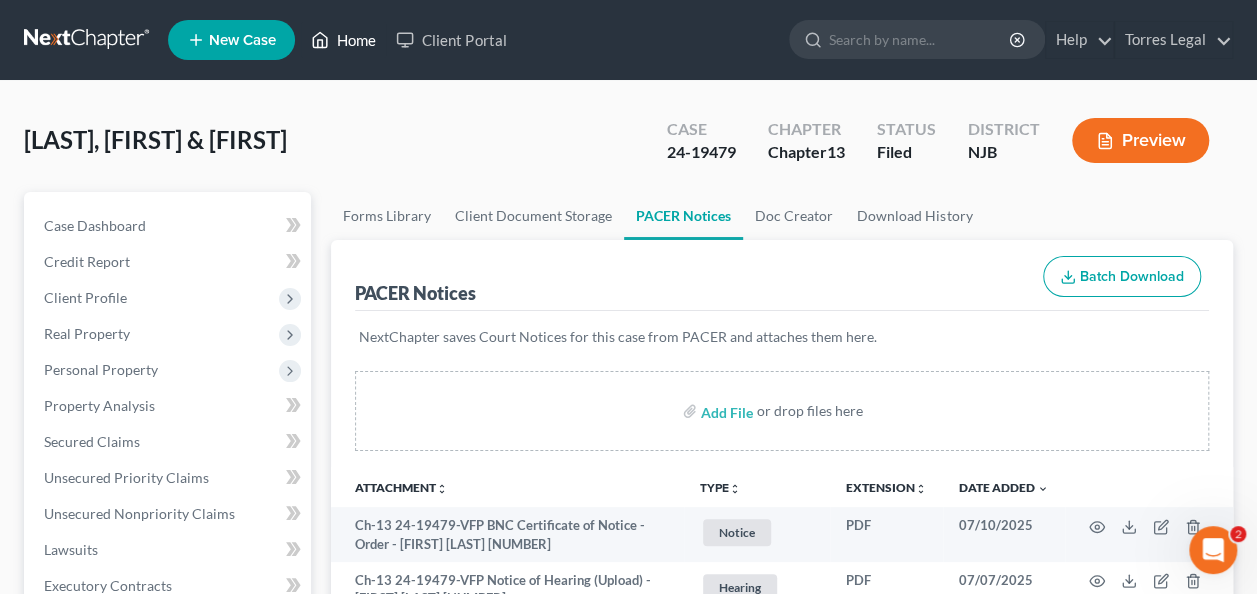click on "Home" at bounding box center [343, 40] 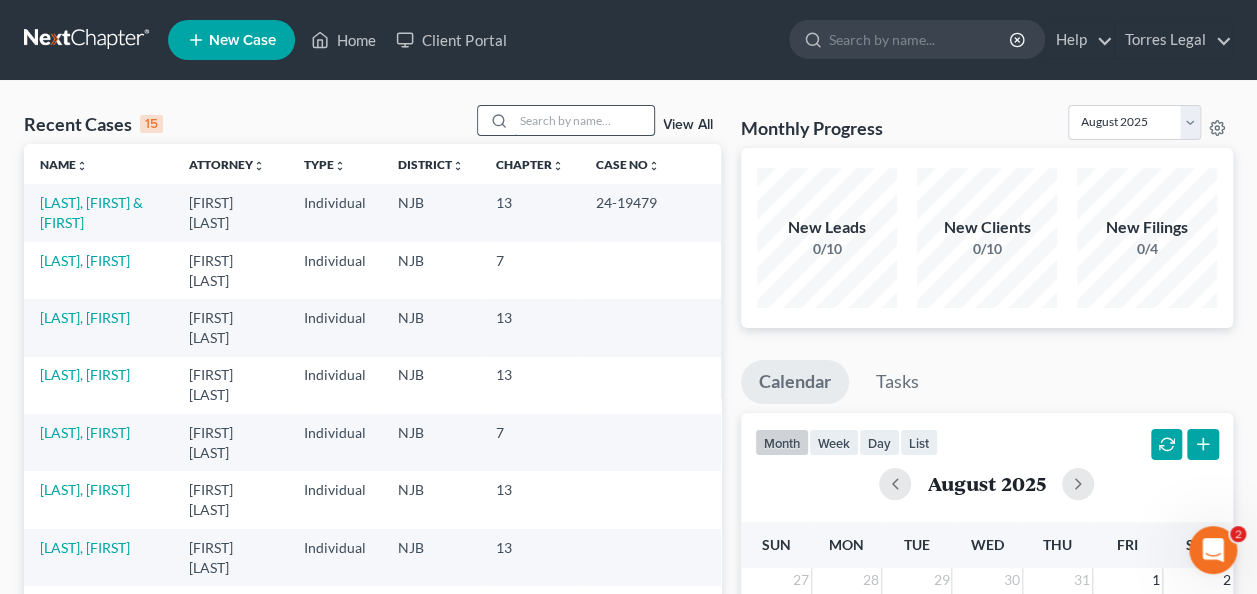 click at bounding box center [584, 120] 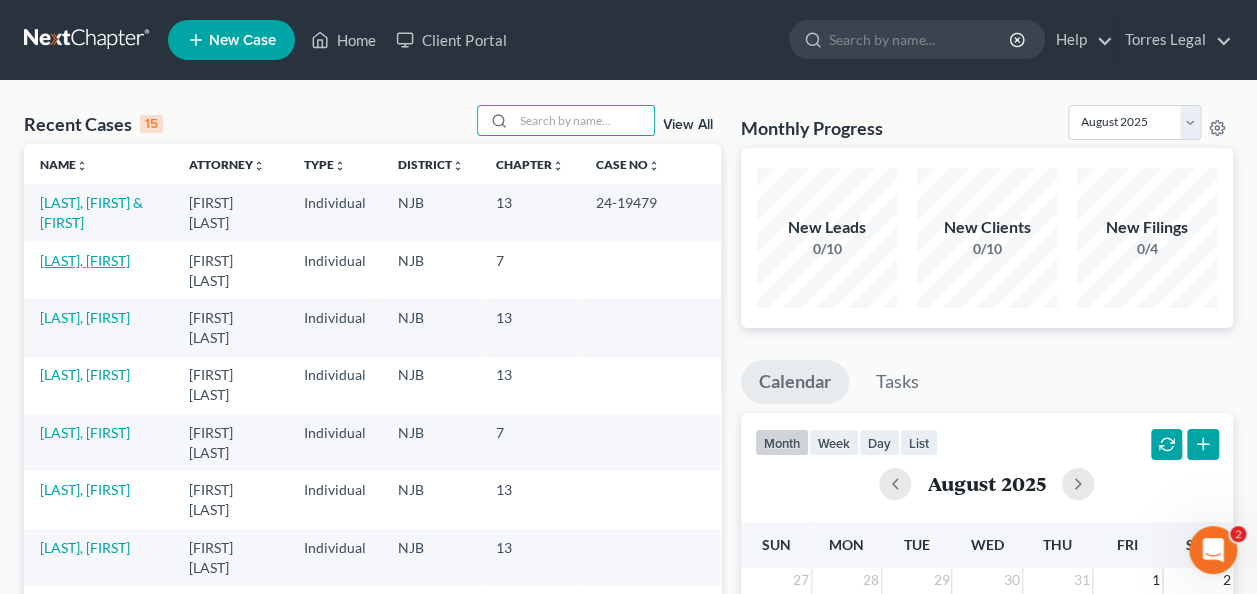 click on "[LAST], [FIRST]" at bounding box center [85, 260] 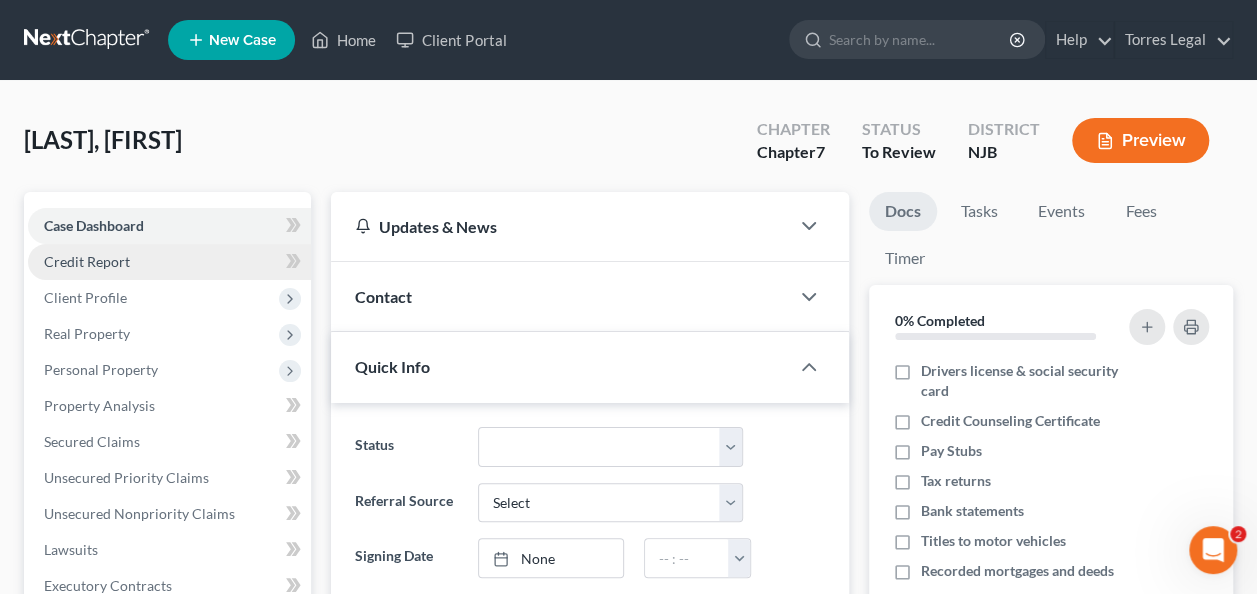 scroll, scrollTop: 849, scrollLeft: 0, axis: vertical 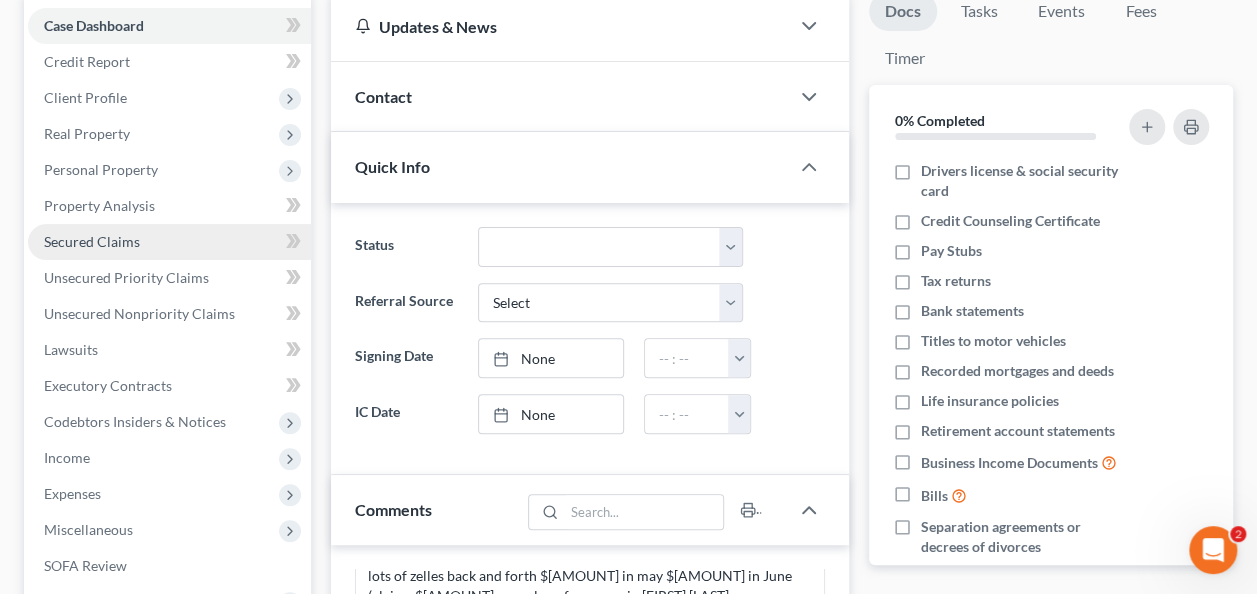 click on "Secured Claims" at bounding box center (92, 241) 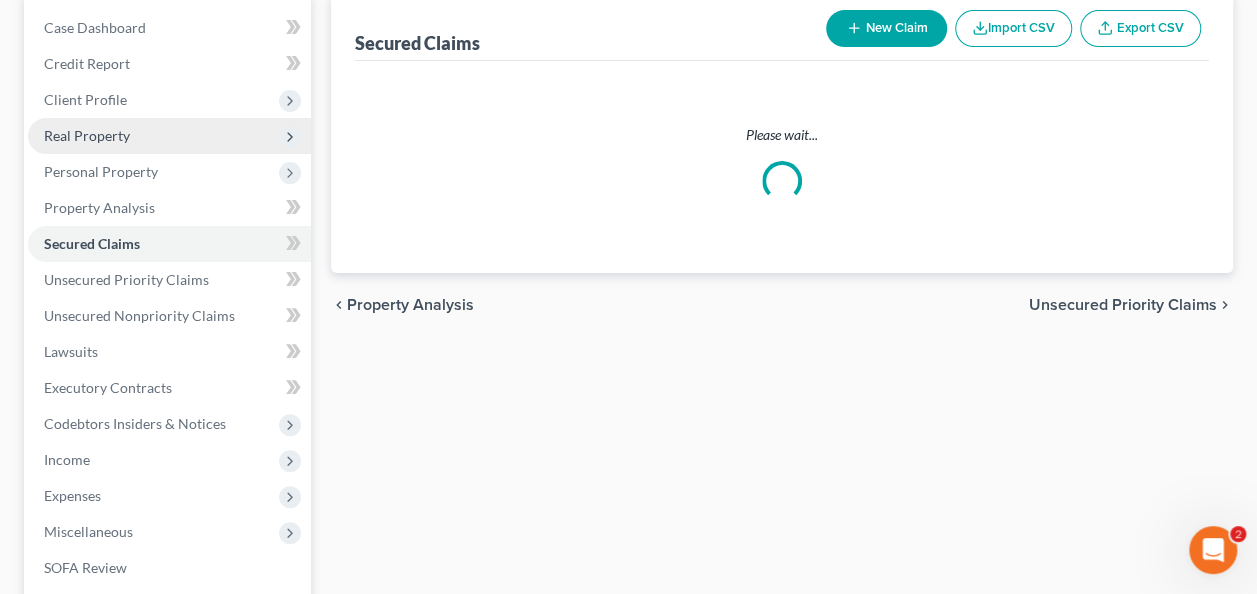 scroll, scrollTop: 0, scrollLeft: 0, axis: both 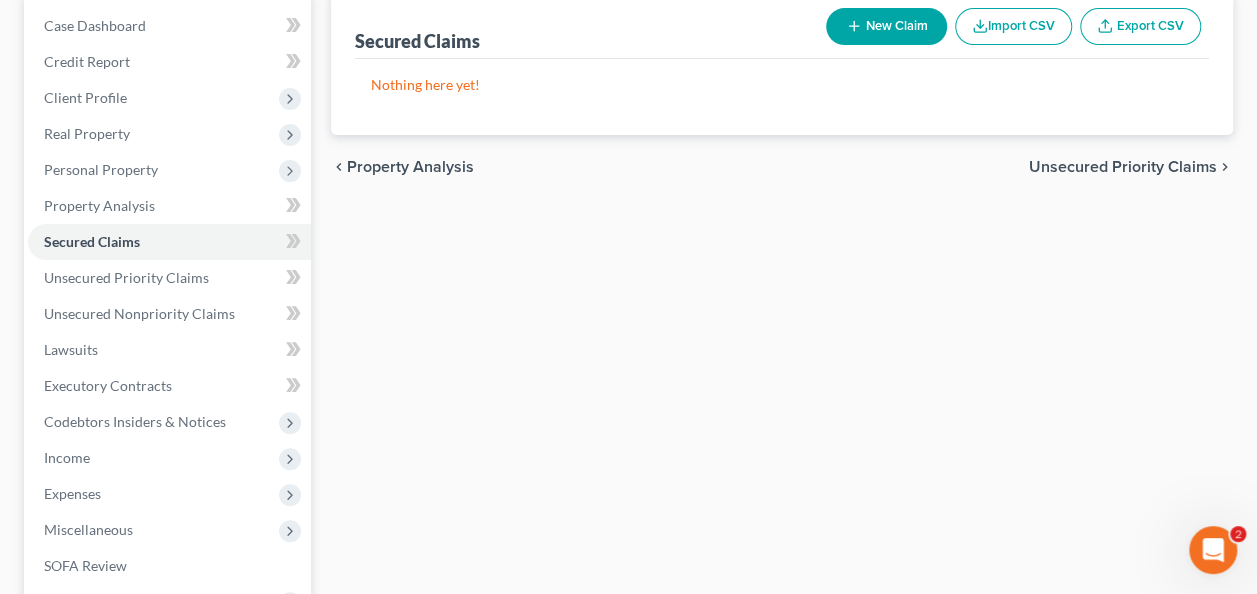 click on "Unsecured Priority Claims" at bounding box center (1123, 167) 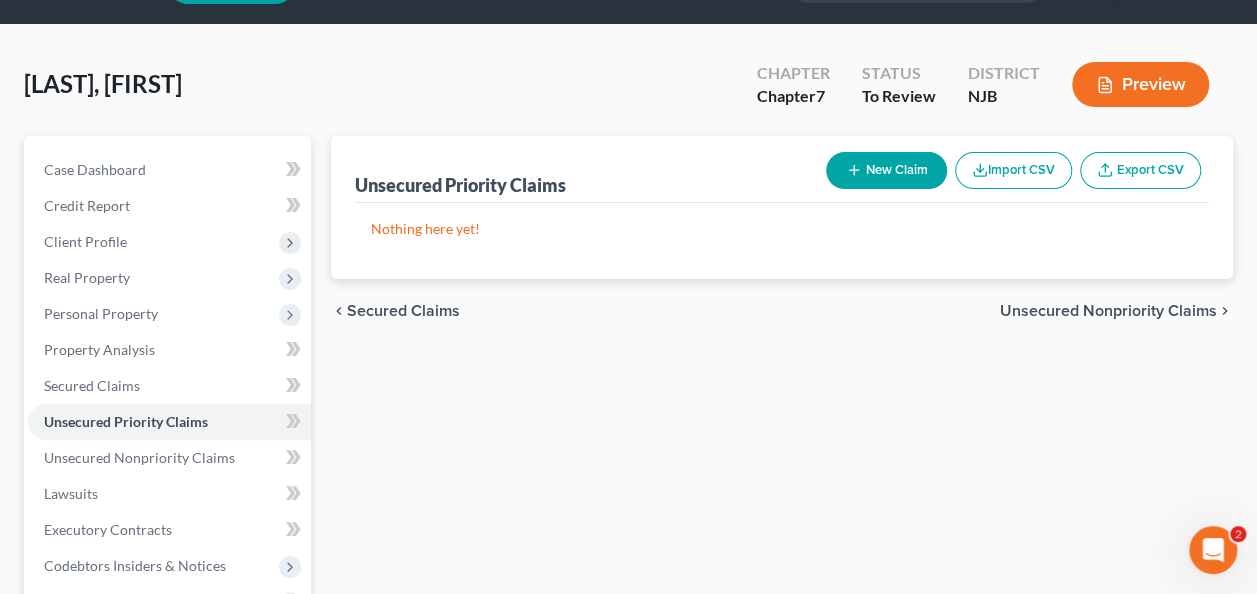 scroll, scrollTop: 100, scrollLeft: 0, axis: vertical 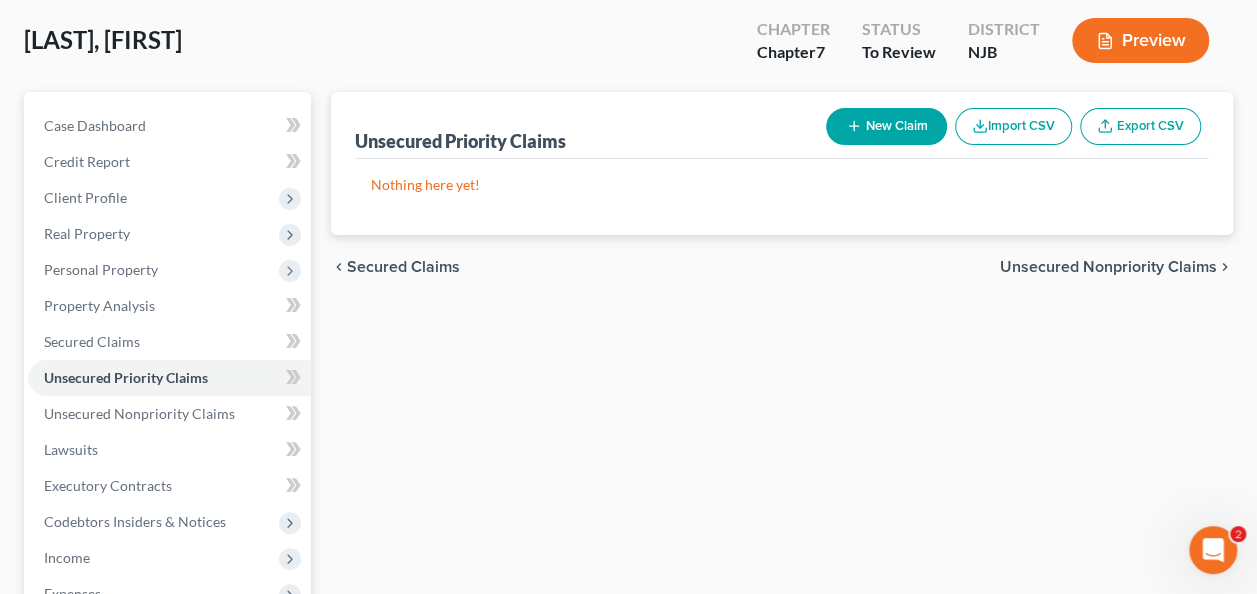 click on "chevron_left
Secured Claims
Unsecured Nonpriority Claims
chevron_right" at bounding box center [782, 267] 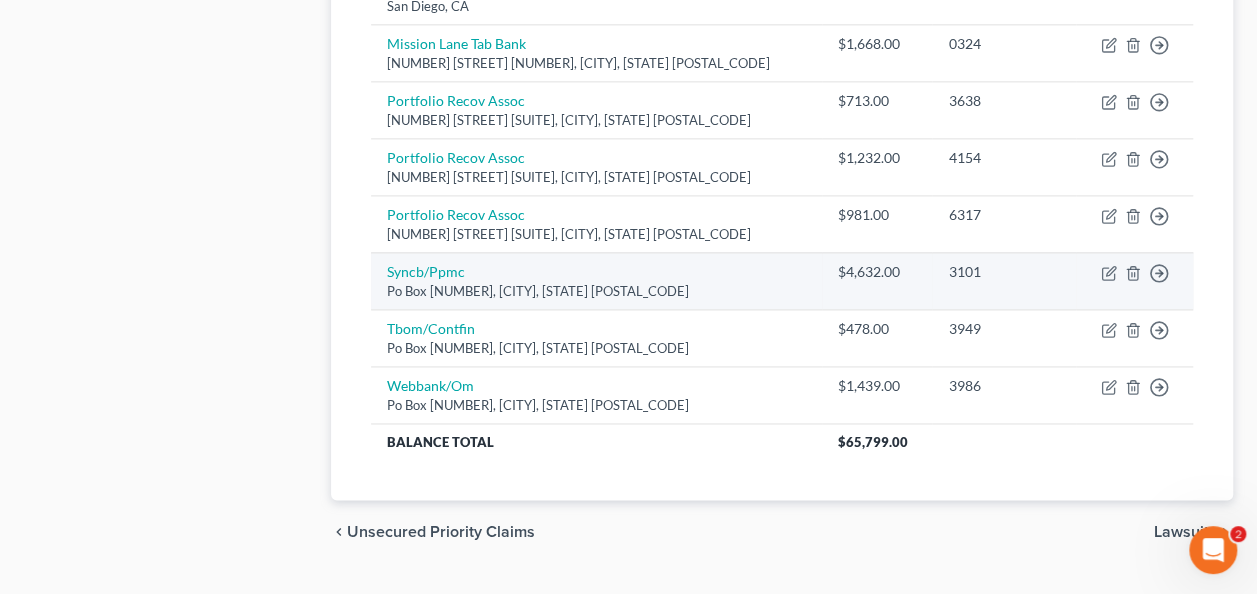 scroll, scrollTop: 1300, scrollLeft: 0, axis: vertical 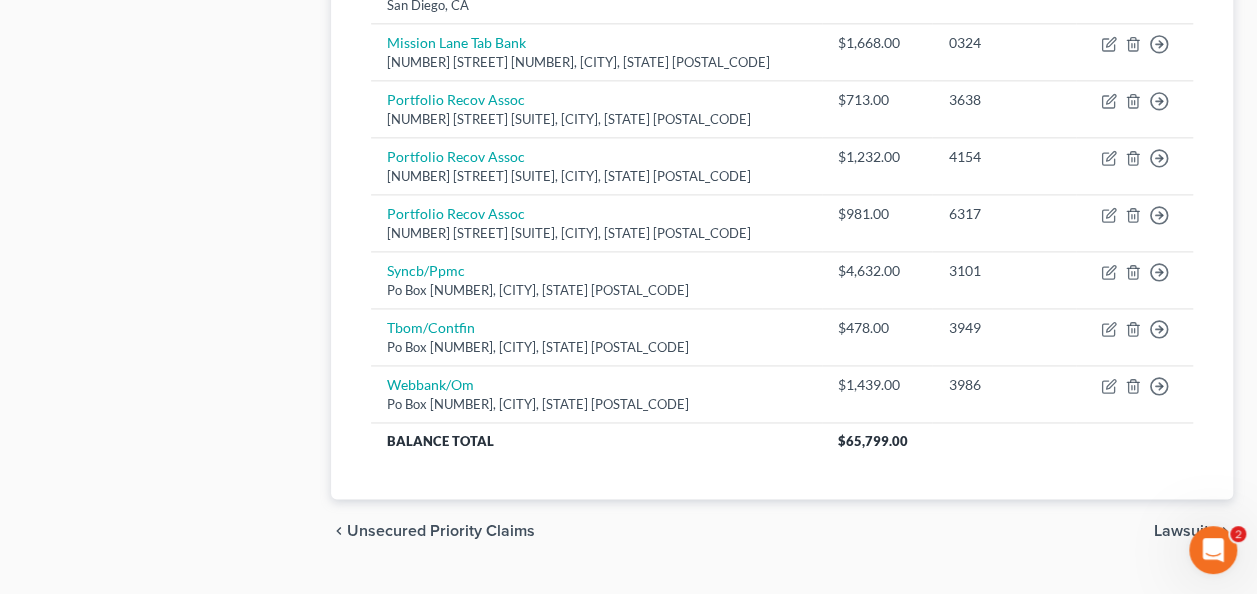 click on "Lawsuits" at bounding box center [1185, 531] 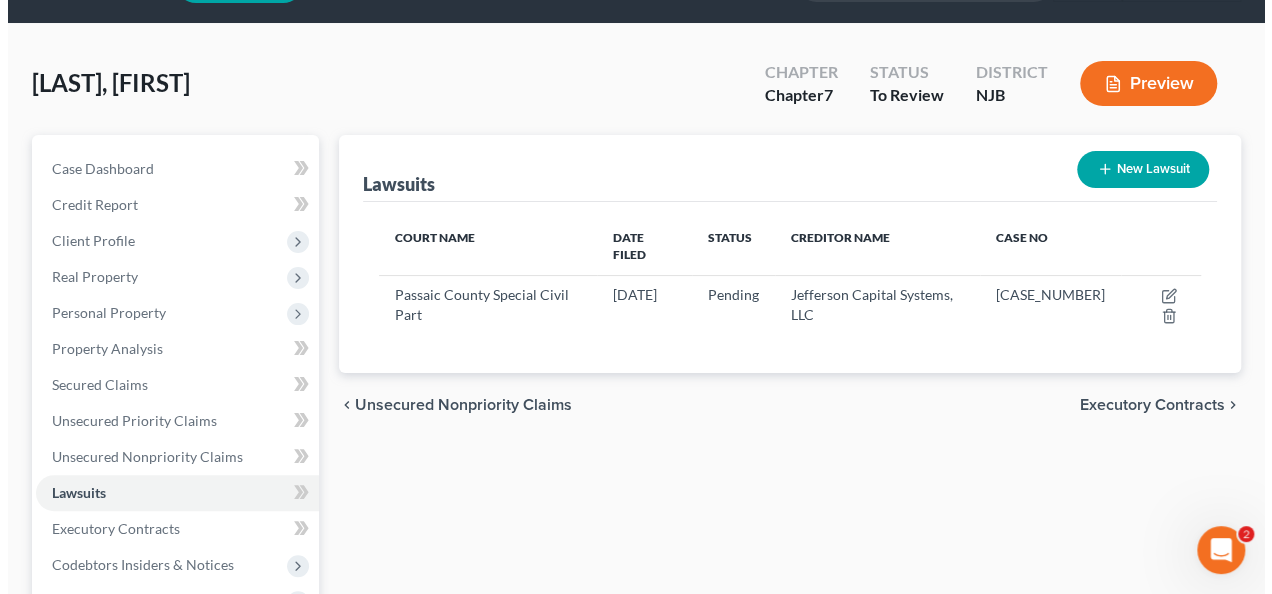 scroll, scrollTop: 100, scrollLeft: 0, axis: vertical 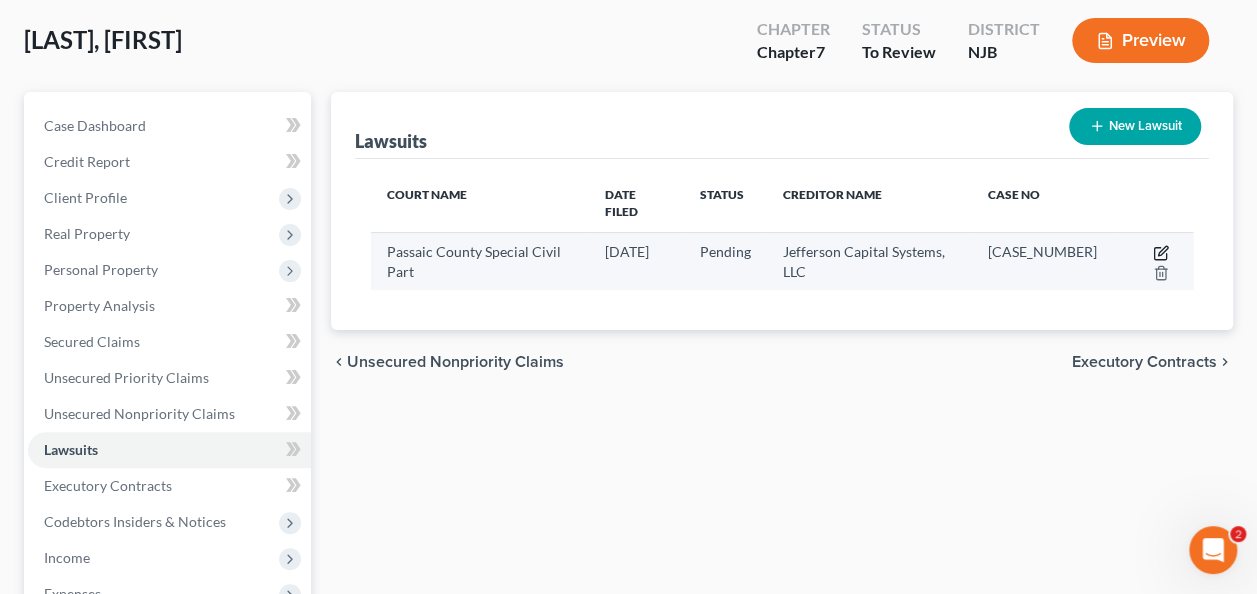 click 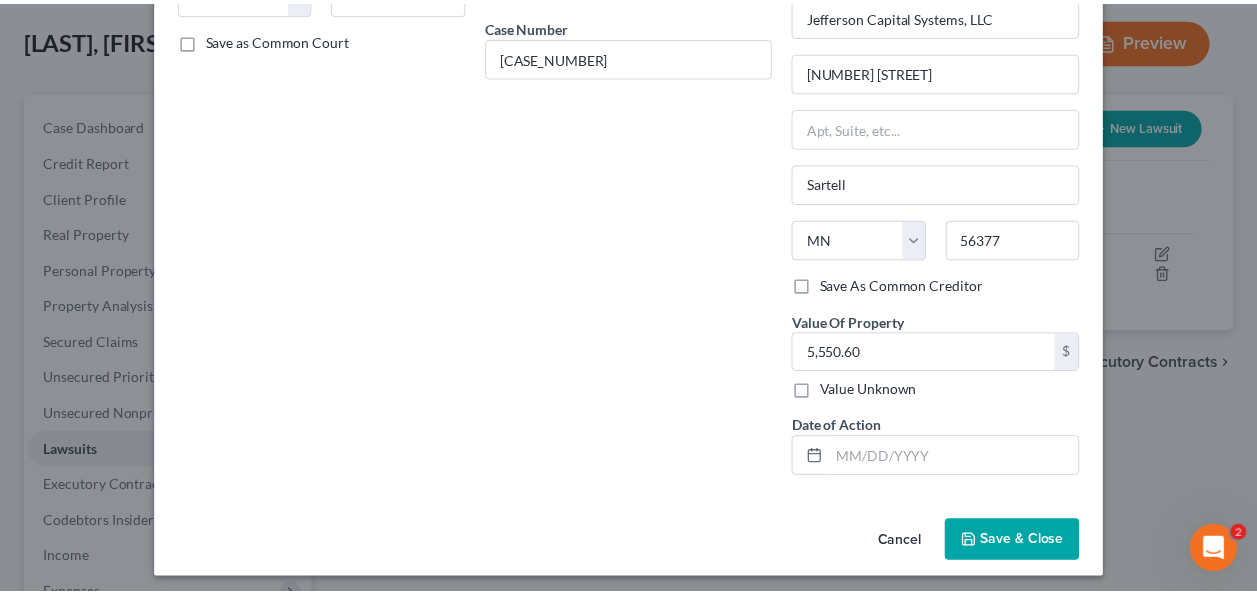 scroll, scrollTop: 308, scrollLeft: 0, axis: vertical 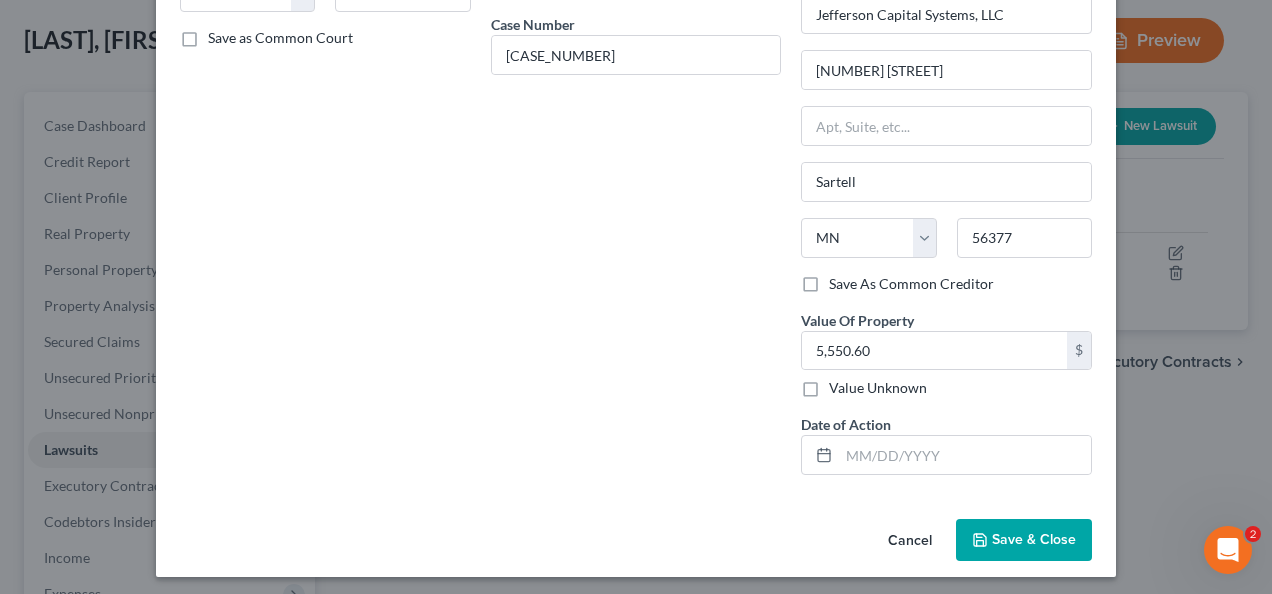 click on "Save & Close" at bounding box center (1024, 540) 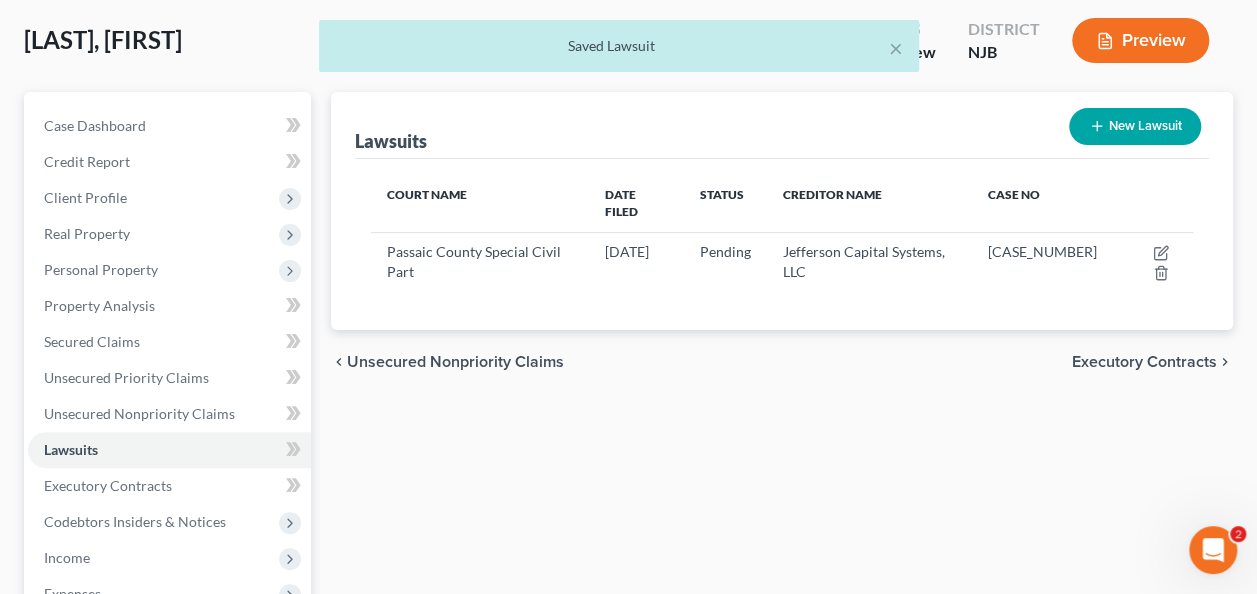 click on "Executory Contracts" at bounding box center [1144, 362] 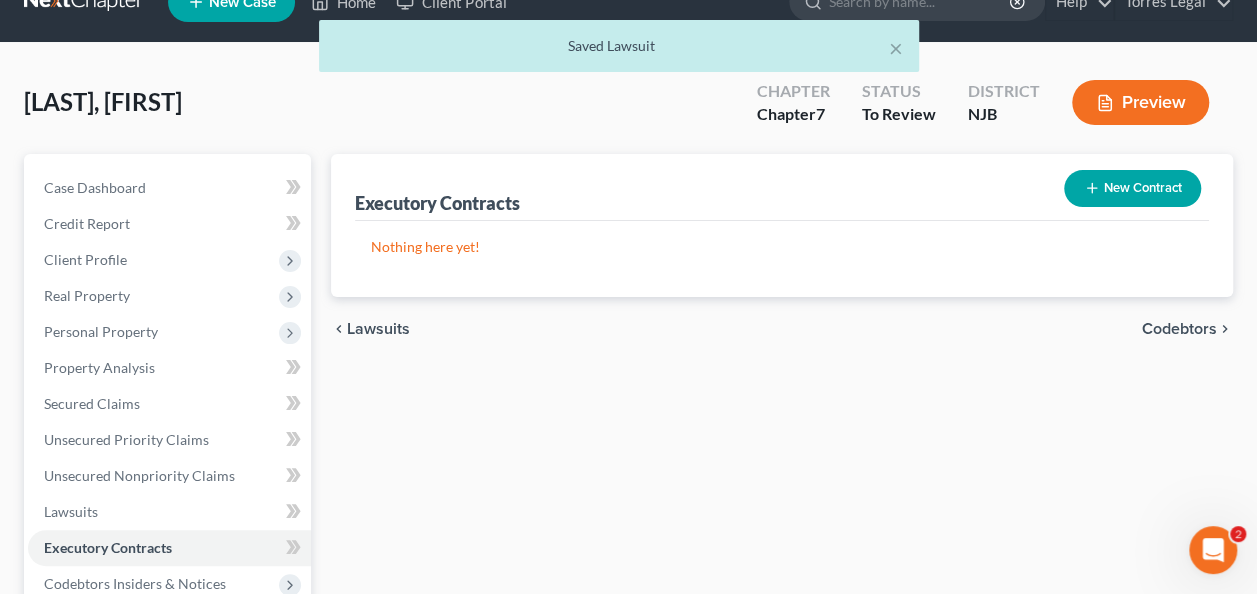 scroll, scrollTop: 0, scrollLeft: 0, axis: both 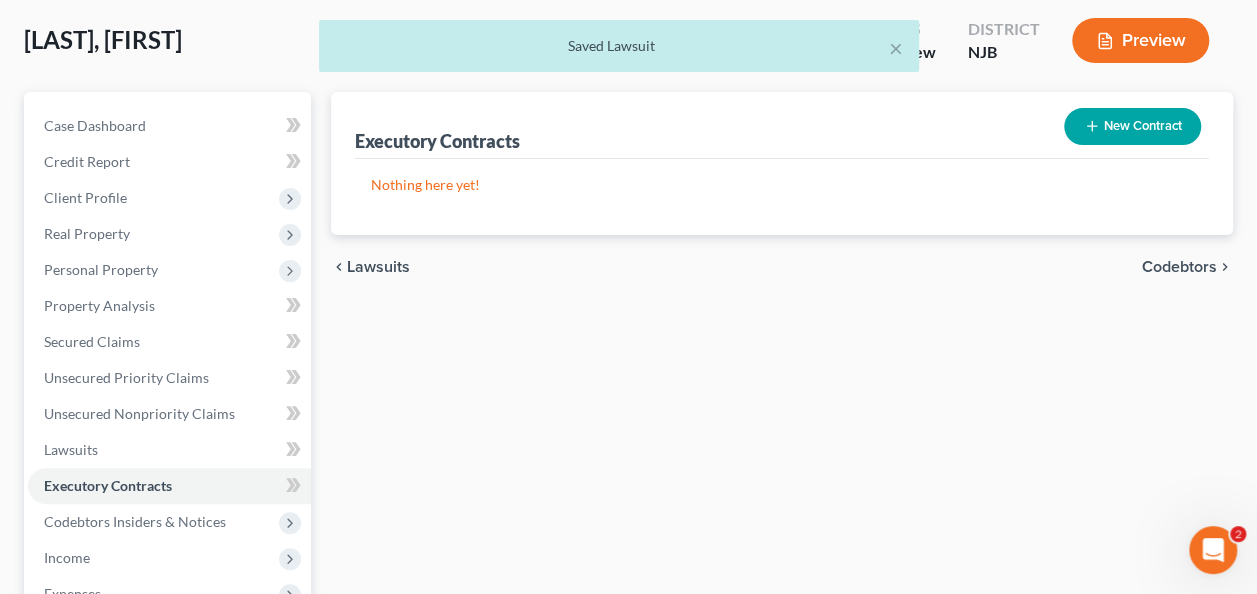 click on "Codebtors" at bounding box center (1179, 267) 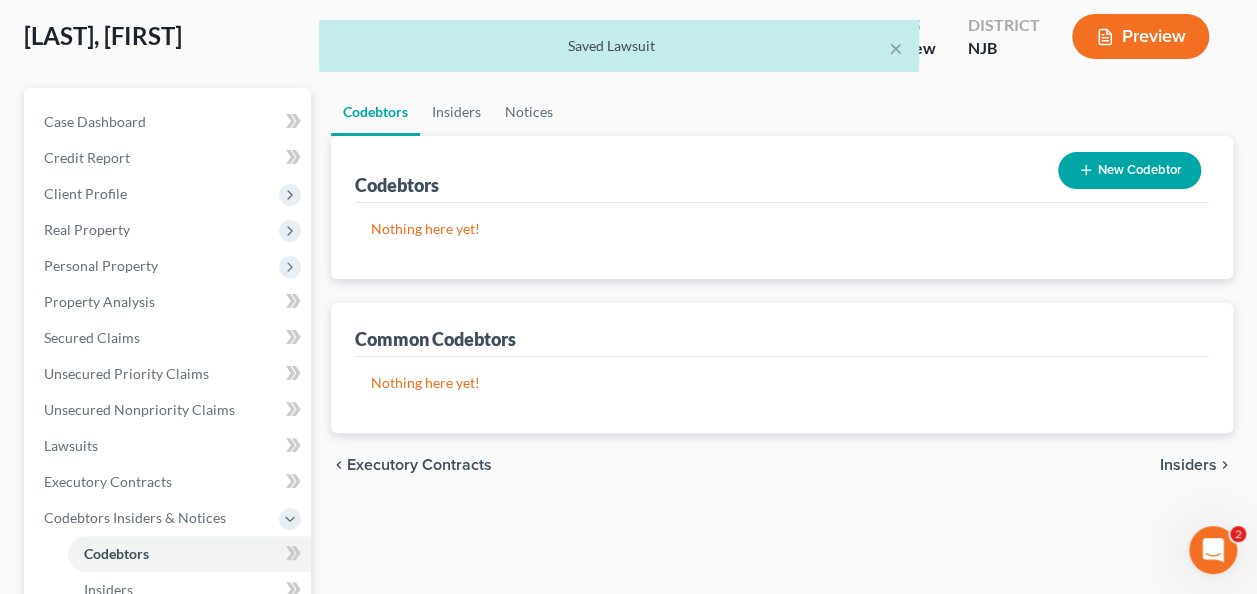 scroll, scrollTop: 300, scrollLeft: 0, axis: vertical 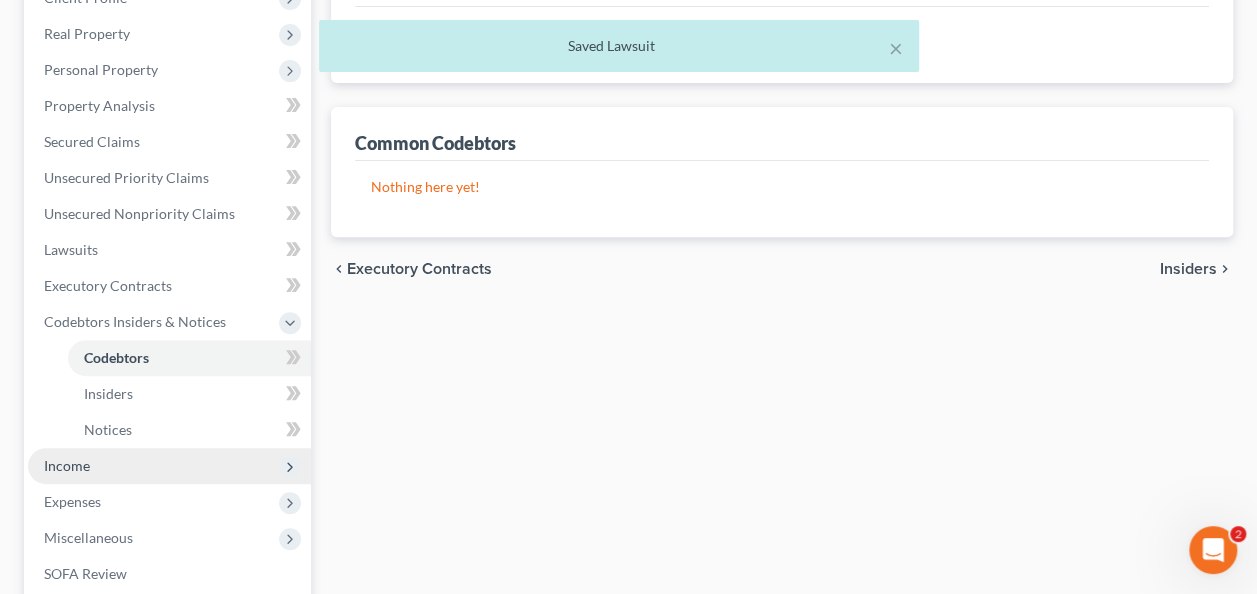 click on "Income" at bounding box center [169, 466] 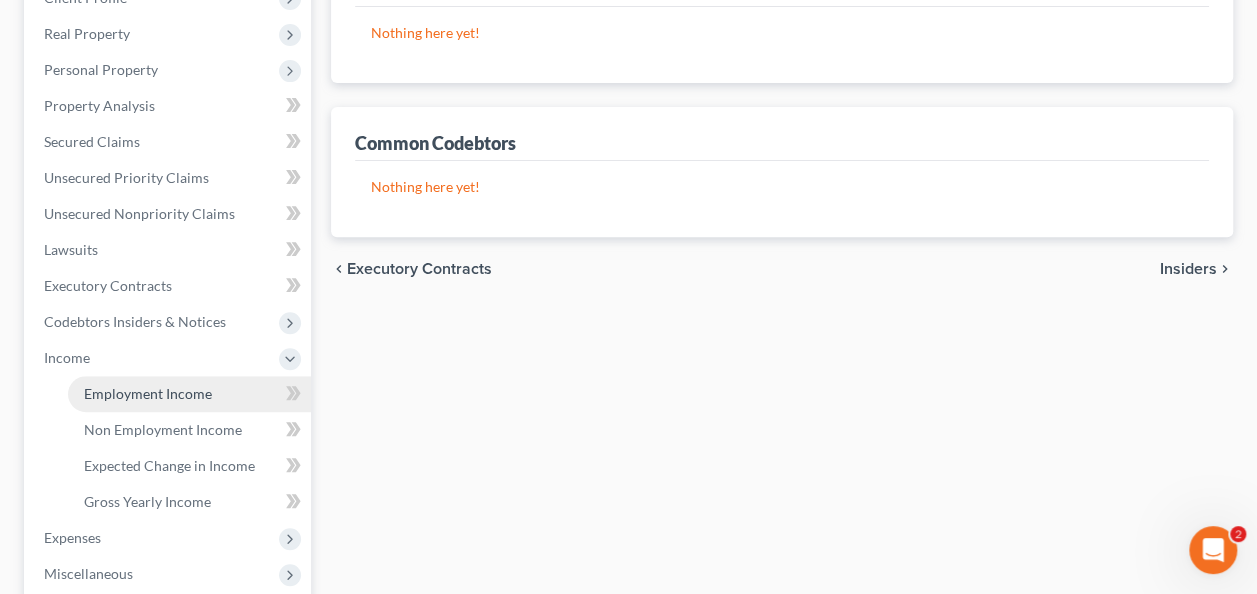 click on "Employment Income" at bounding box center (148, 393) 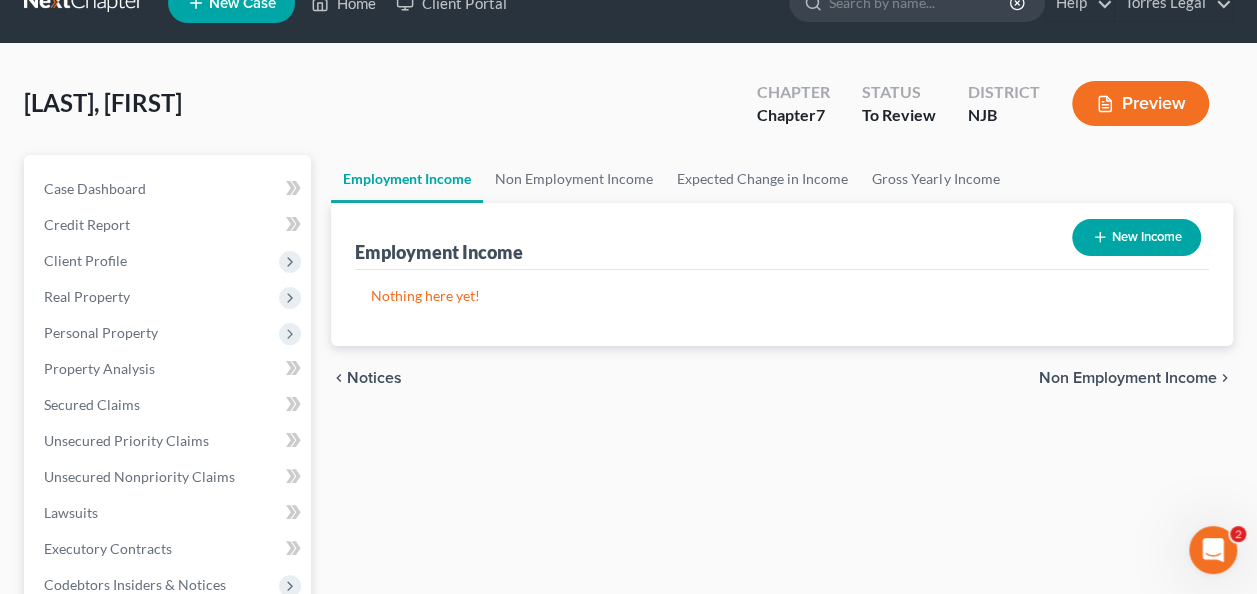 scroll, scrollTop: 0, scrollLeft: 0, axis: both 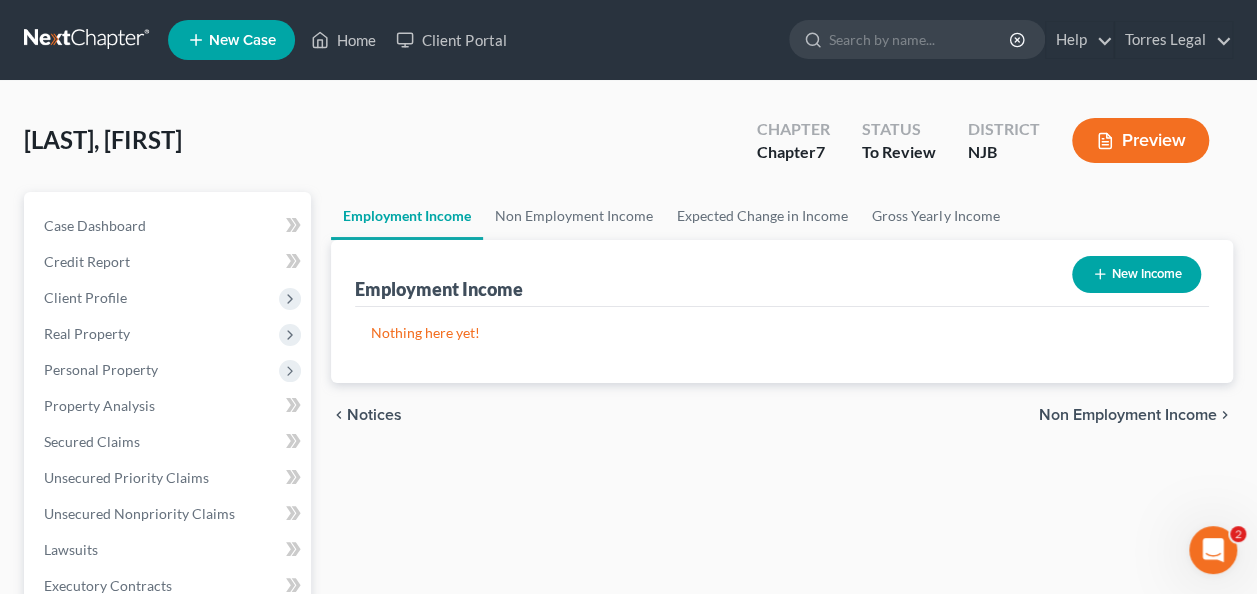 click on "Non Employment Income" at bounding box center (1128, 415) 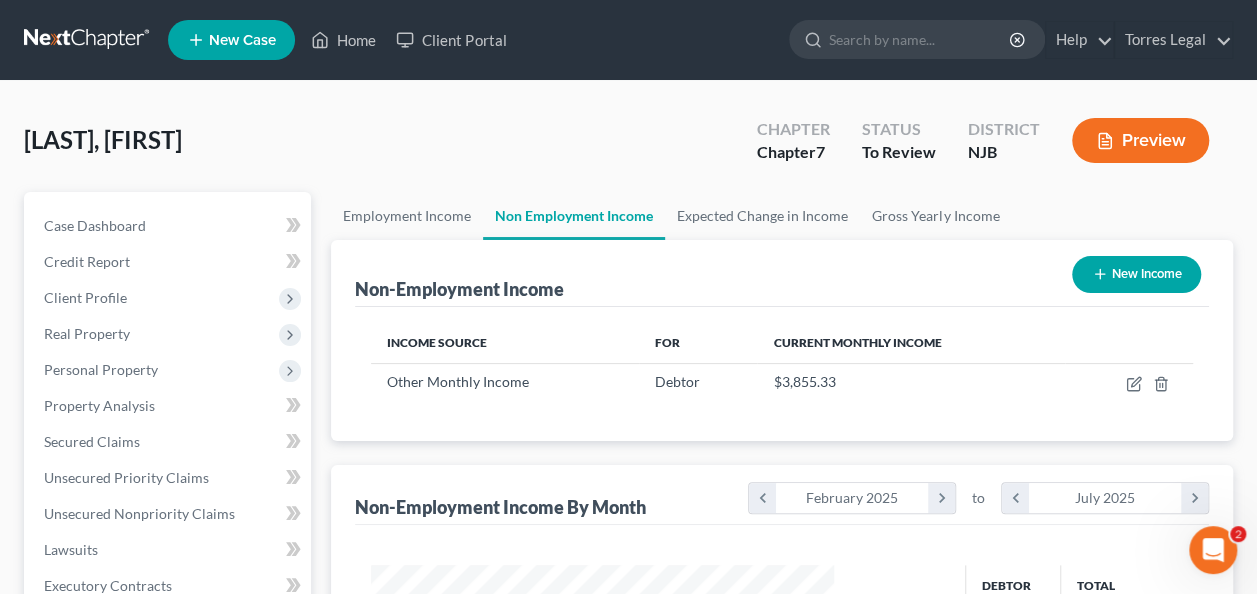 scroll, scrollTop: 999644, scrollLeft: 999497, axis: both 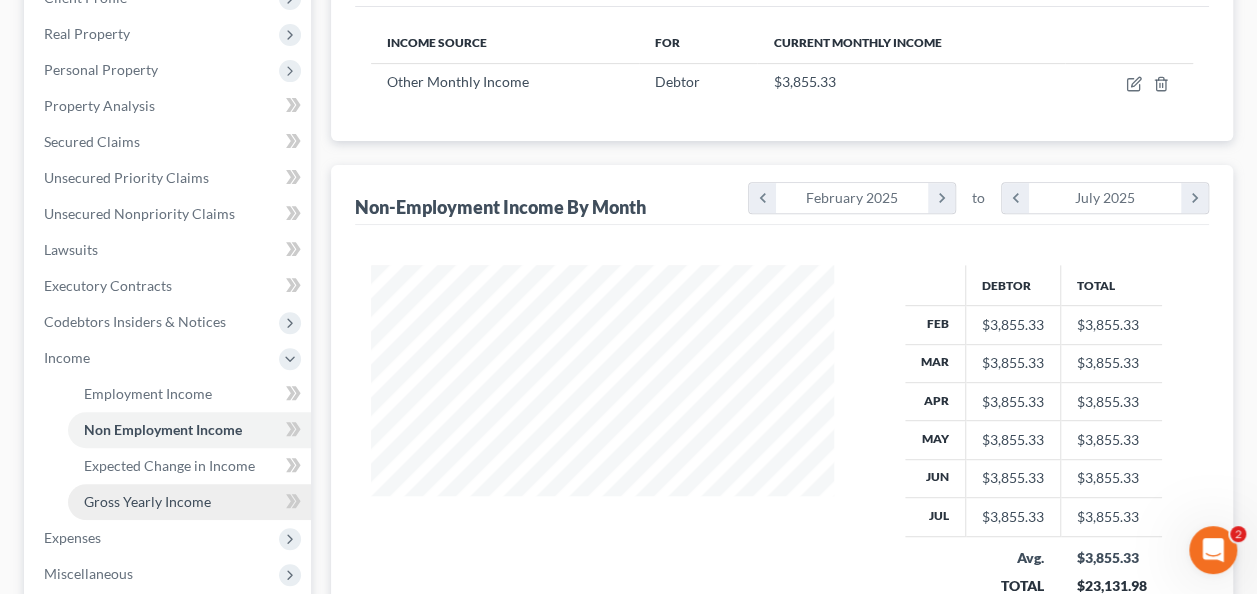 click on "Gross Yearly Income" at bounding box center [147, 501] 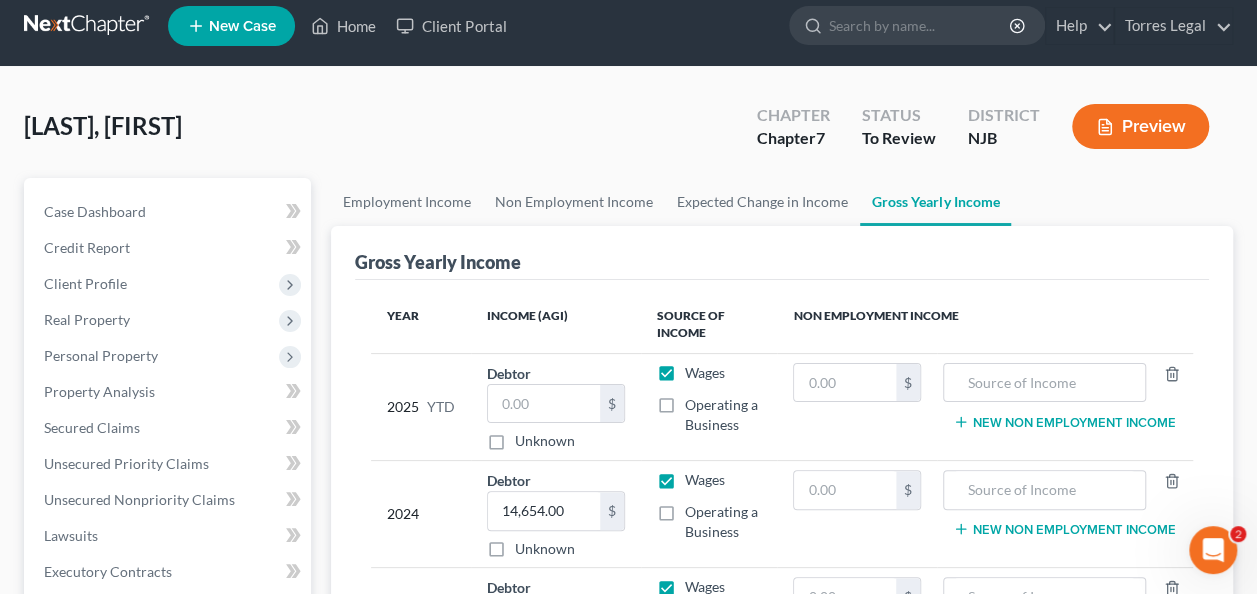 scroll, scrollTop: 0, scrollLeft: 0, axis: both 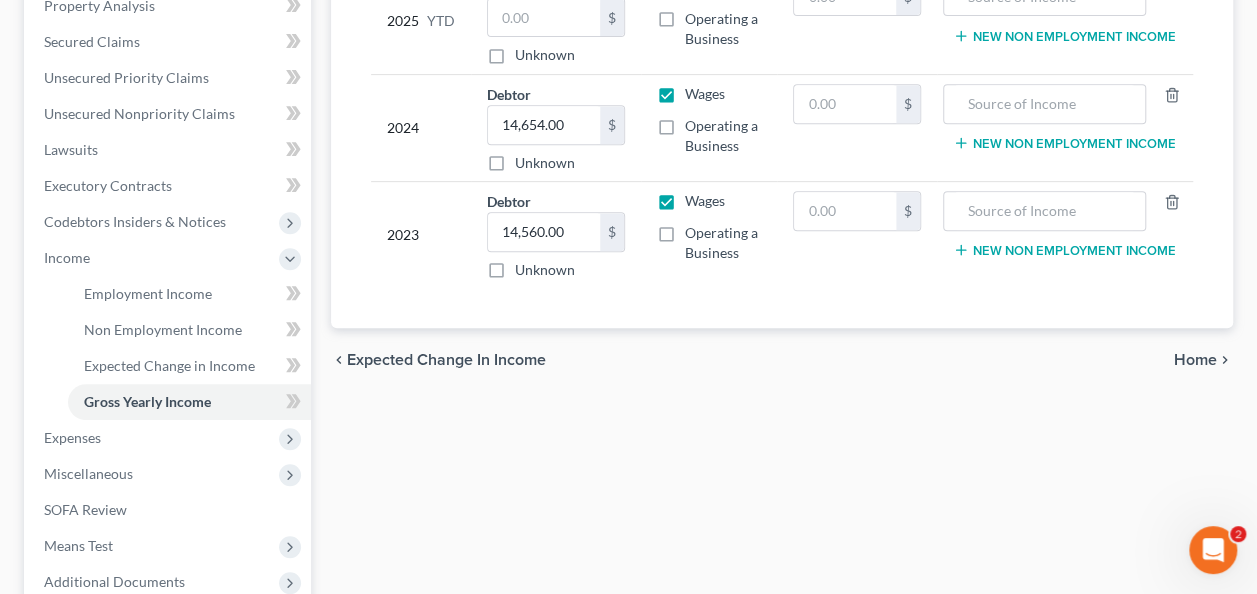 click on "Home" at bounding box center [1195, 360] 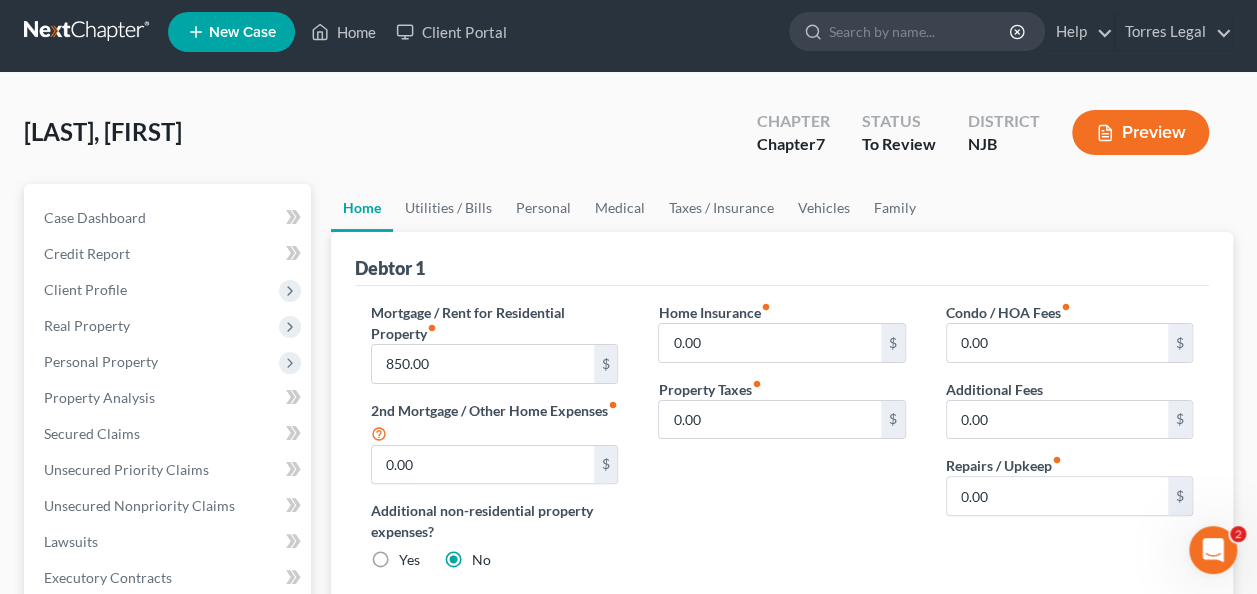 scroll, scrollTop: 0, scrollLeft: 0, axis: both 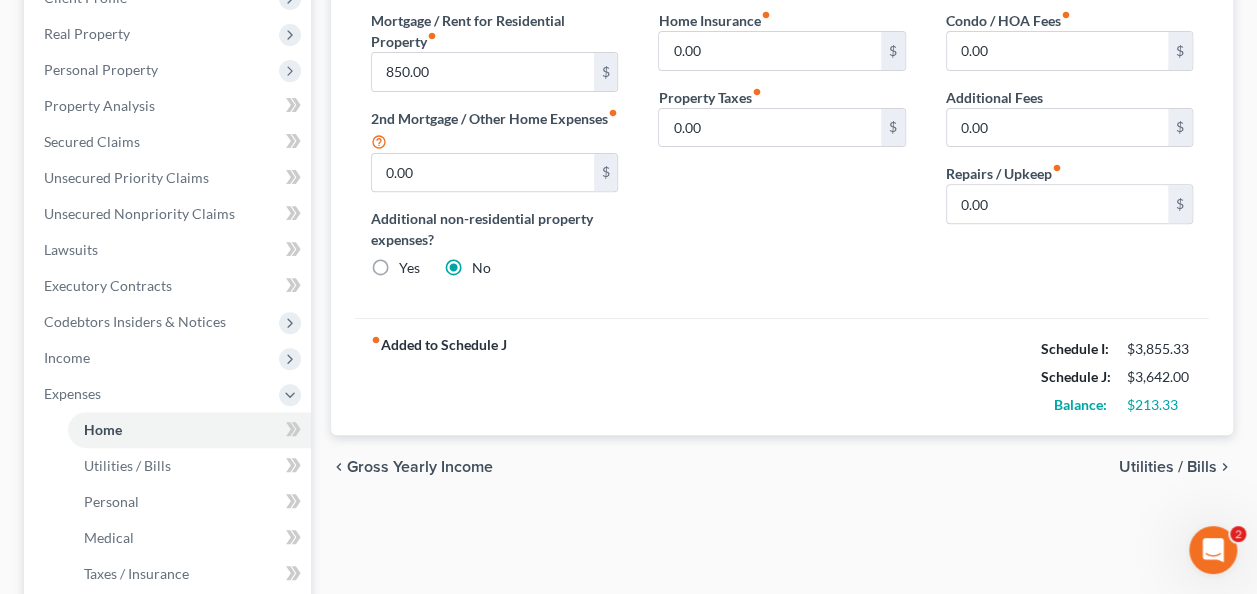 click on "Utilities / Bills" at bounding box center (1168, 467) 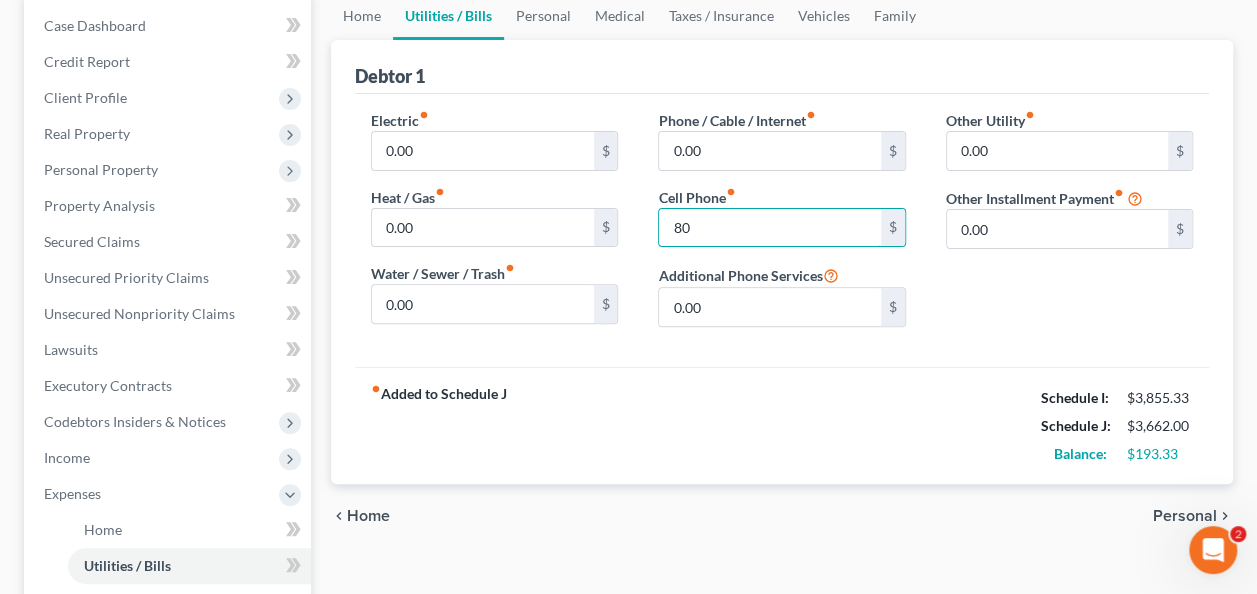 type on "8" 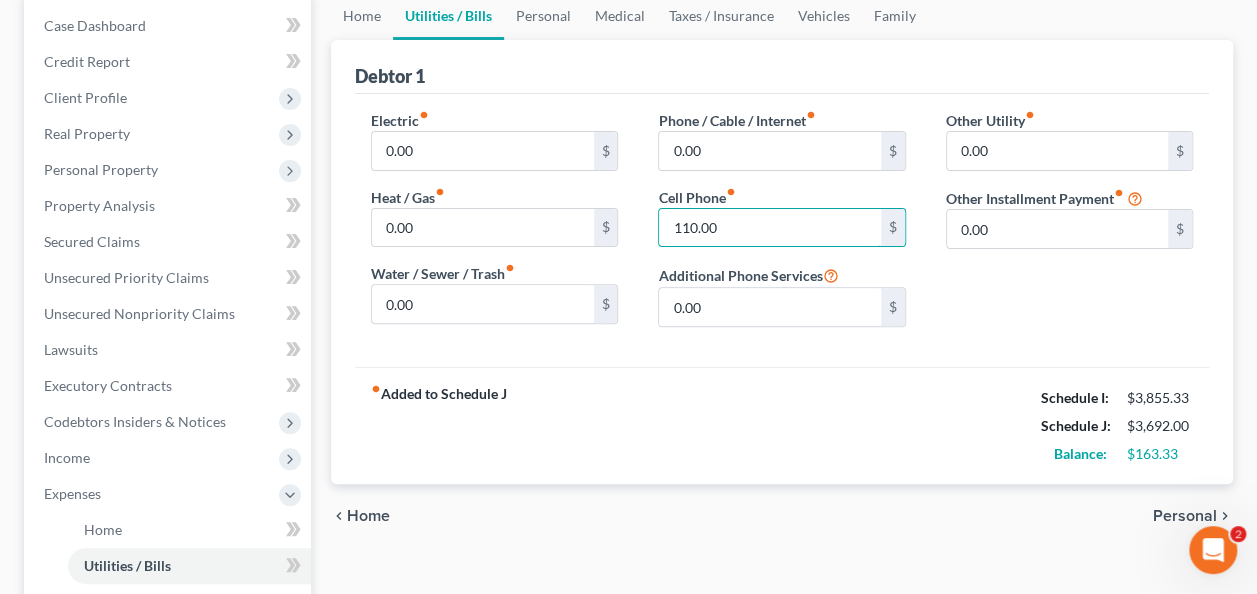 type on "110.00" 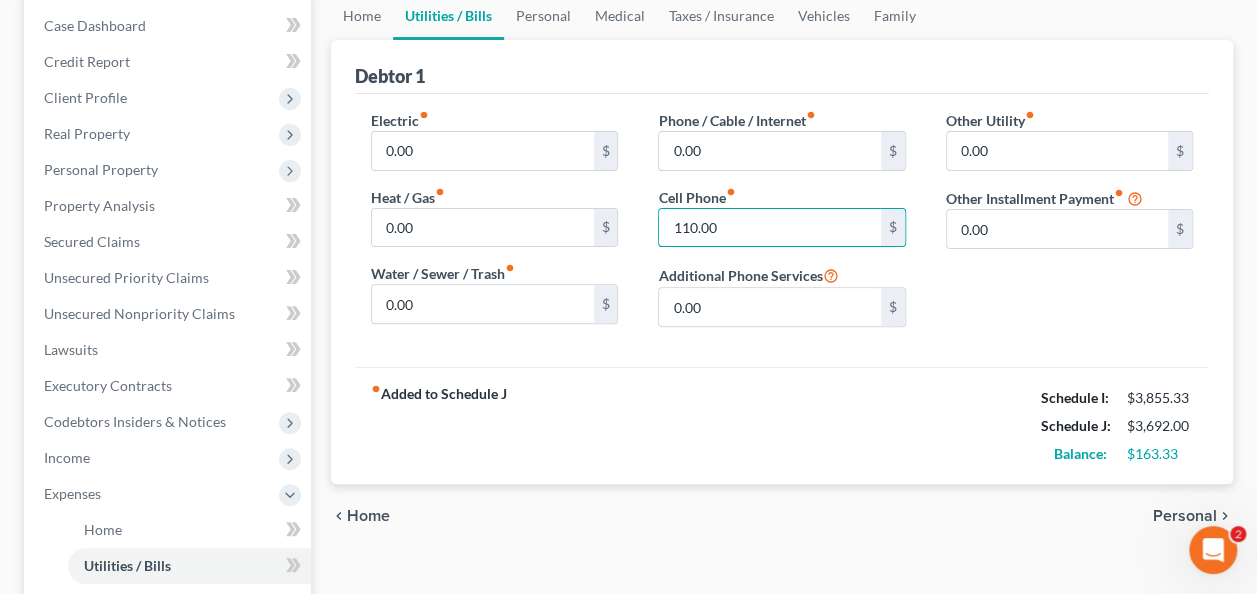 click on "Personal" at bounding box center (1185, 516) 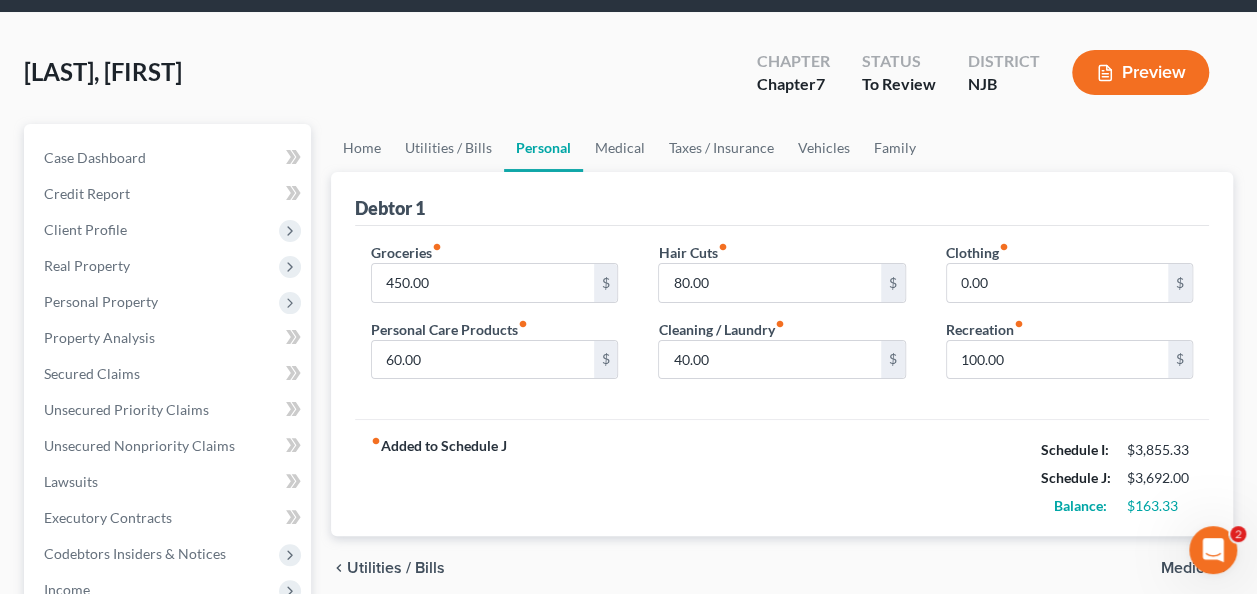 scroll, scrollTop: 100, scrollLeft: 0, axis: vertical 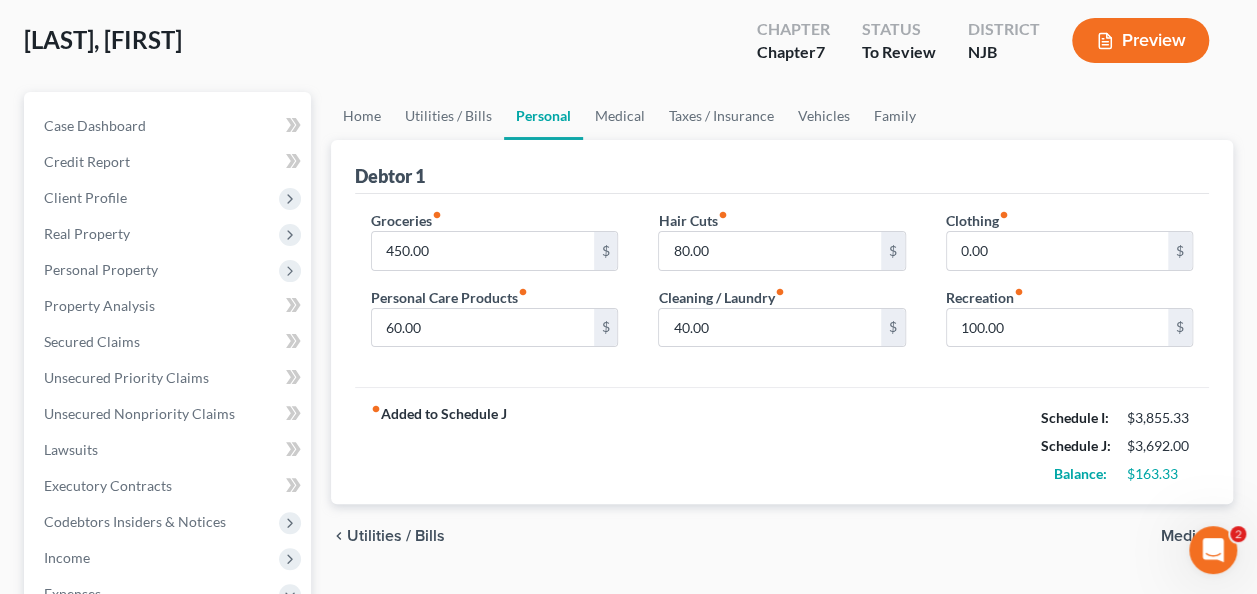 click on "fiber_manual_record  Added to Schedule J Schedule I: $[AMOUNT] Schedule J: $[AMOUNT] Balance: $[AMOUNT]" at bounding box center [782, 445] 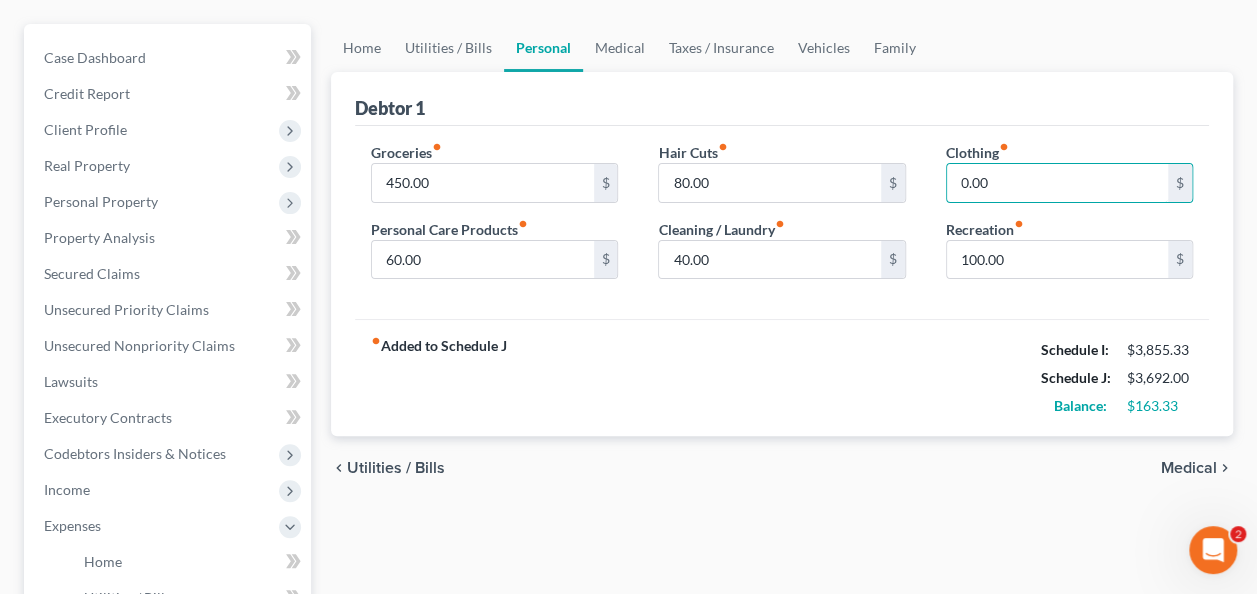 scroll, scrollTop: 200, scrollLeft: 0, axis: vertical 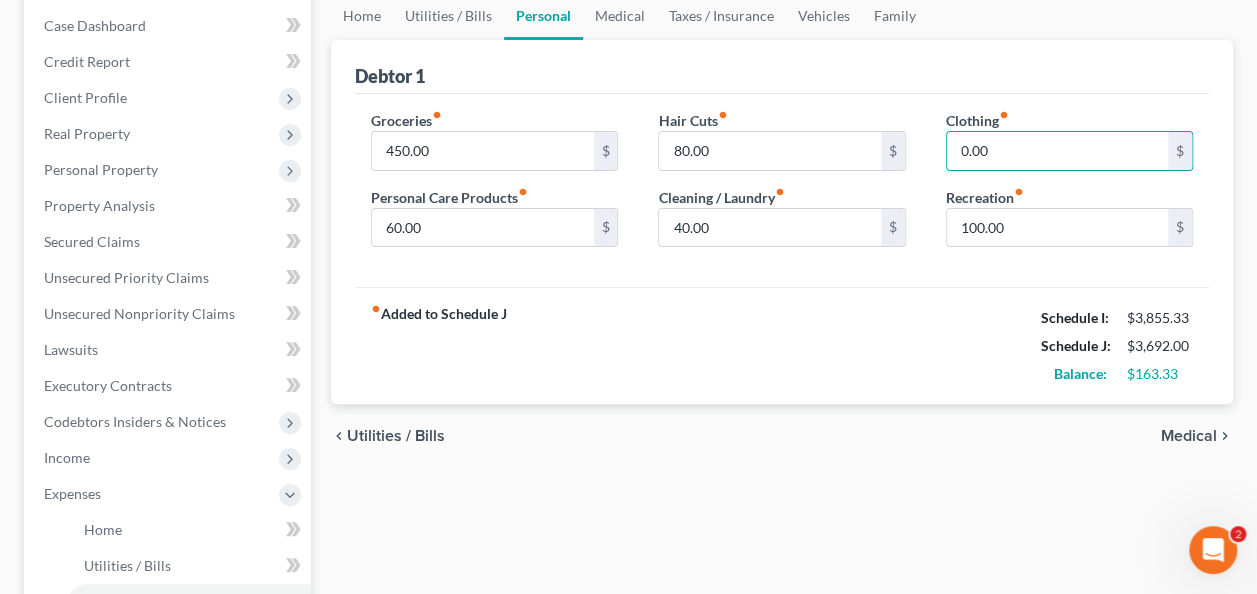 click on "Medical" at bounding box center [1189, 436] 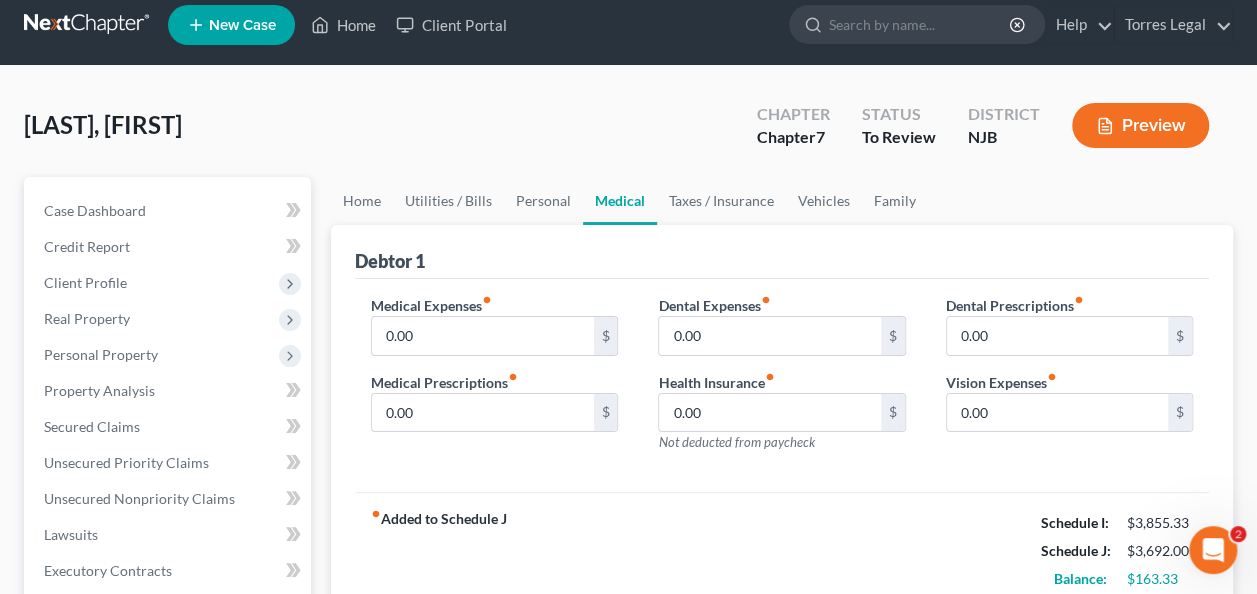 scroll, scrollTop: 0, scrollLeft: 0, axis: both 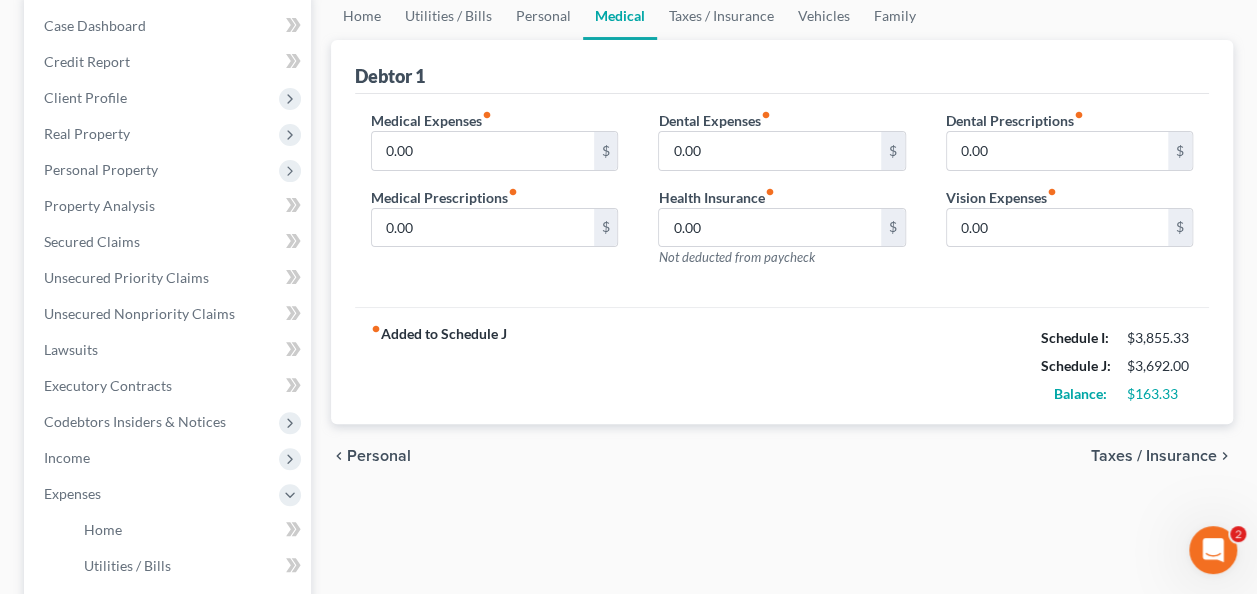 click on "Taxes / Insurance" at bounding box center (1154, 456) 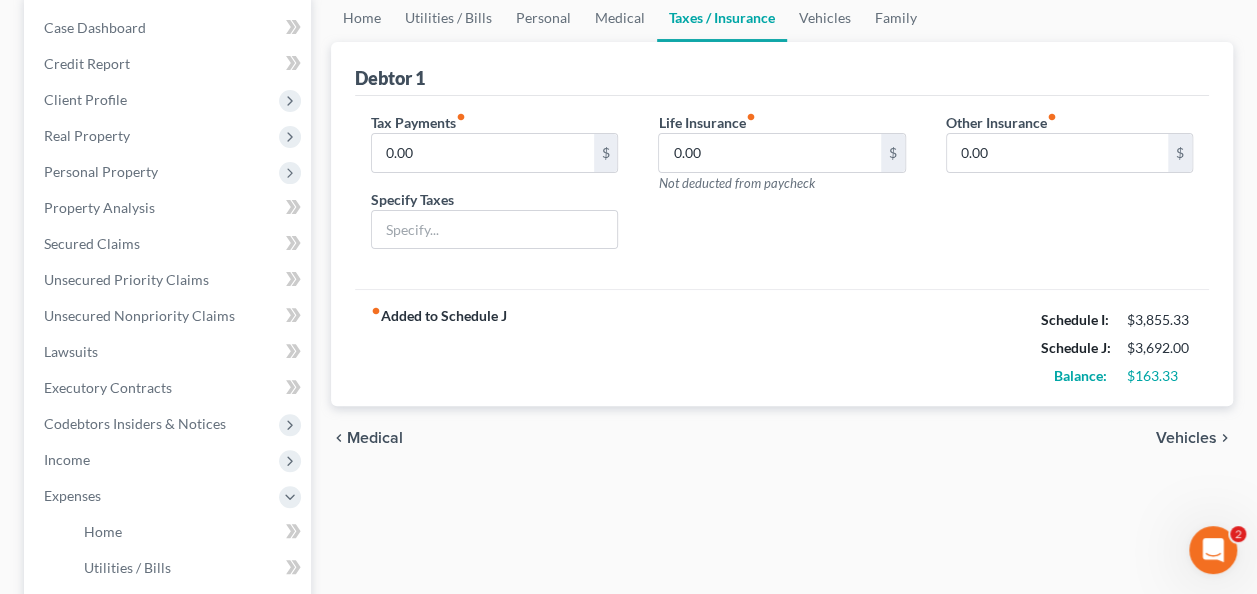 scroll, scrollTop: 0, scrollLeft: 0, axis: both 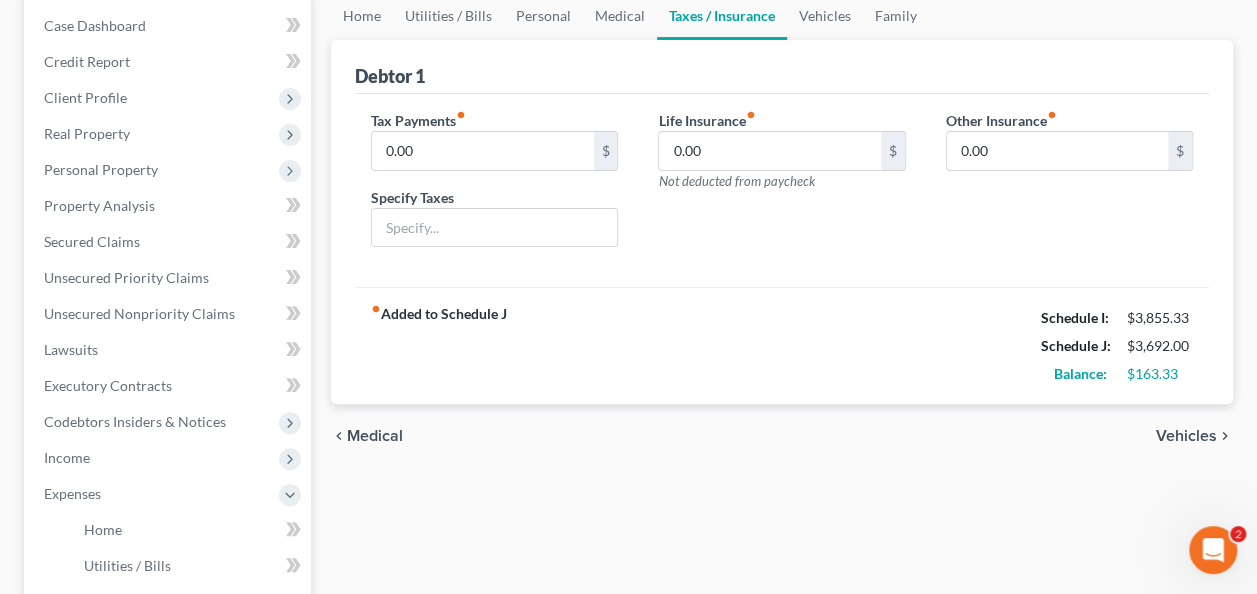click on "Vehicles" at bounding box center (1186, 436) 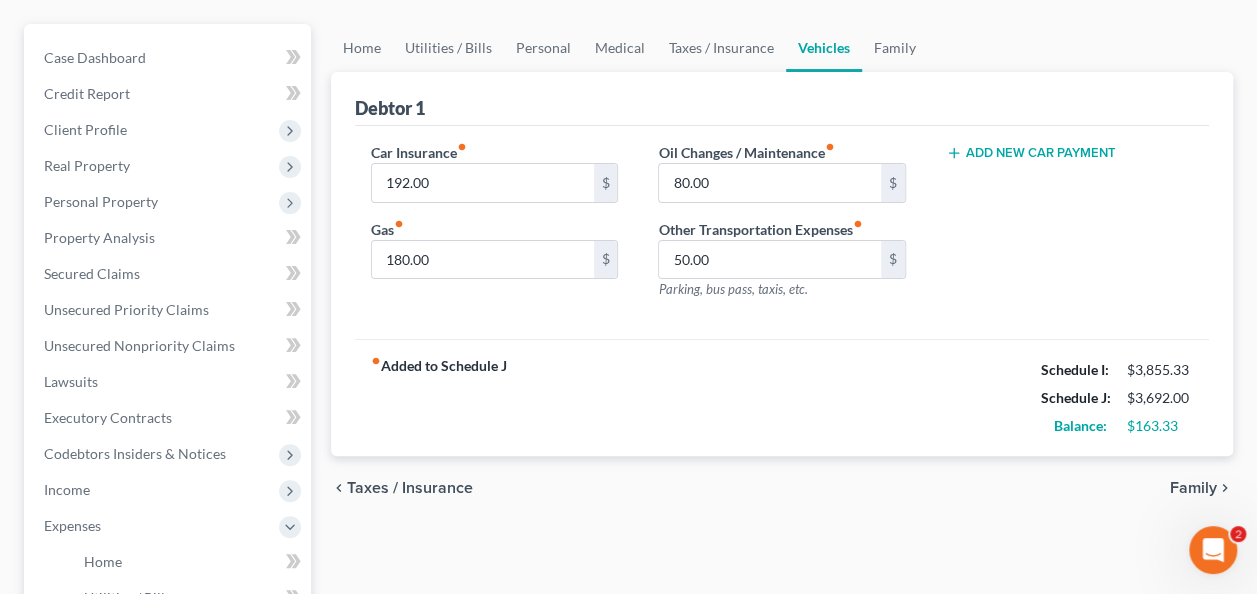 scroll, scrollTop: 200, scrollLeft: 0, axis: vertical 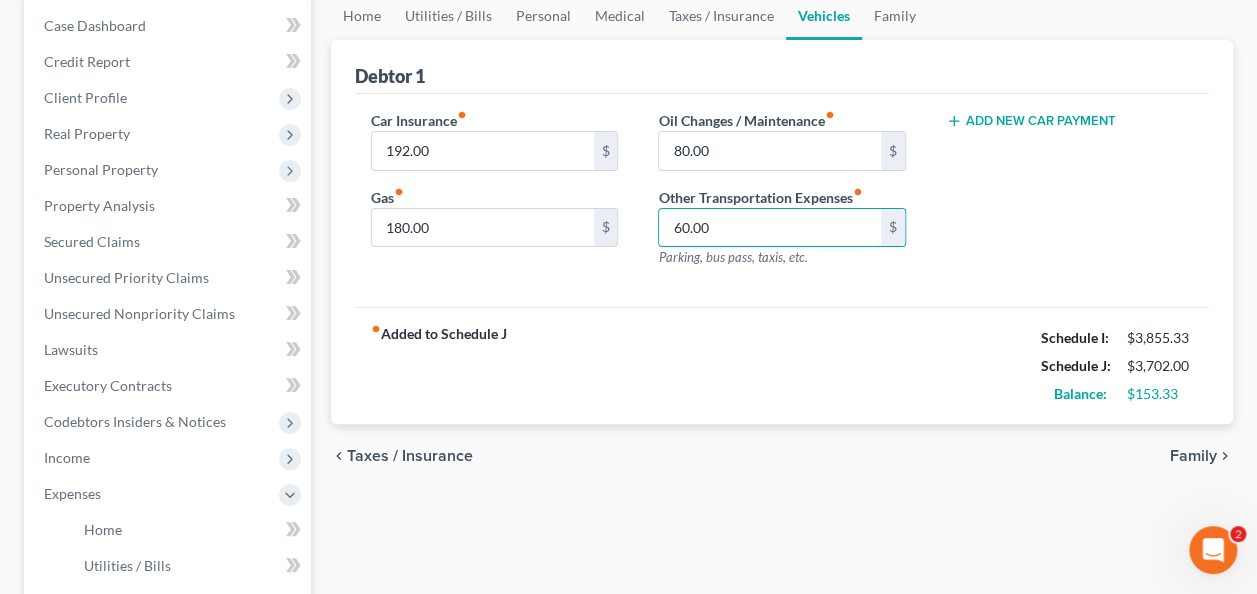 type on "60.00" 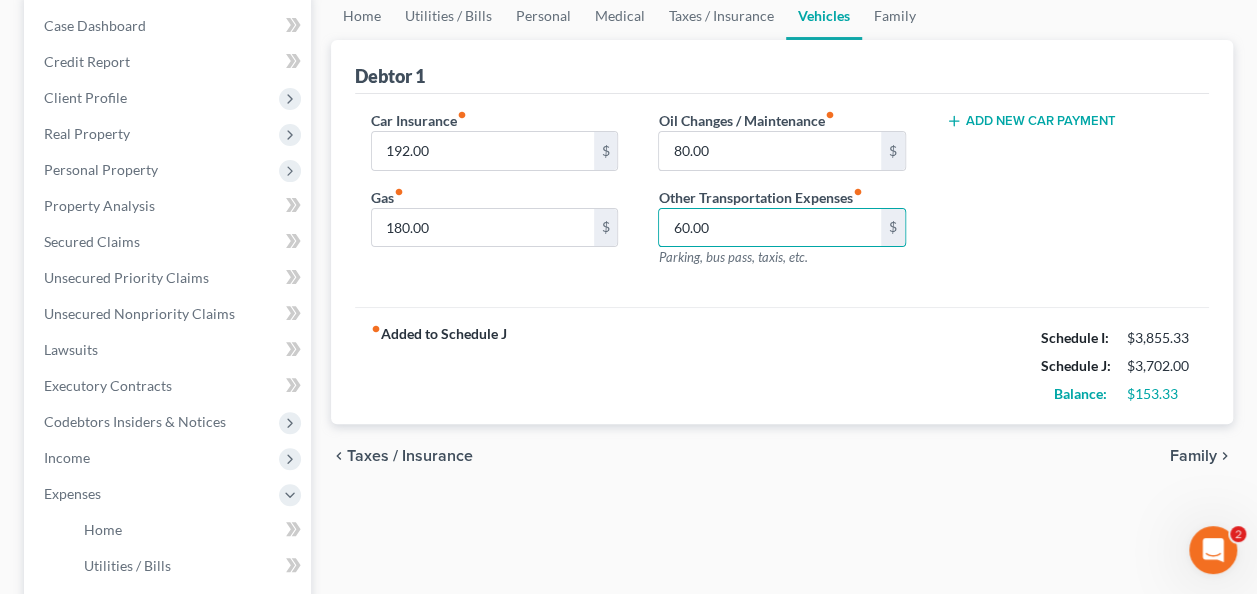 click on "Family" at bounding box center (1193, 456) 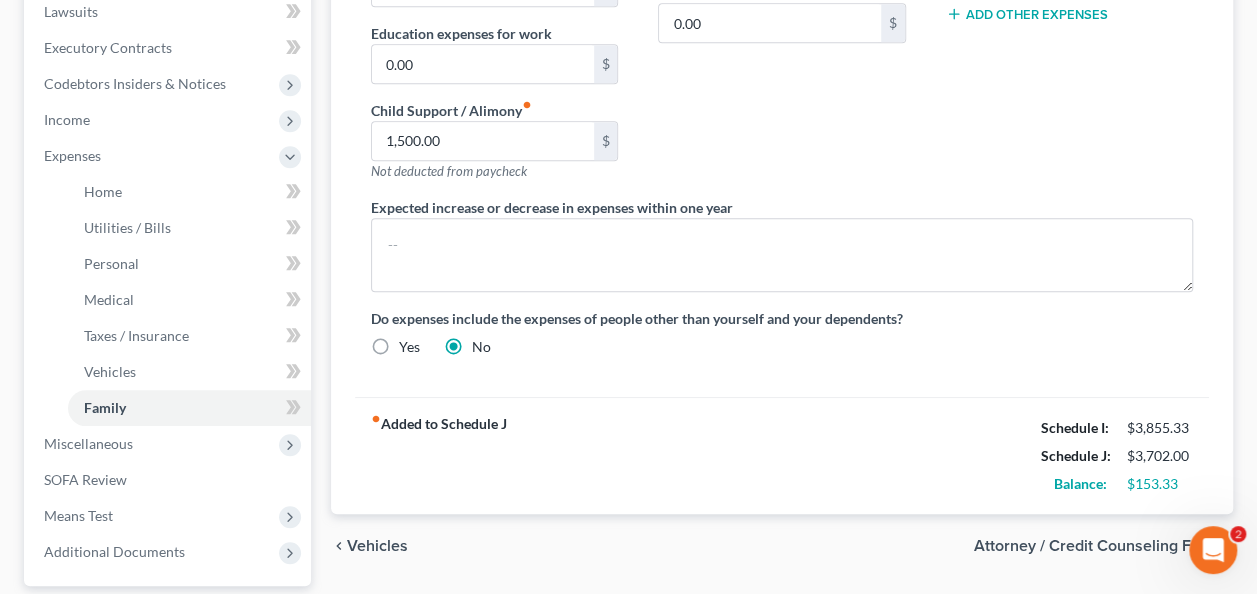scroll, scrollTop: 600, scrollLeft: 0, axis: vertical 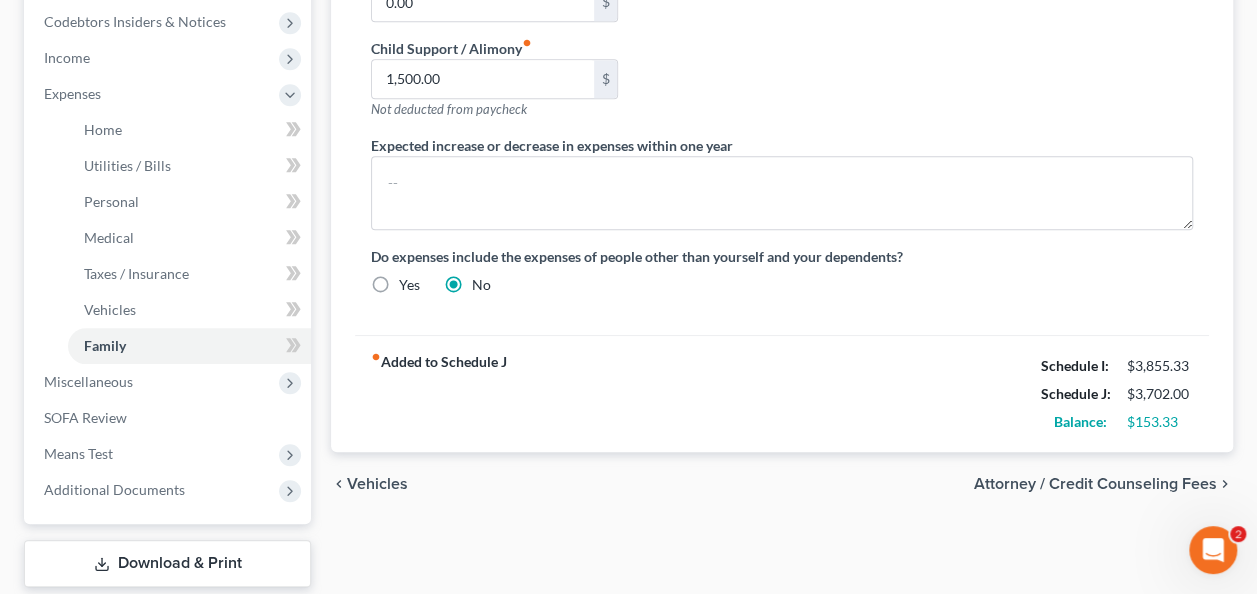 click on "Attorney / Credit Counseling Fees" at bounding box center [1095, 484] 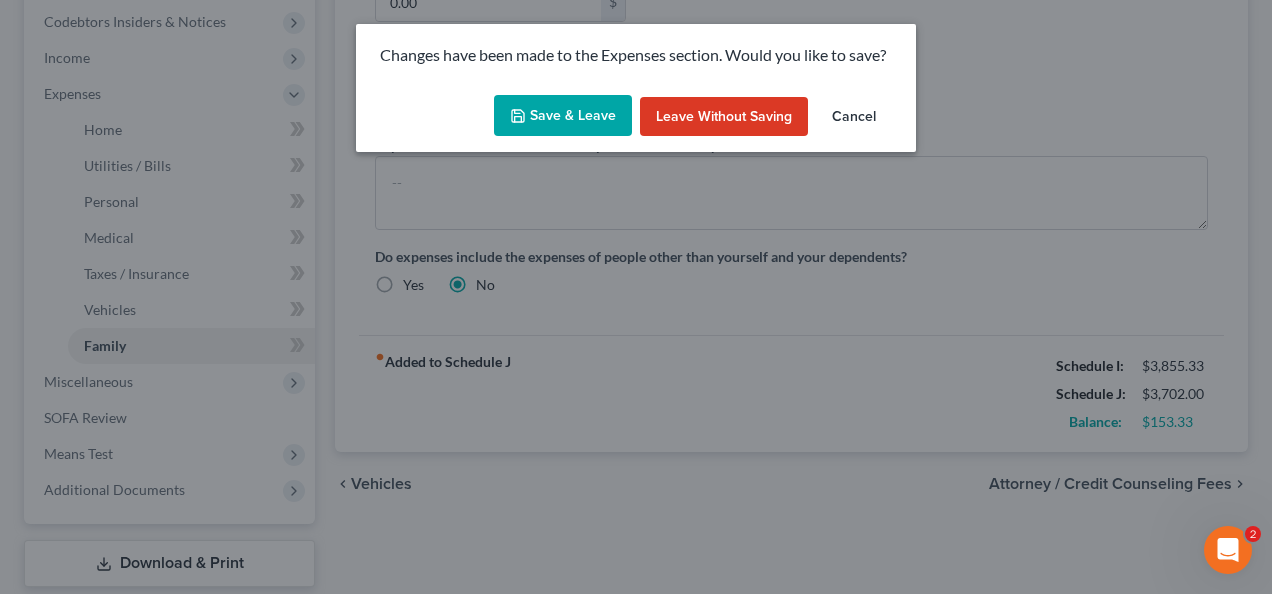 click on "Save & Leave" at bounding box center [563, 116] 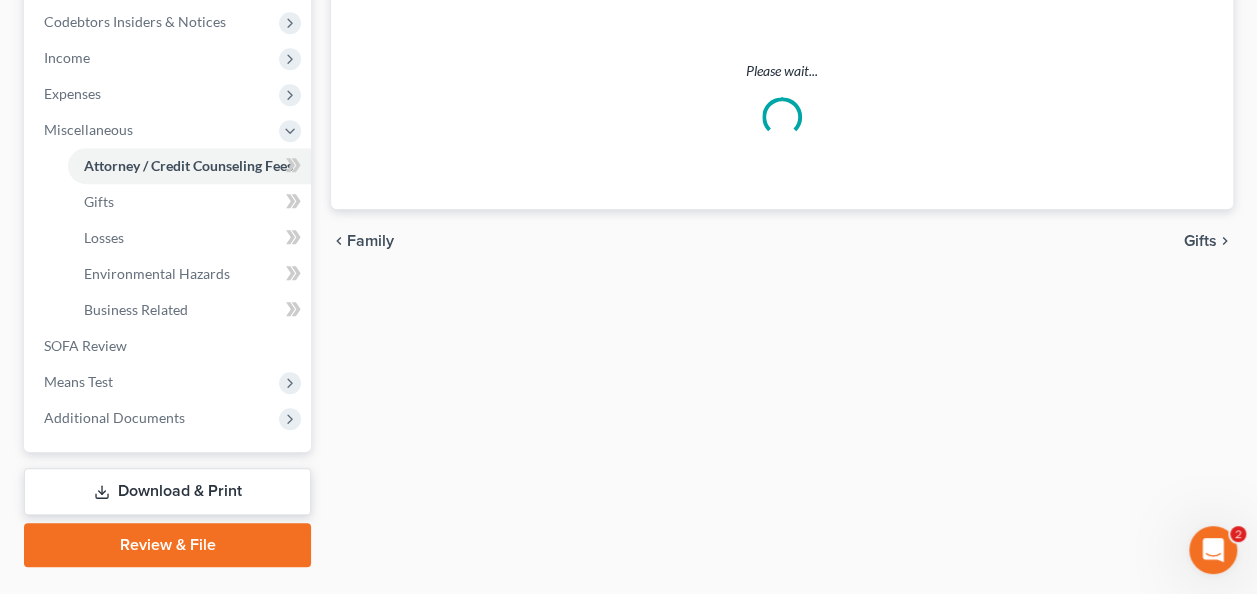 select on "0" 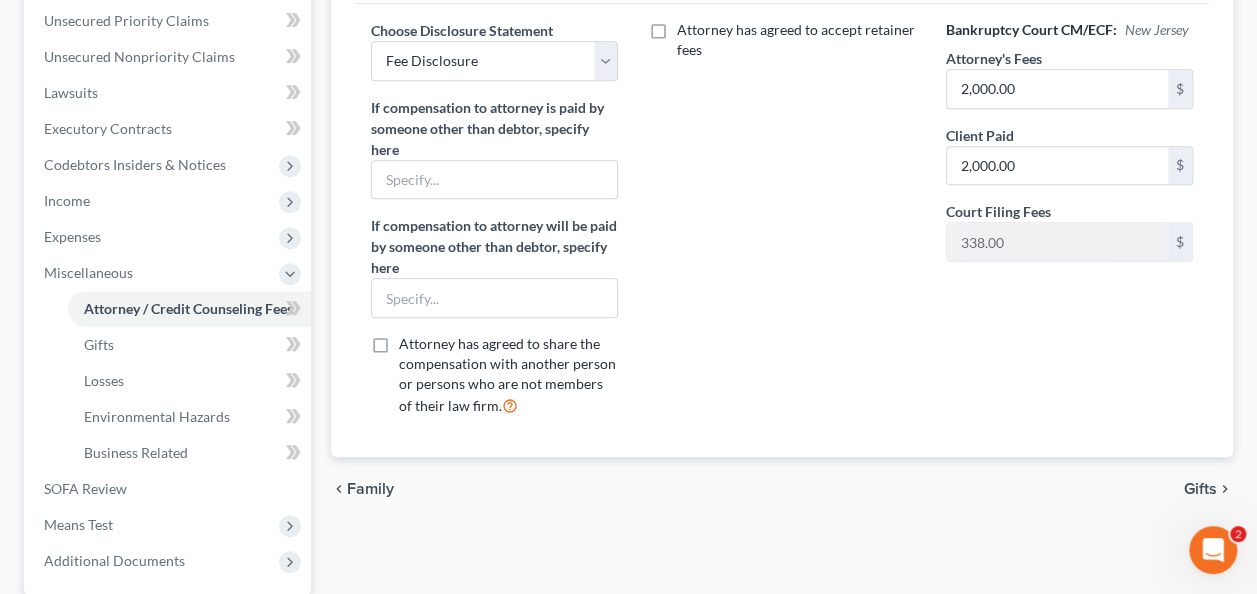 scroll, scrollTop: 500, scrollLeft: 0, axis: vertical 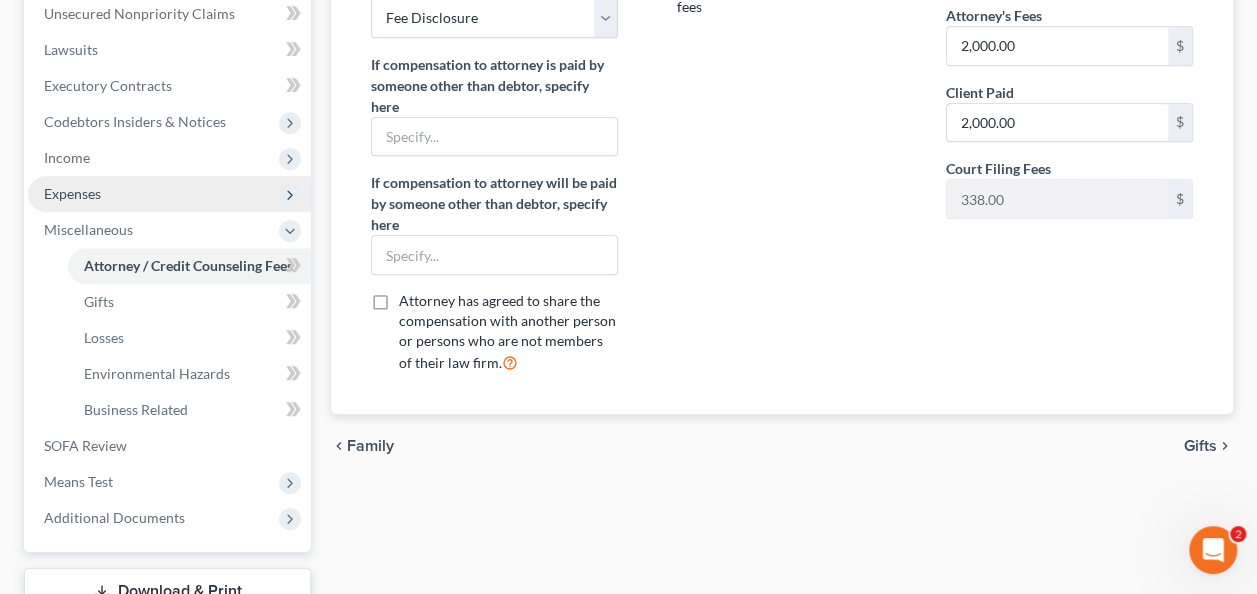 click on "Expenses" at bounding box center [169, 194] 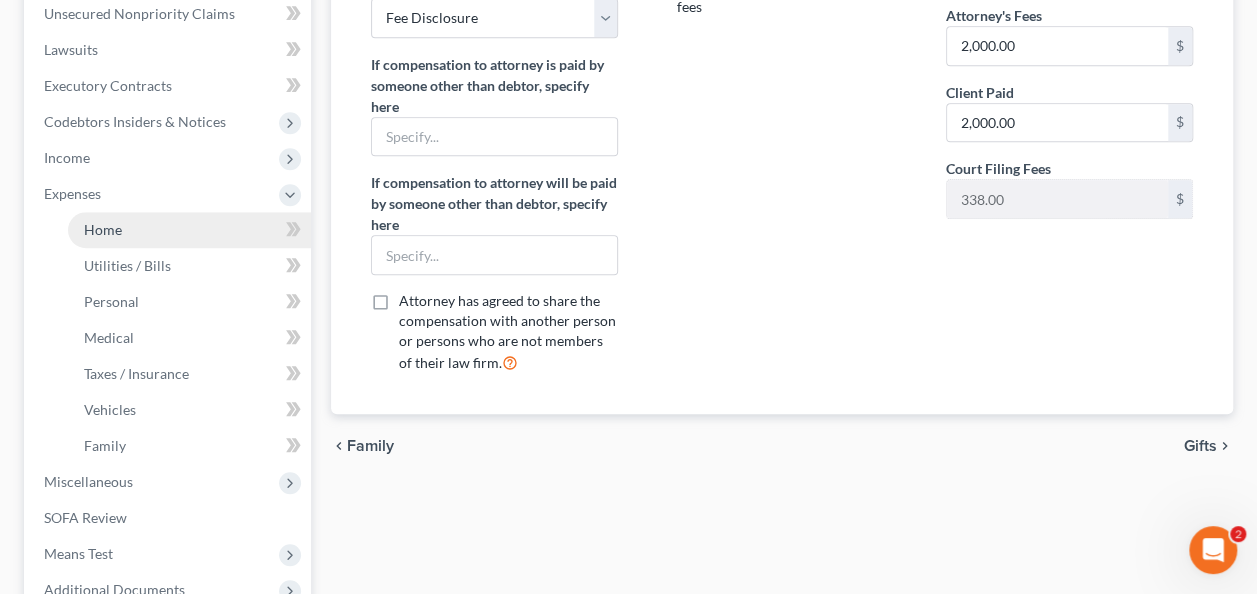 click on "Home" at bounding box center [189, 230] 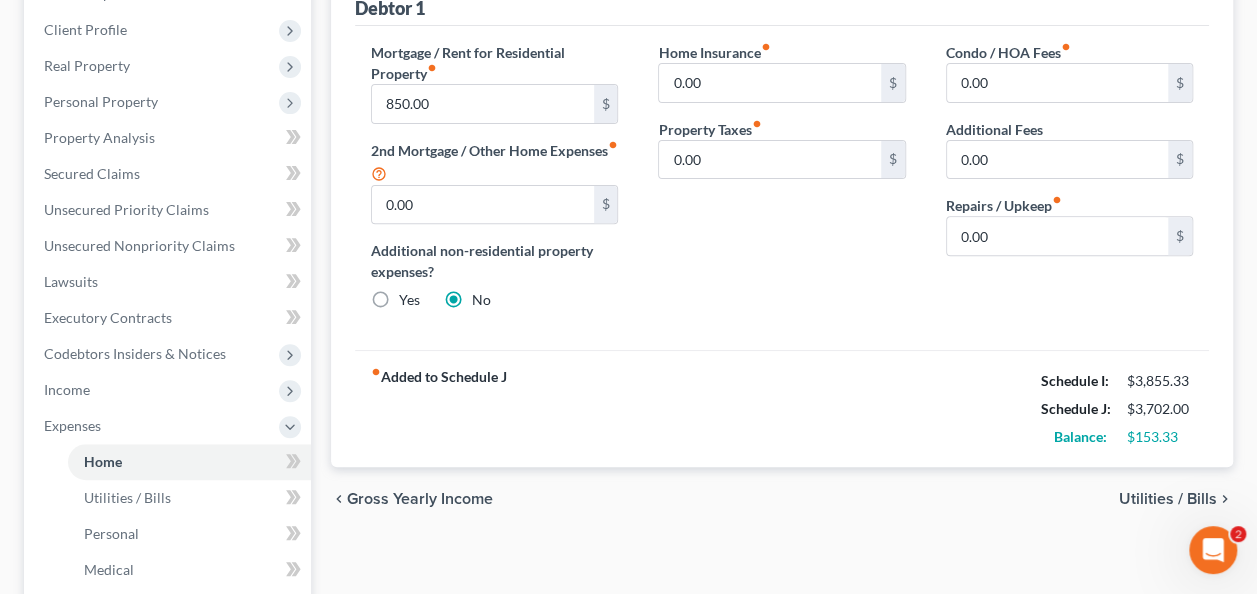 scroll, scrollTop: 300, scrollLeft: 0, axis: vertical 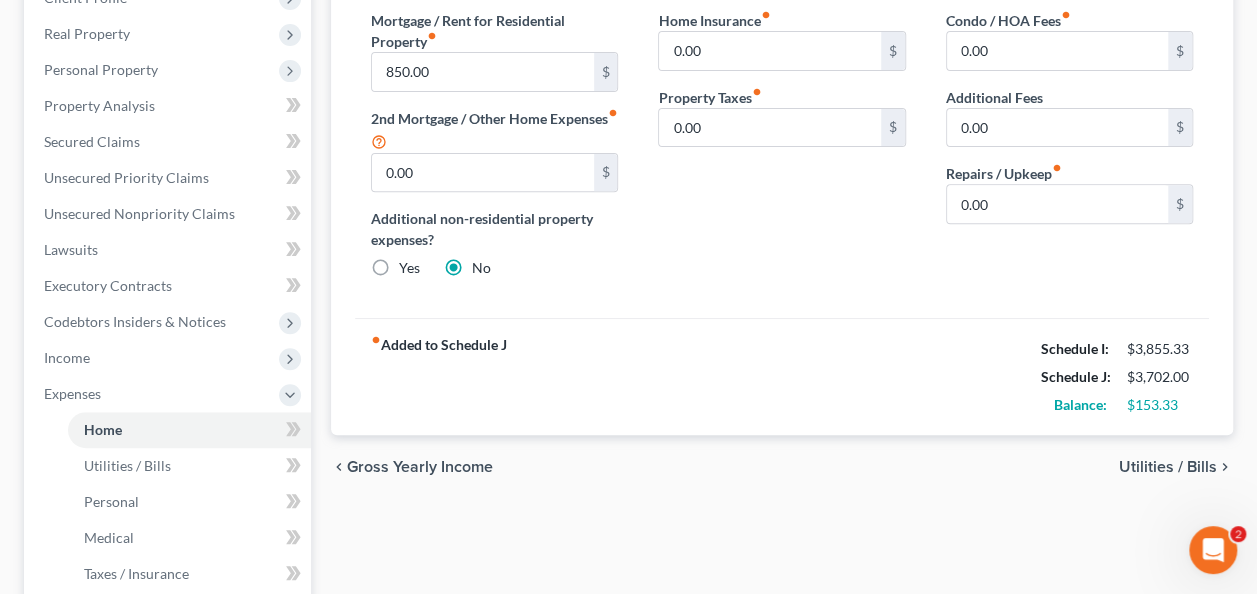 click on "Utilities / Bills" at bounding box center (1168, 467) 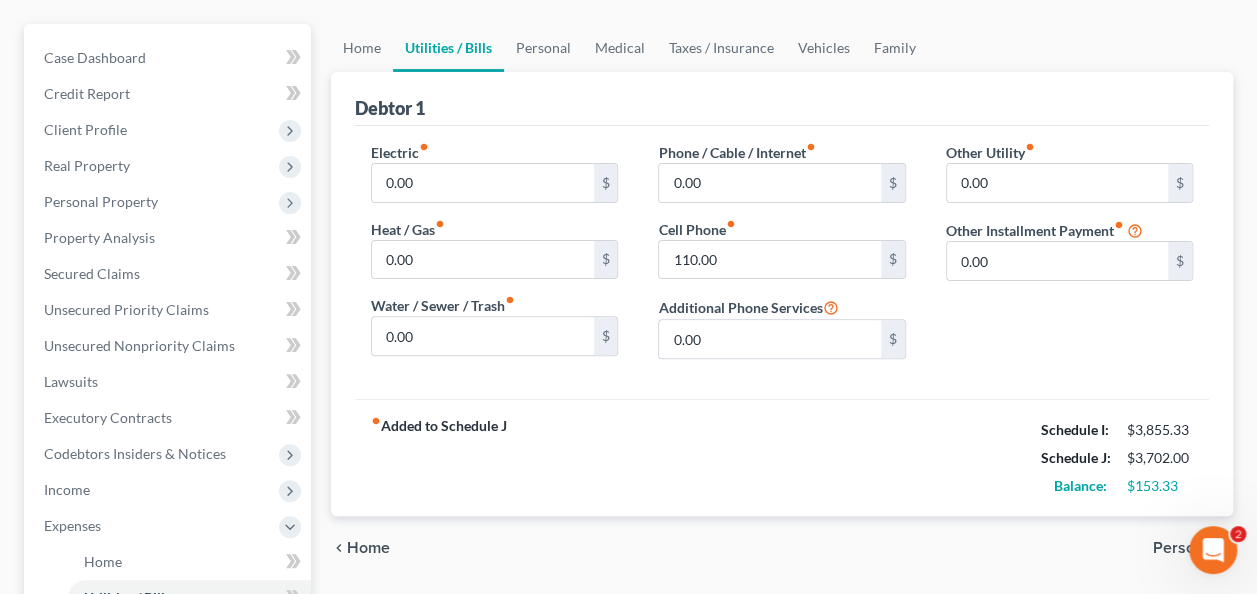 scroll, scrollTop: 200, scrollLeft: 0, axis: vertical 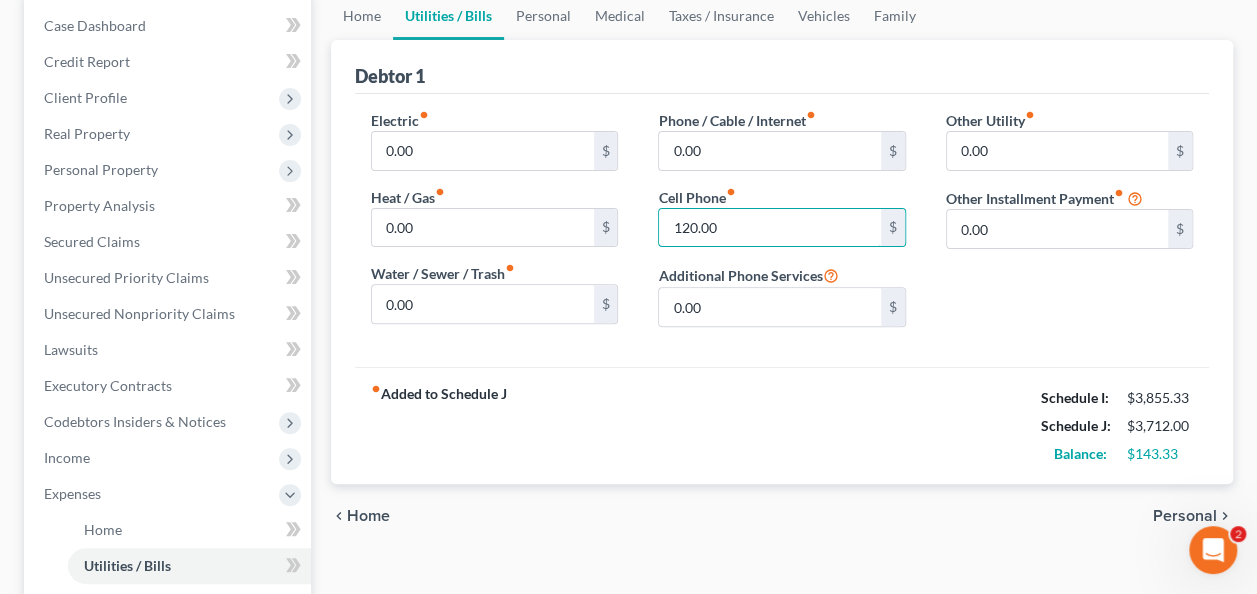 type on "120.00" 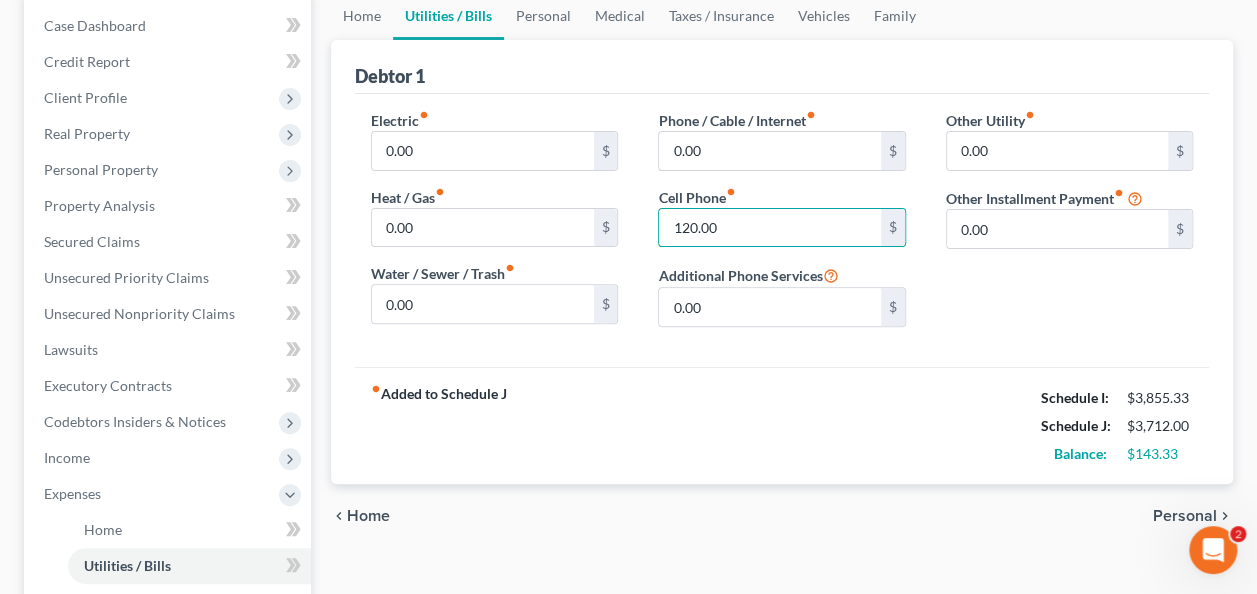 click on "Personal" at bounding box center (1185, 516) 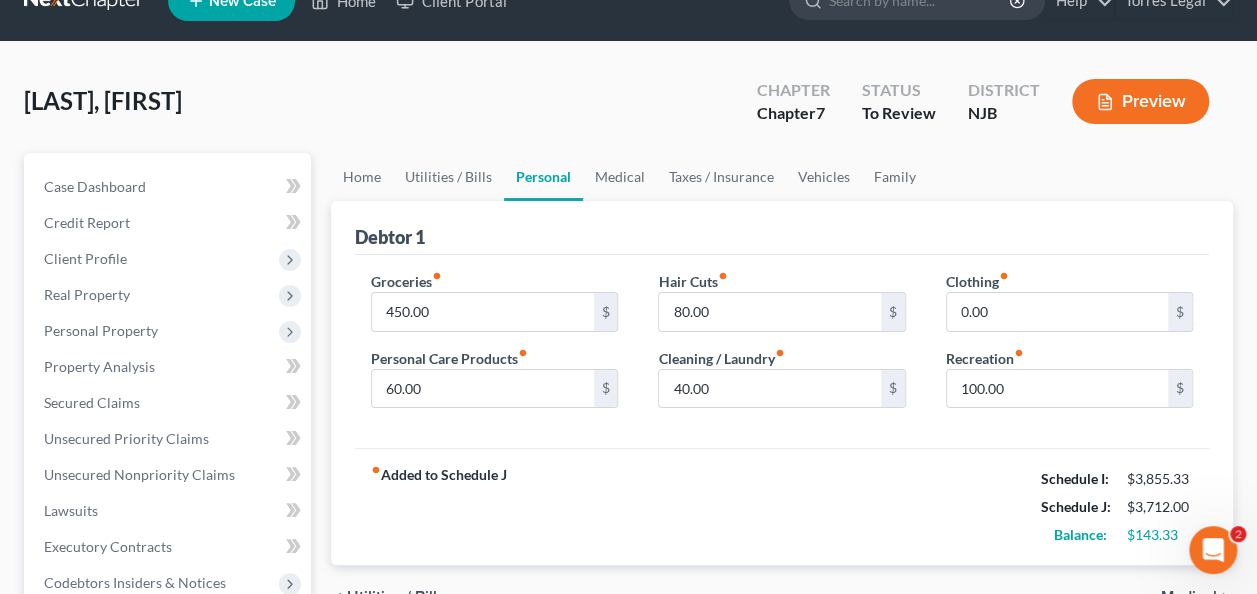 scroll, scrollTop: 0, scrollLeft: 0, axis: both 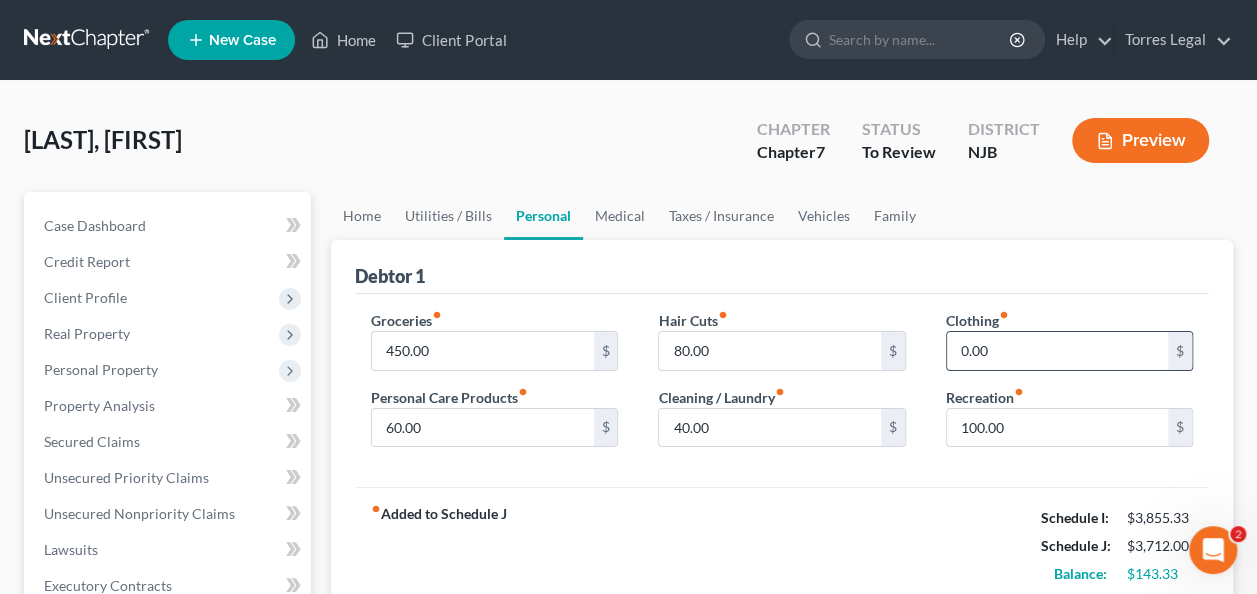 click on "0.00" at bounding box center (1057, 351) 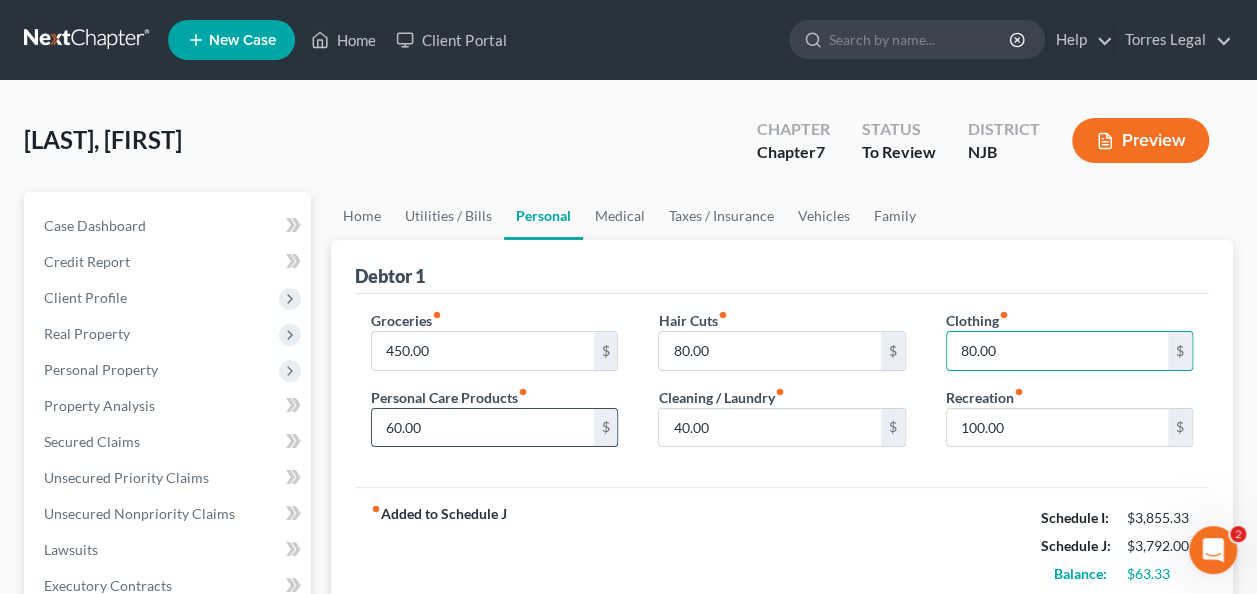 type on "80.00" 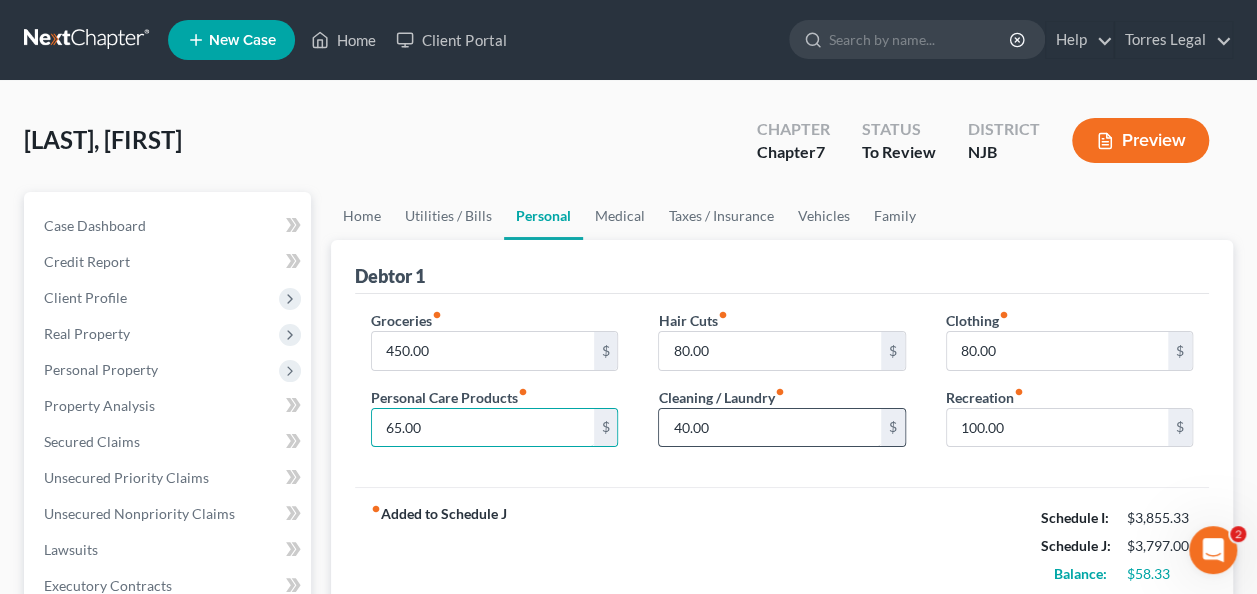 type on "65.00" 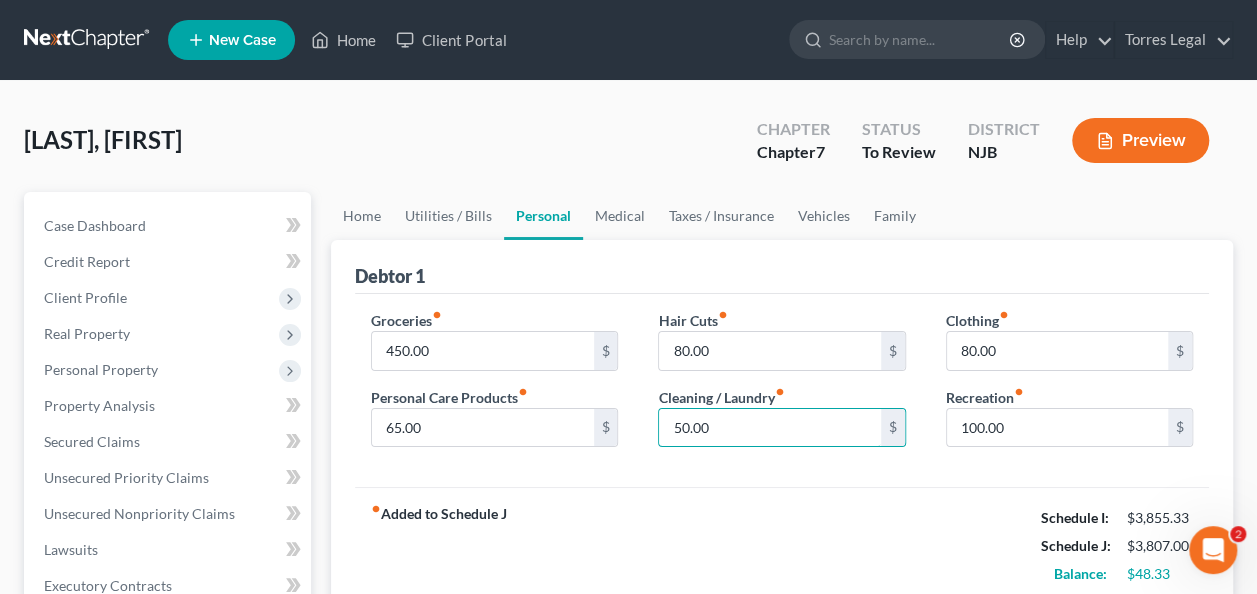 type on "50.00" 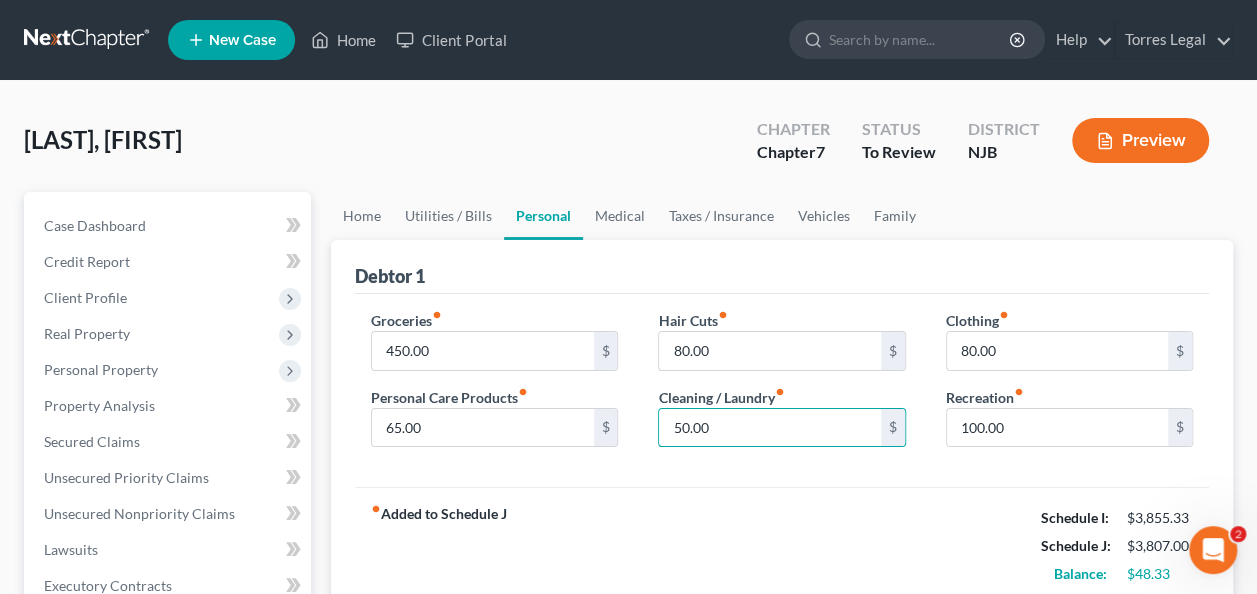 click on "fiber_manual_record  Added to Schedule J Schedule I: $3,855.33 Schedule J: $3,807.00 Balance: $48.33" at bounding box center [782, 545] 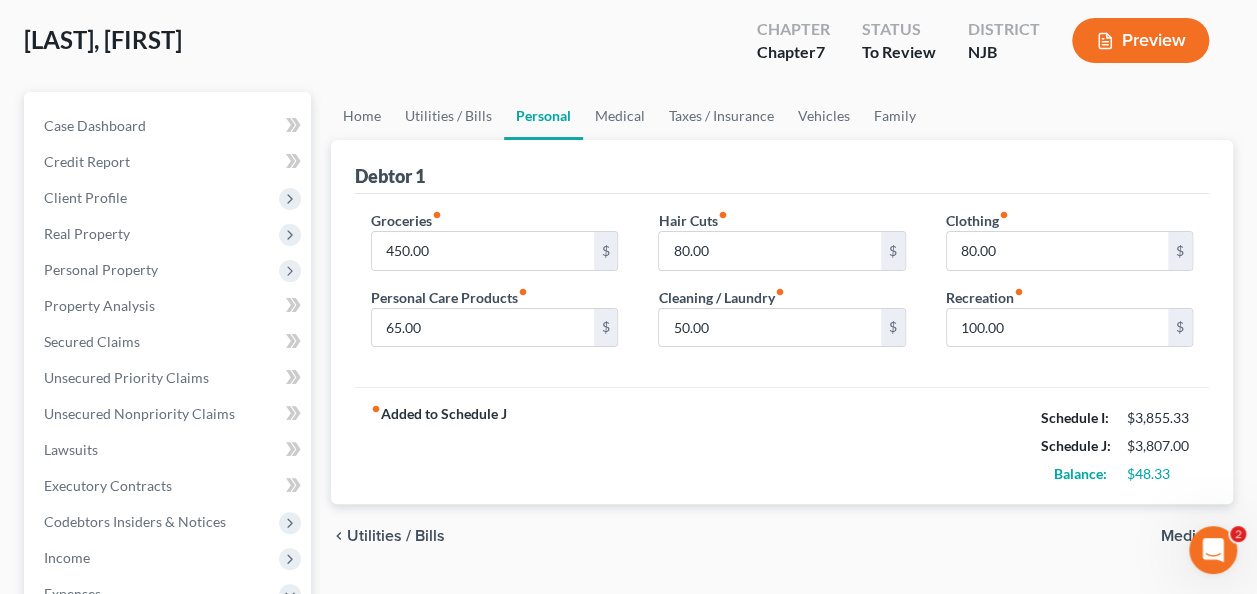 scroll, scrollTop: 200, scrollLeft: 0, axis: vertical 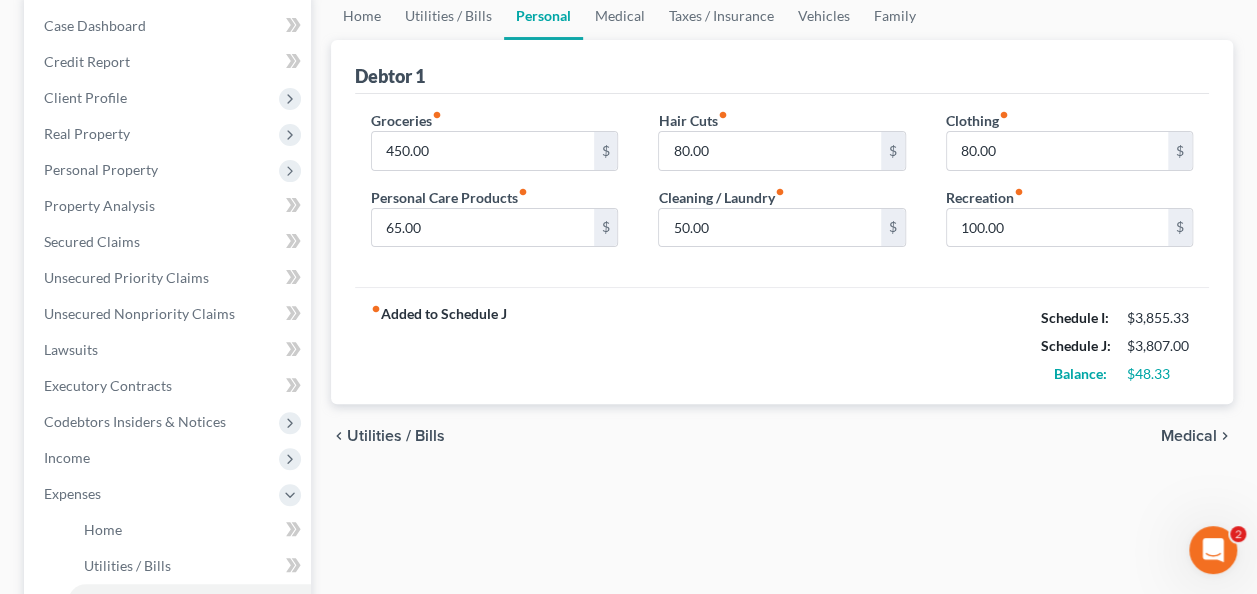 click on "chevron_left
Utilities / Bills
Medical
chevron_right" at bounding box center (782, 436) 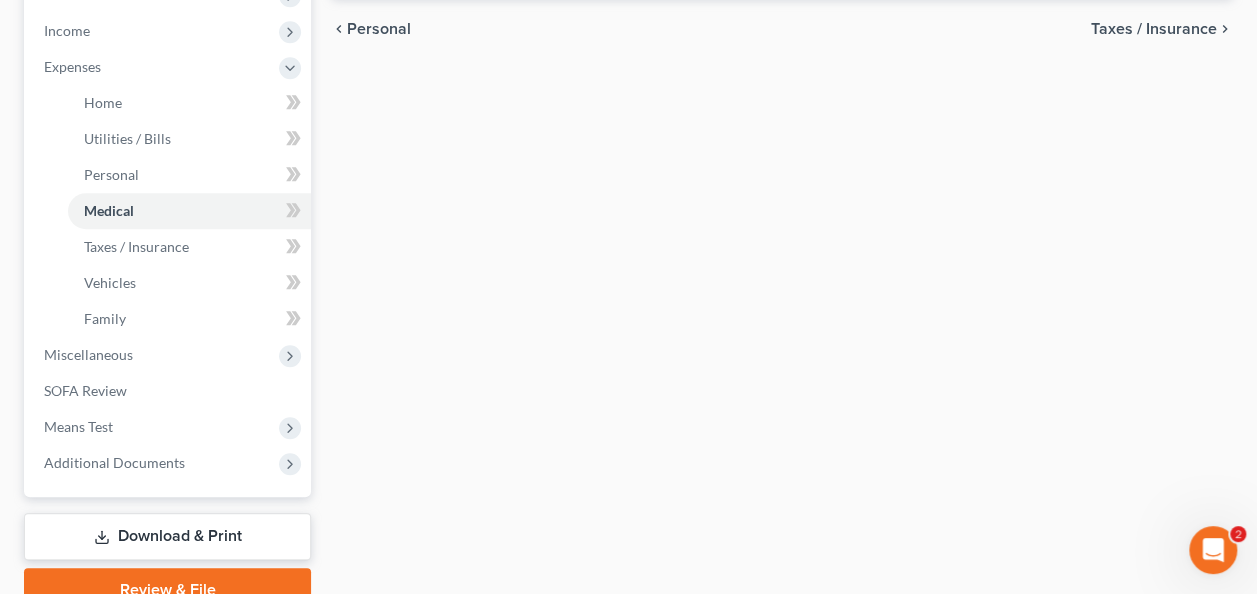 scroll, scrollTop: 718, scrollLeft: 0, axis: vertical 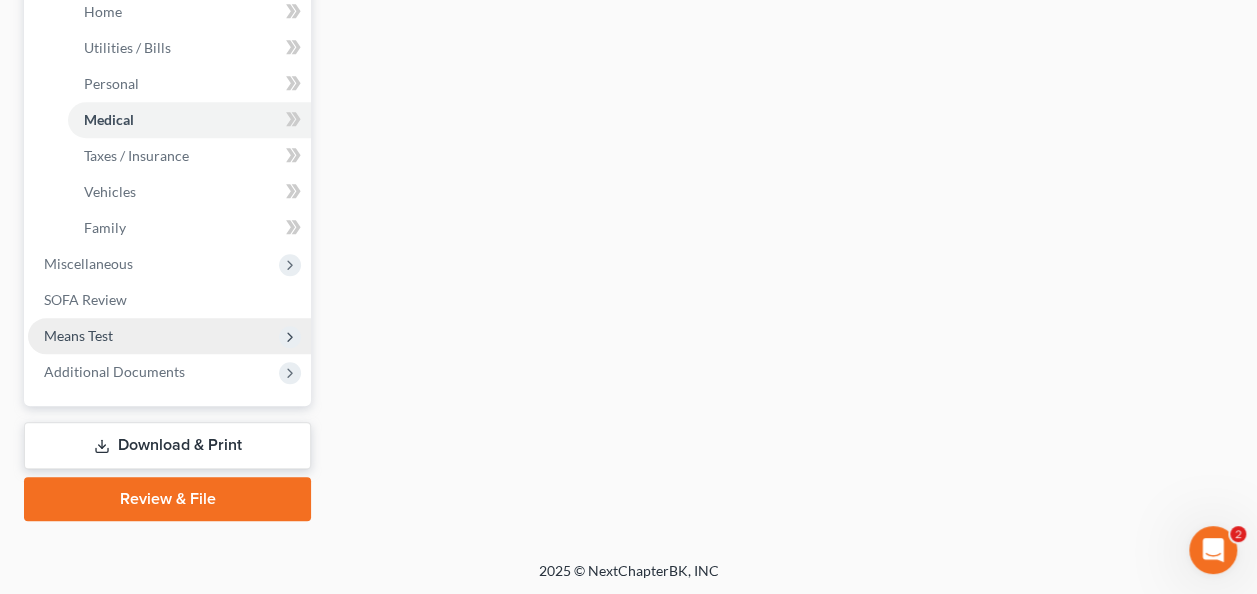 click on "Means Test" at bounding box center [169, 336] 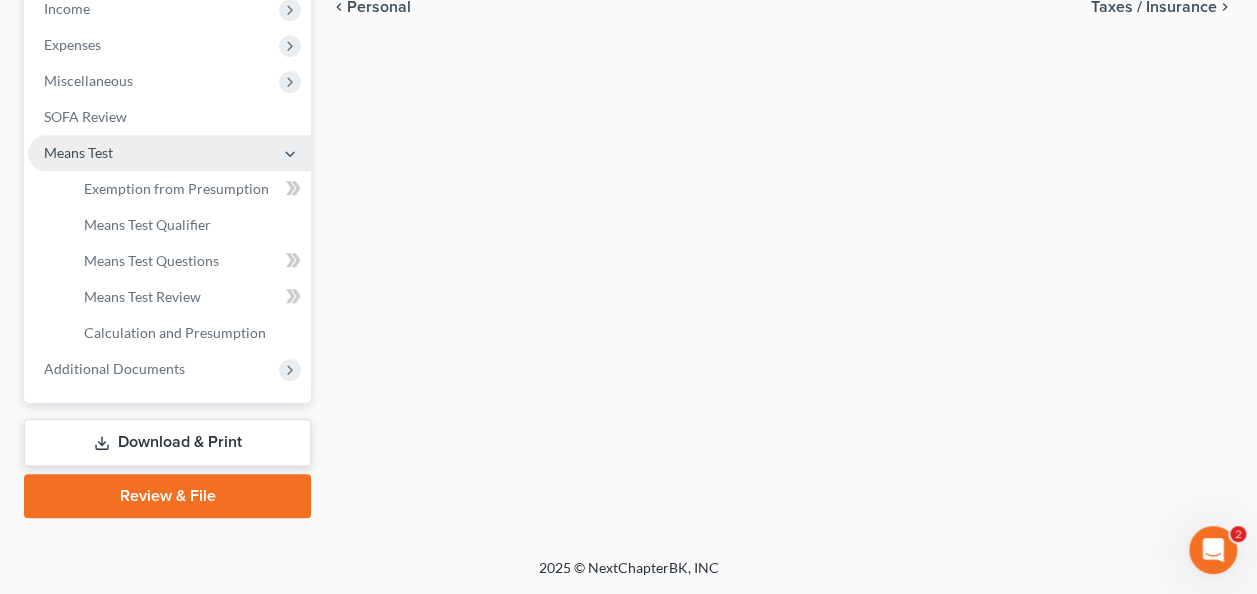 scroll, scrollTop: 646, scrollLeft: 0, axis: vertical 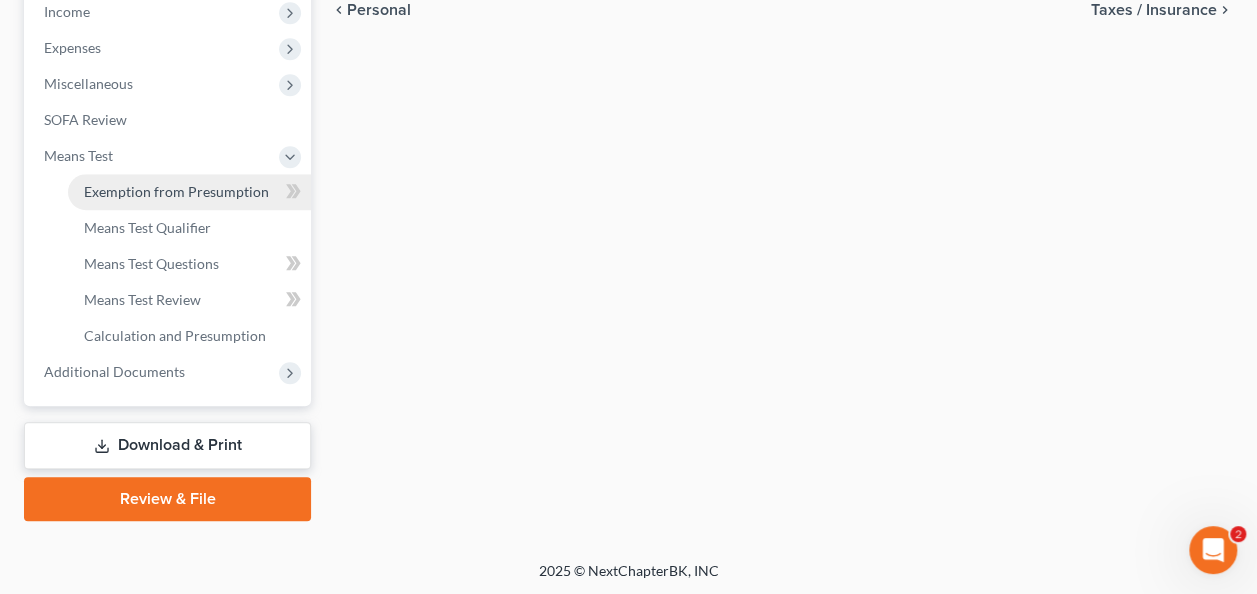 click on "Exemption from Presumption" at bounding box center (176, 191) 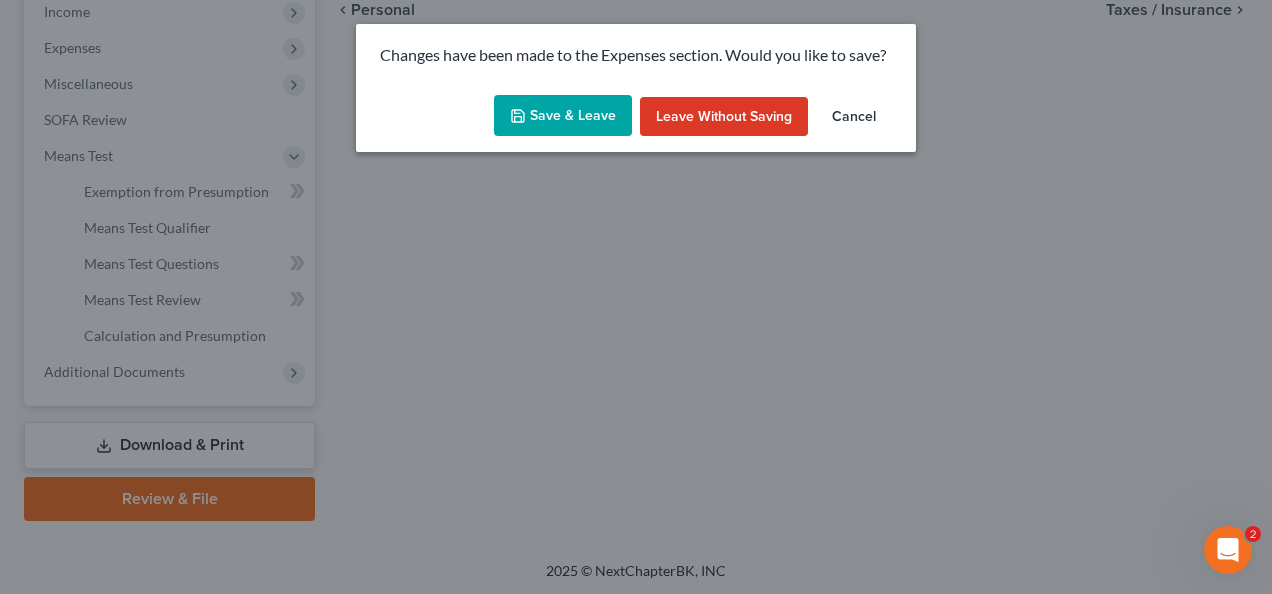 click on "Save & Leave" at bounding box center [563, 116] 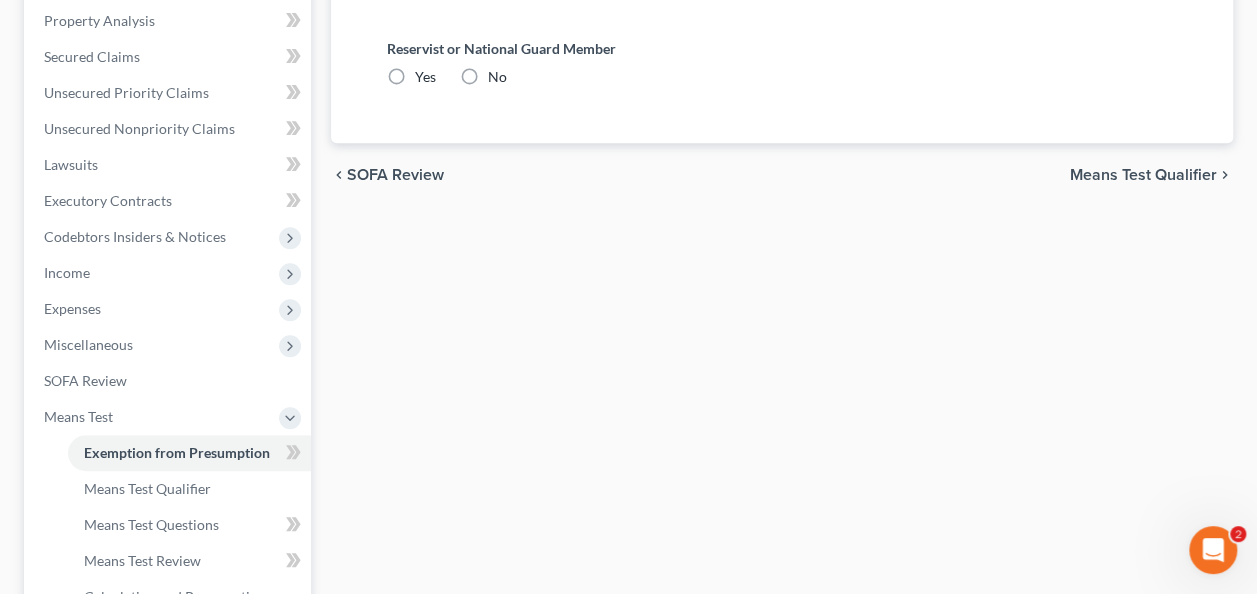 scroll, scrollTop: 200, scrollLeft: 0, axis: vertical 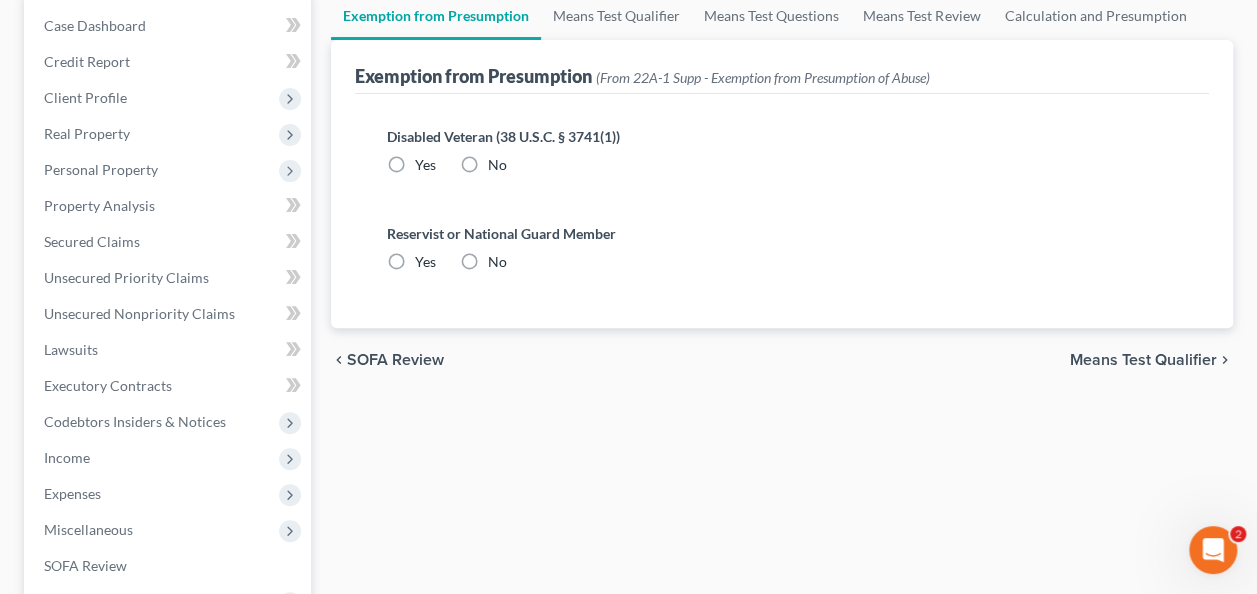 click on "No" at bounding box center (497, 165) 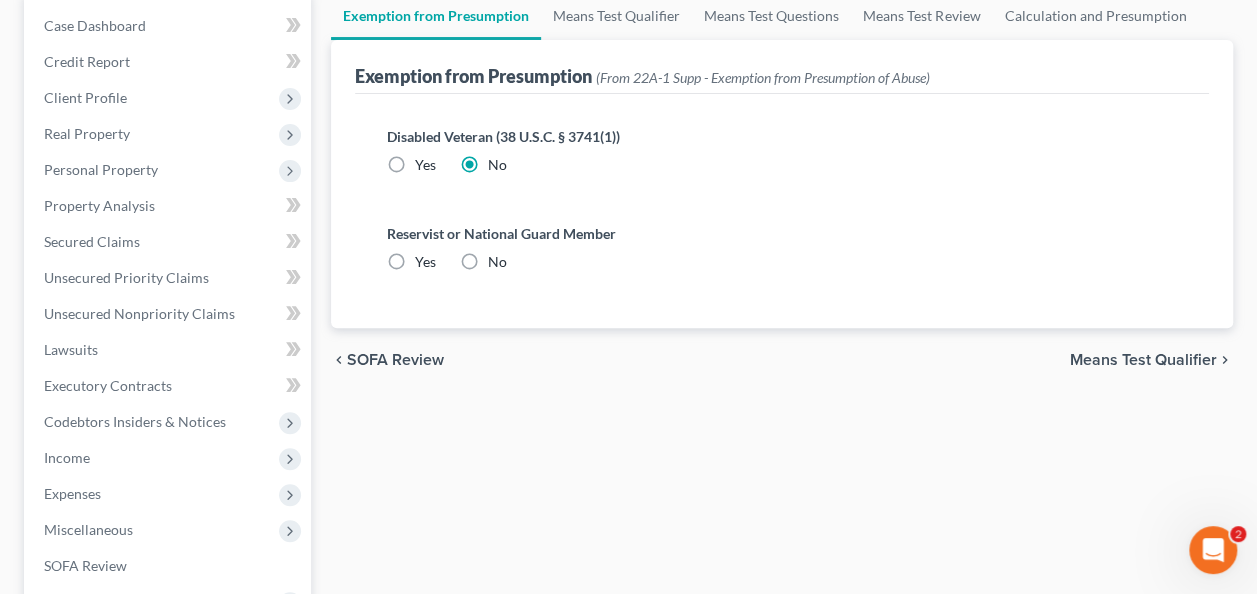 click on "No" at bounding box center (497, 262) 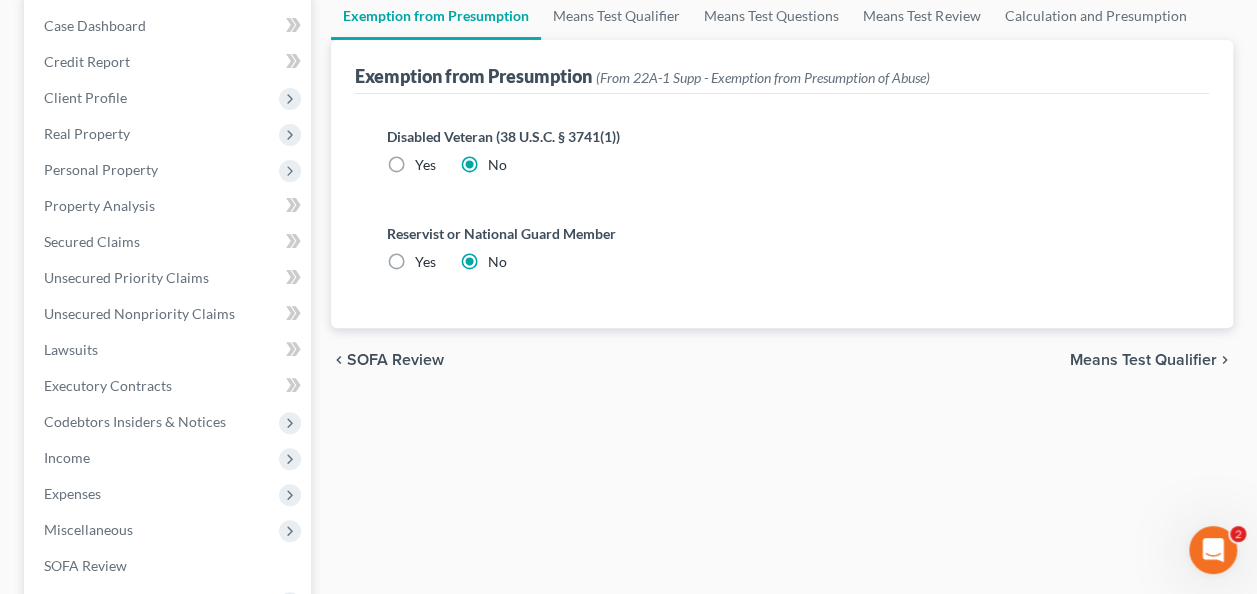 click on "Means Test Qualifier" at bounding box center [1143, 360] 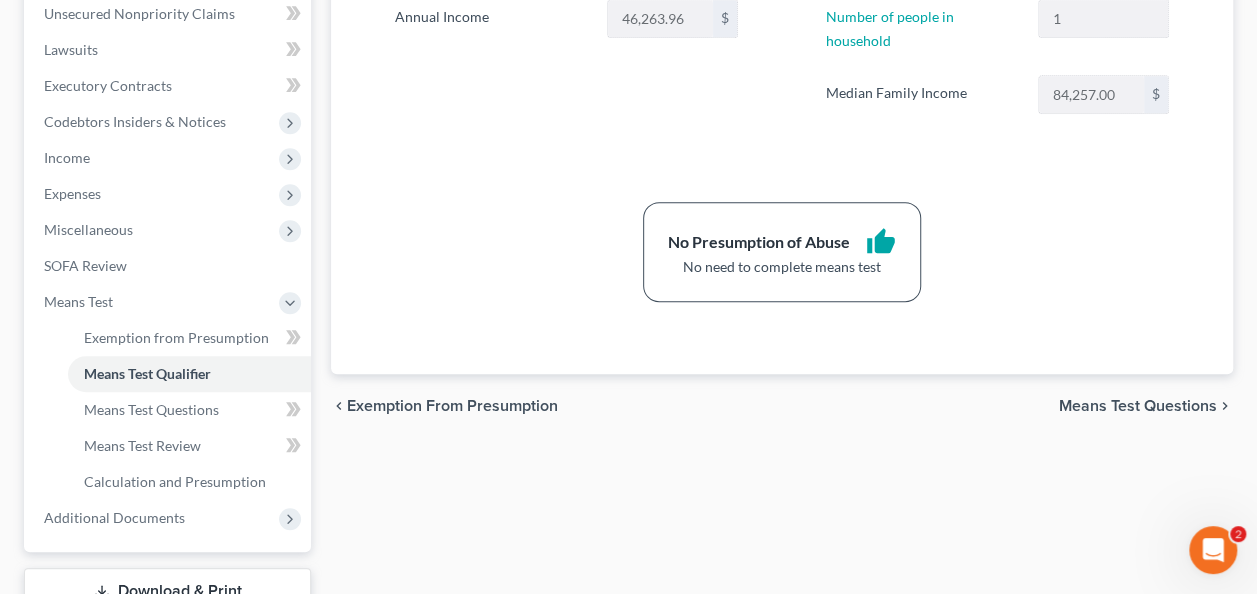 scroll, scrollTop: 400, scrollLeft: 0, axis: vertical 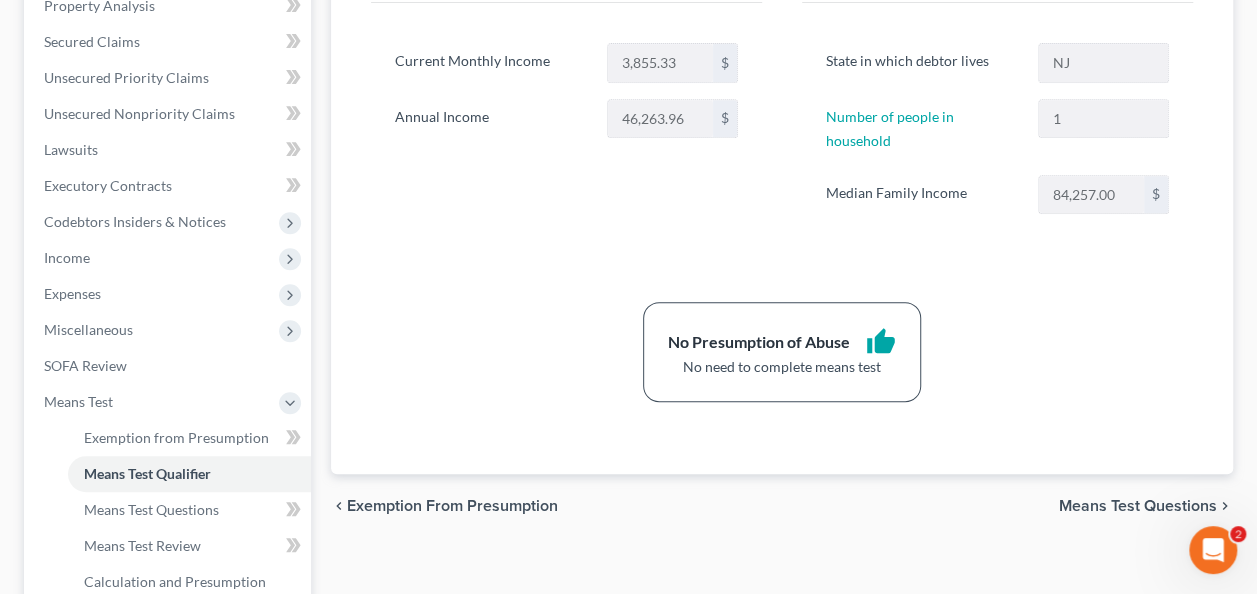 click on "Means Test Questions" at bounding box center (1138, 506) 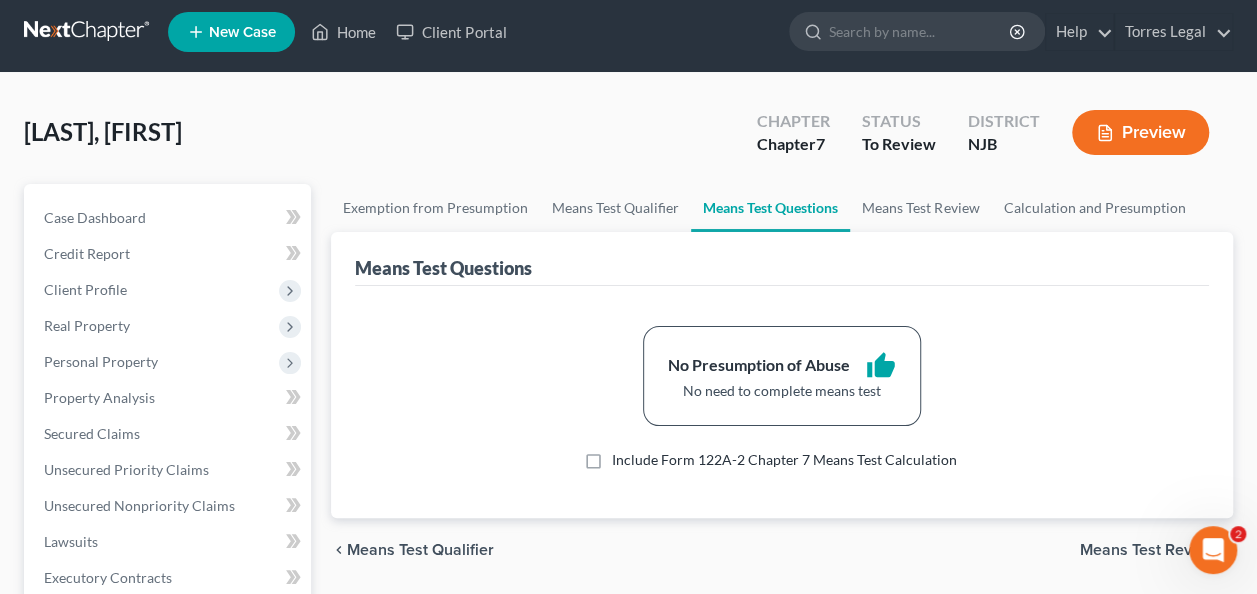 scroll, scrollTop: 0, scrollLeft: 0, axis: both 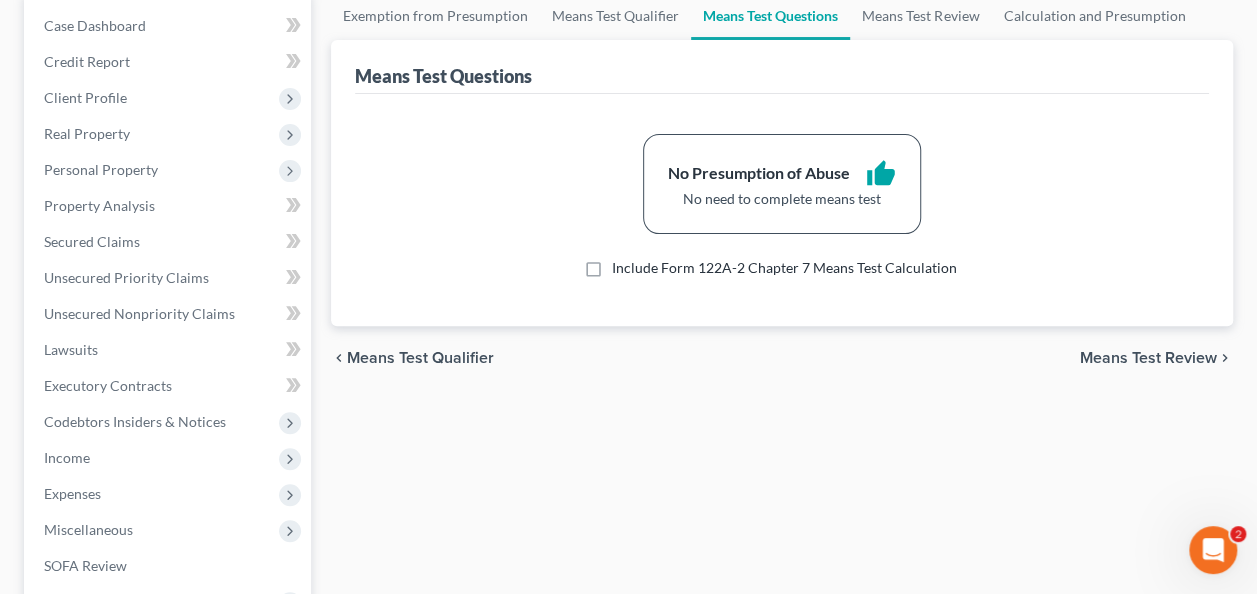 click on "Means Test Review" at bounding box center (1148, 358) 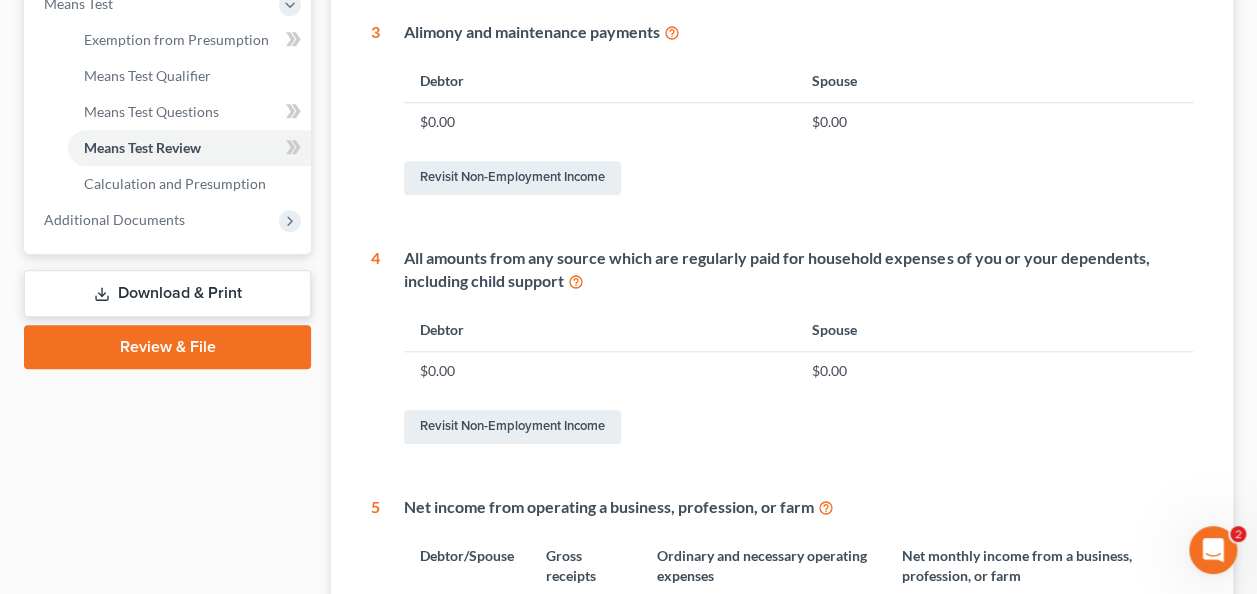 scroll, scrollTop: 800, scrollLeft: 0, axis: vertical 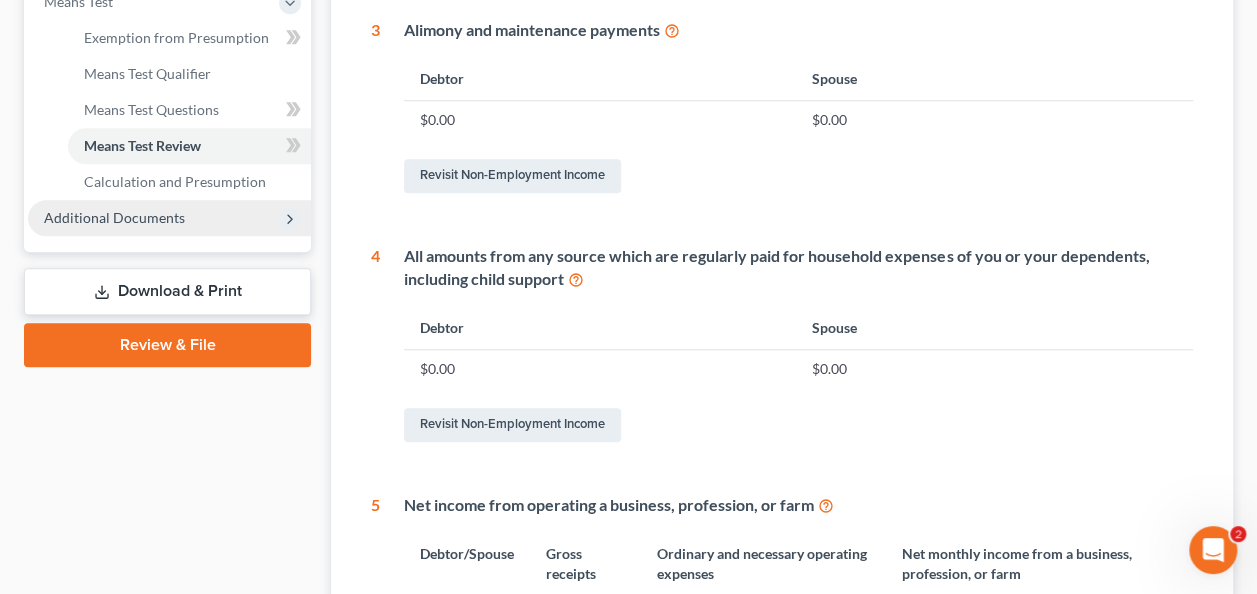 click on "Additional Documents" at bounding box center [114, 217] 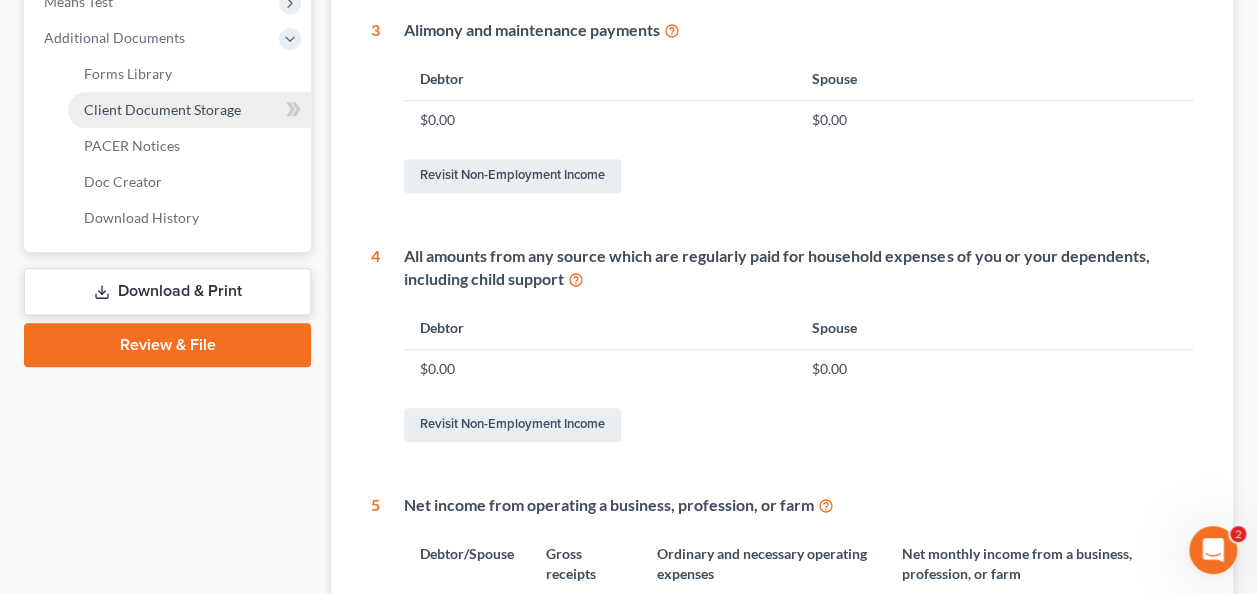 click on "Client Document Storage" at bounding box center [189, 110] 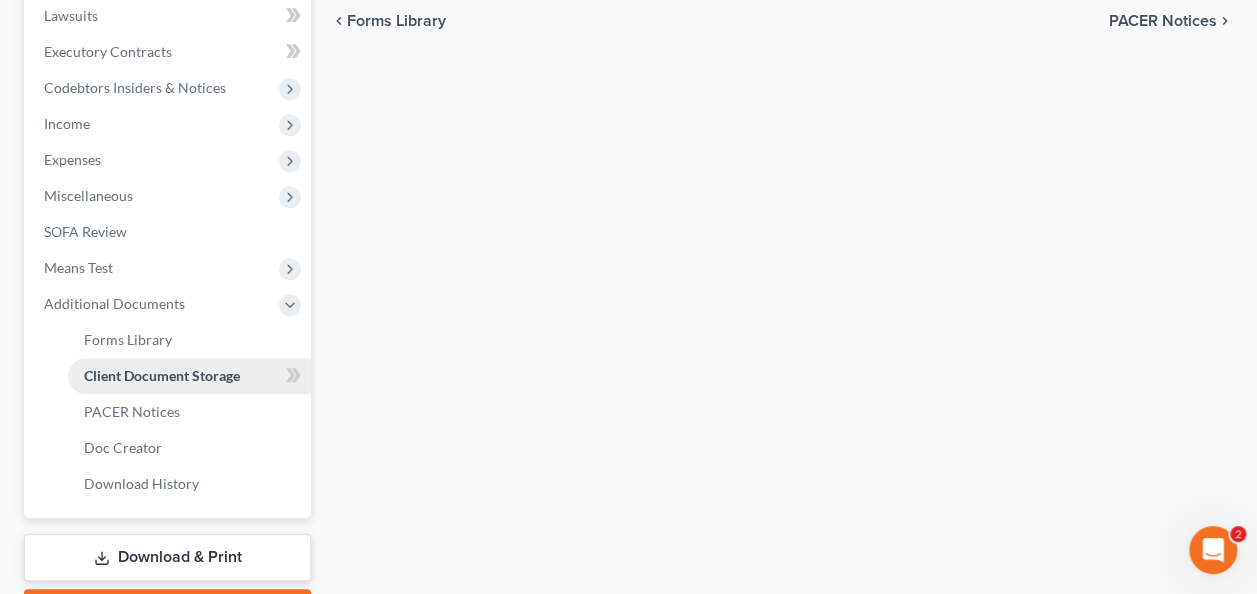select on "9" 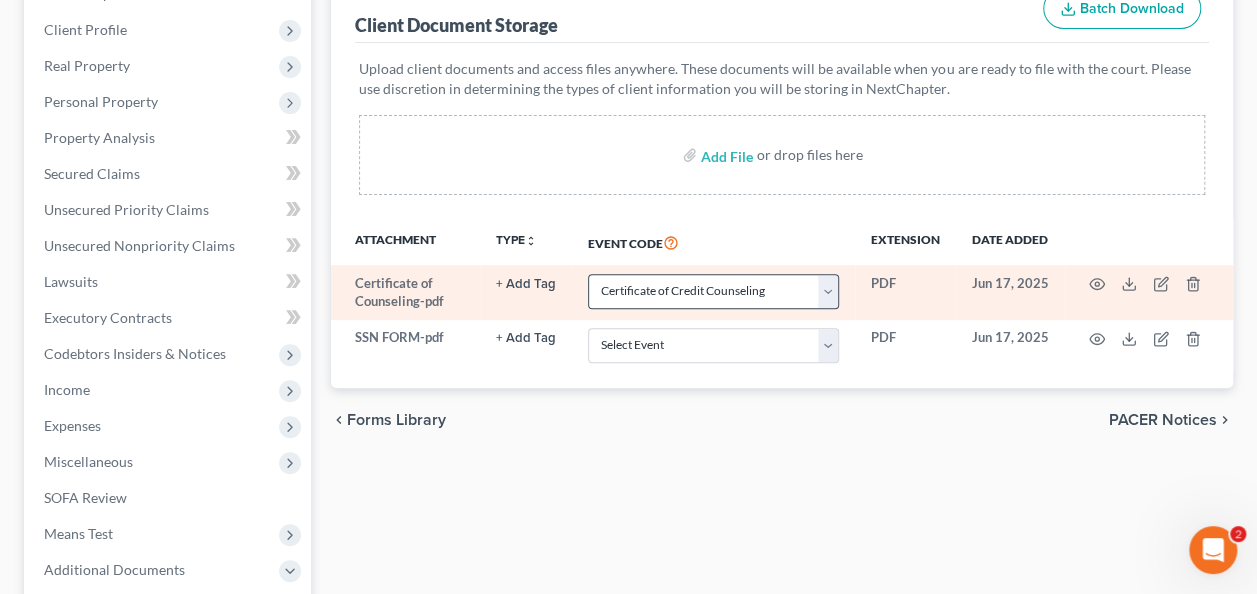 scroll, scrollTop: 300, scrollLeft: 0, axis: vertical 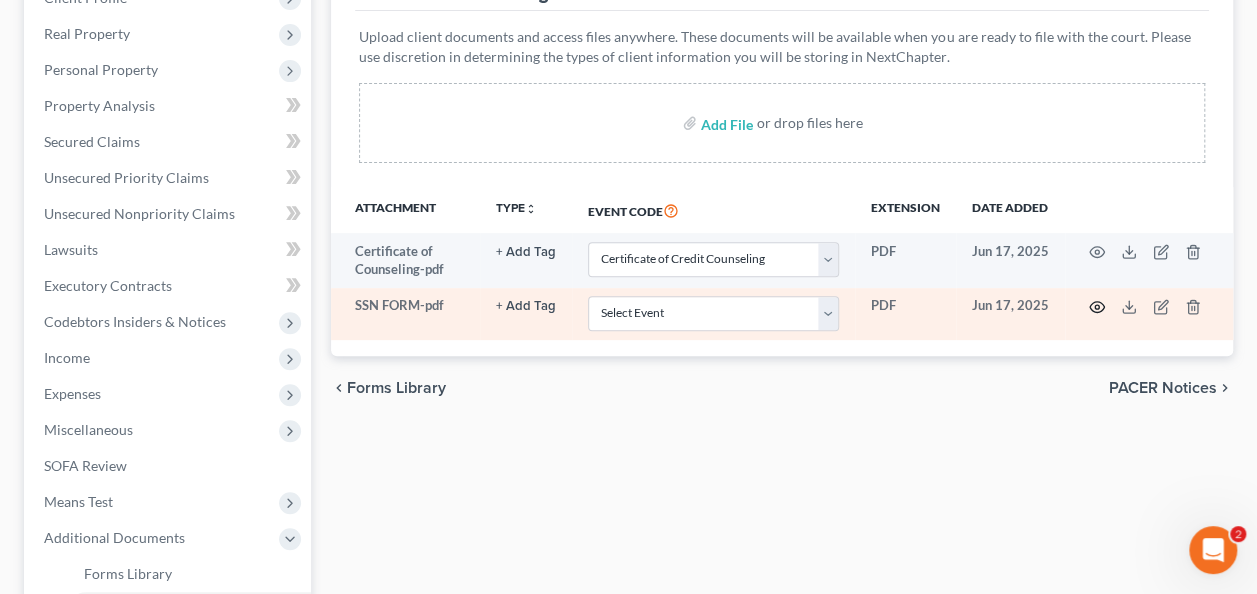 click 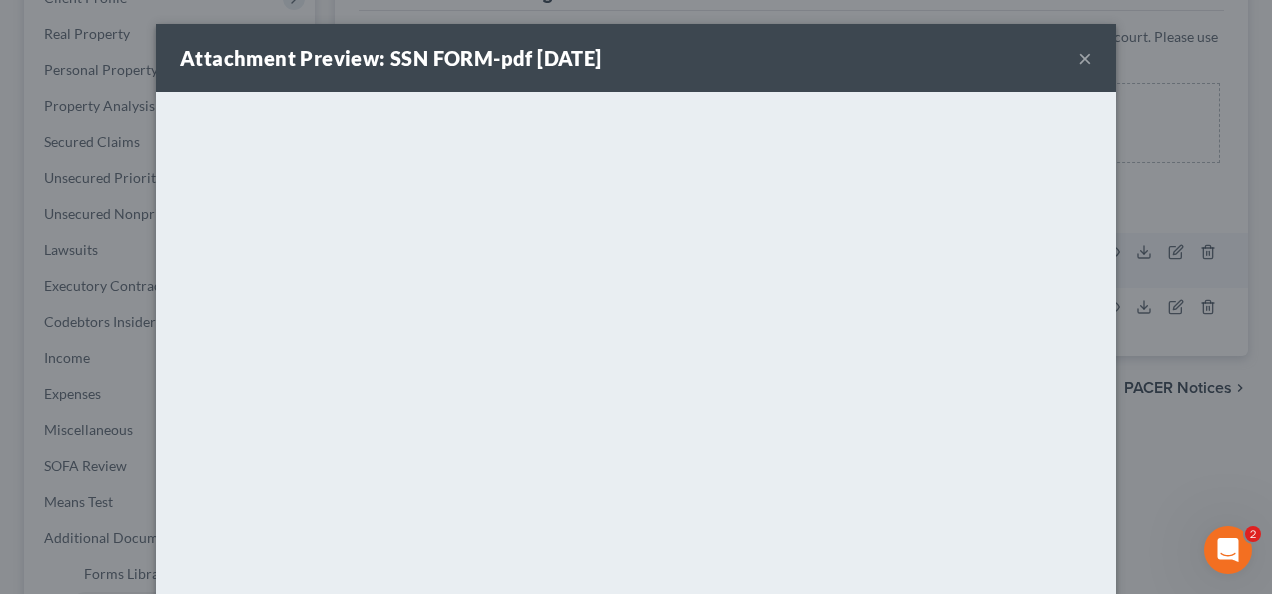 click on "×" at bounding box center [1085, 58] 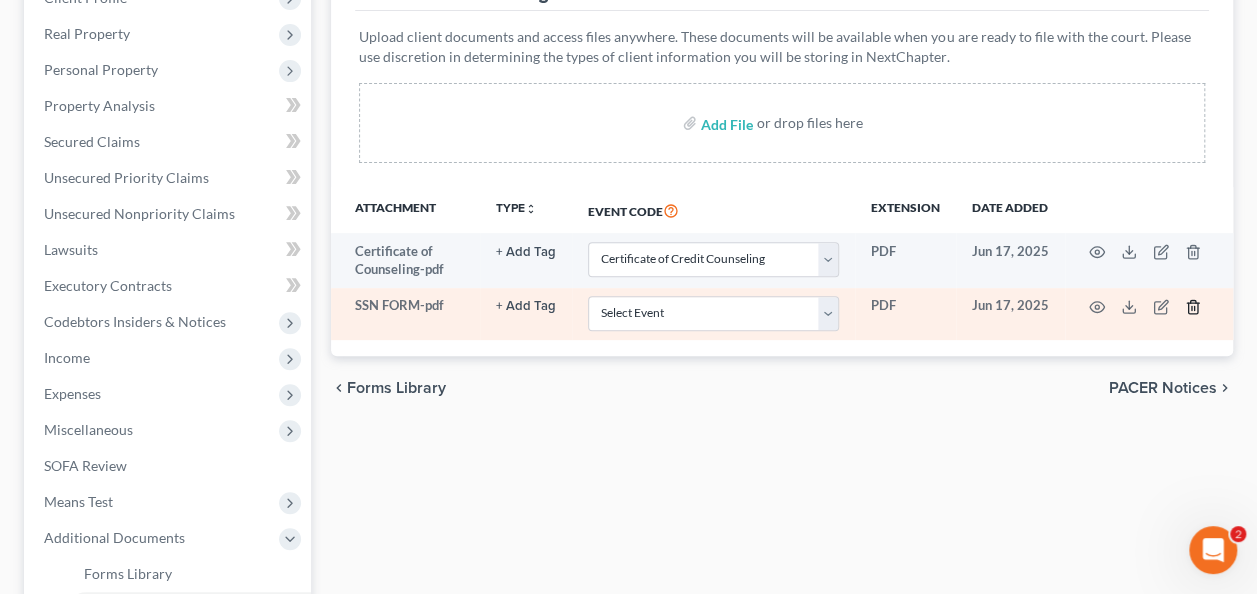 click 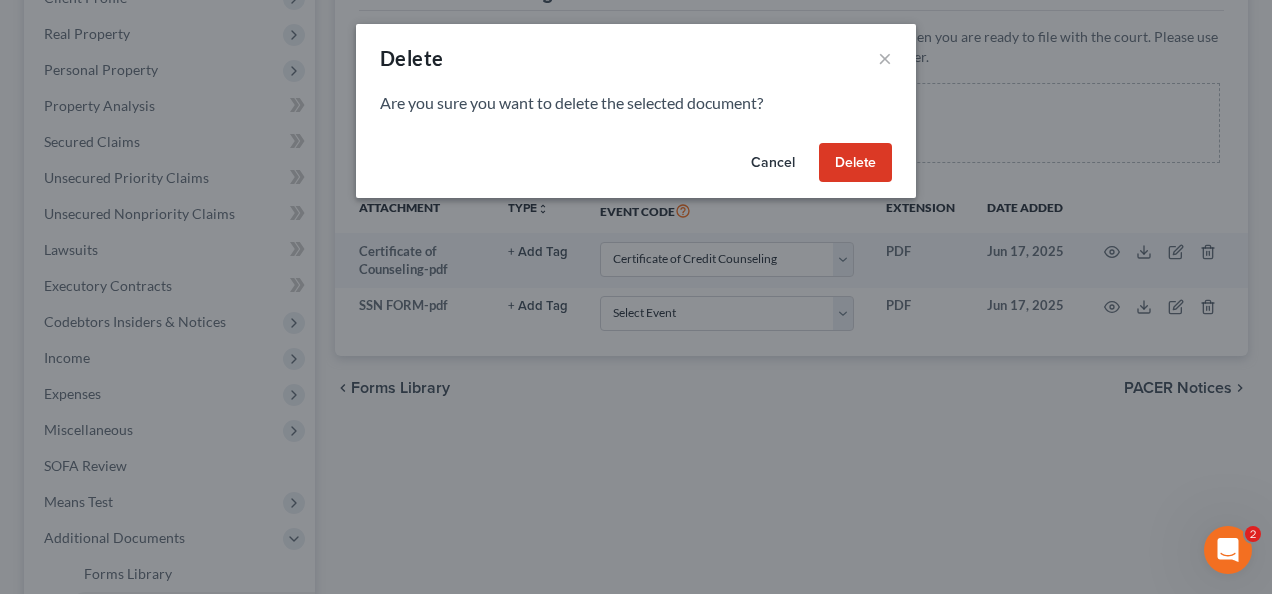 click on "Delete" at bounding box center [855, 163] 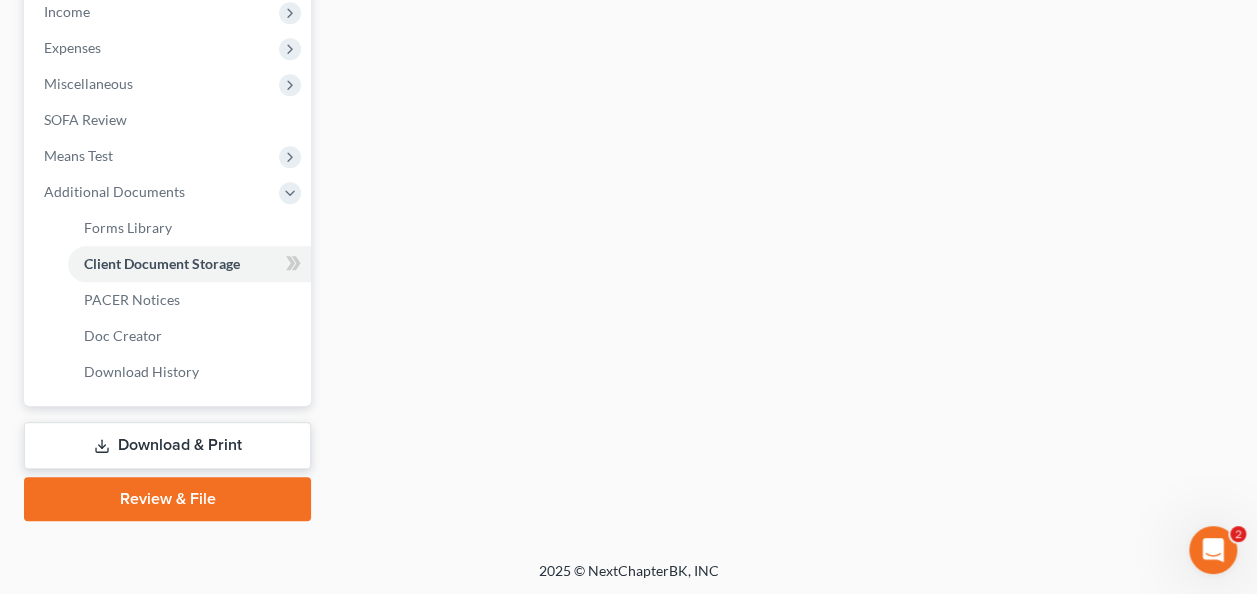 click on "Download & Print" at bounding box center [167, 445] 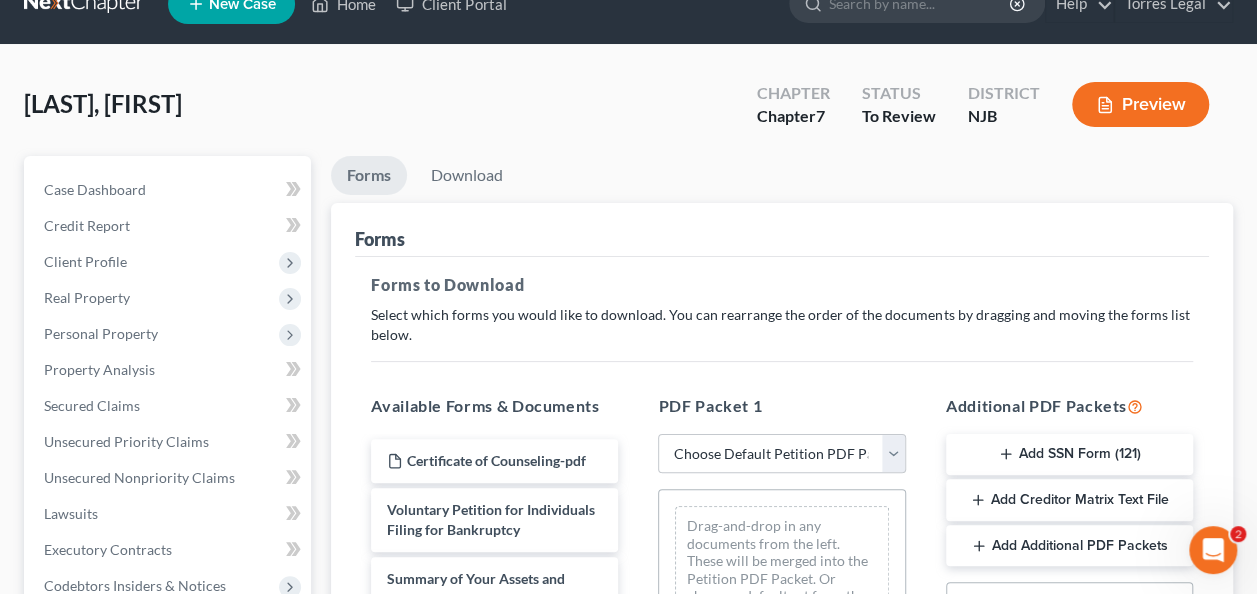 scroll, scrollTop: 0, scrollLeft: 0, axis: both 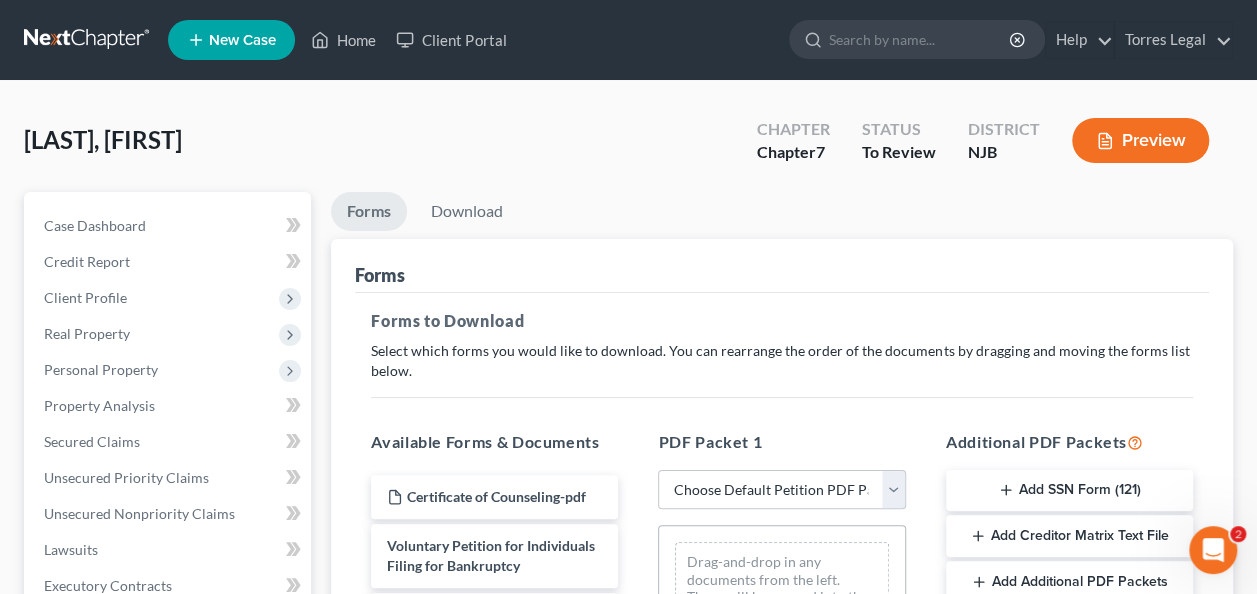 click on "Add SSN Form (121)" at bounding box center [1069, 491] 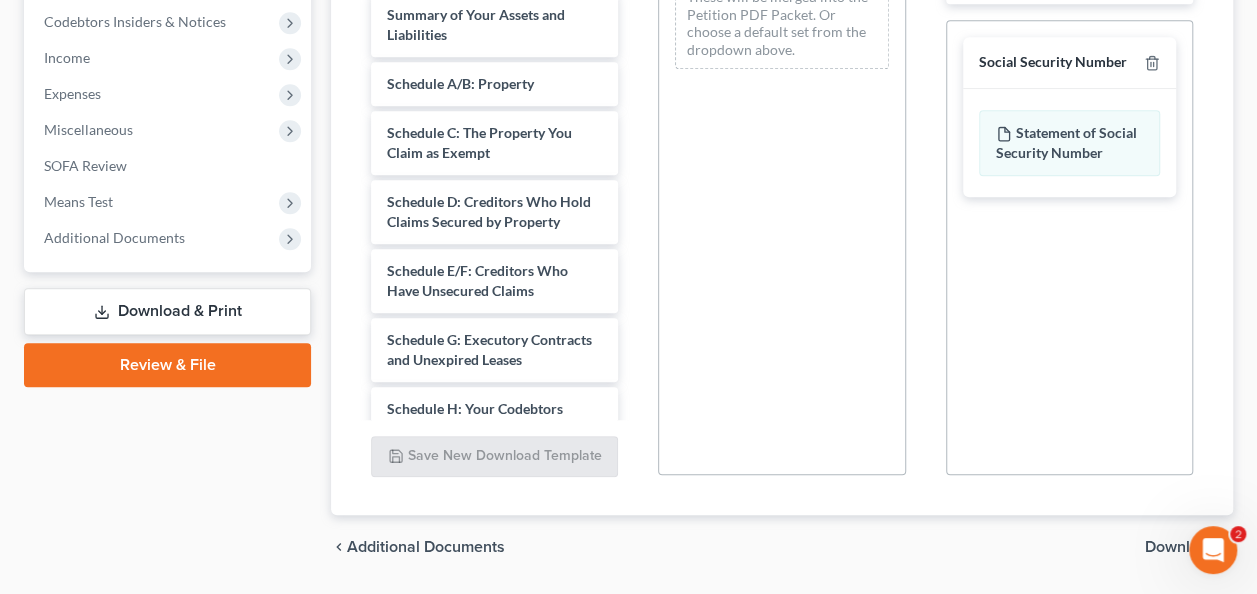 click on "Download" at bounding box center [1181, 547] 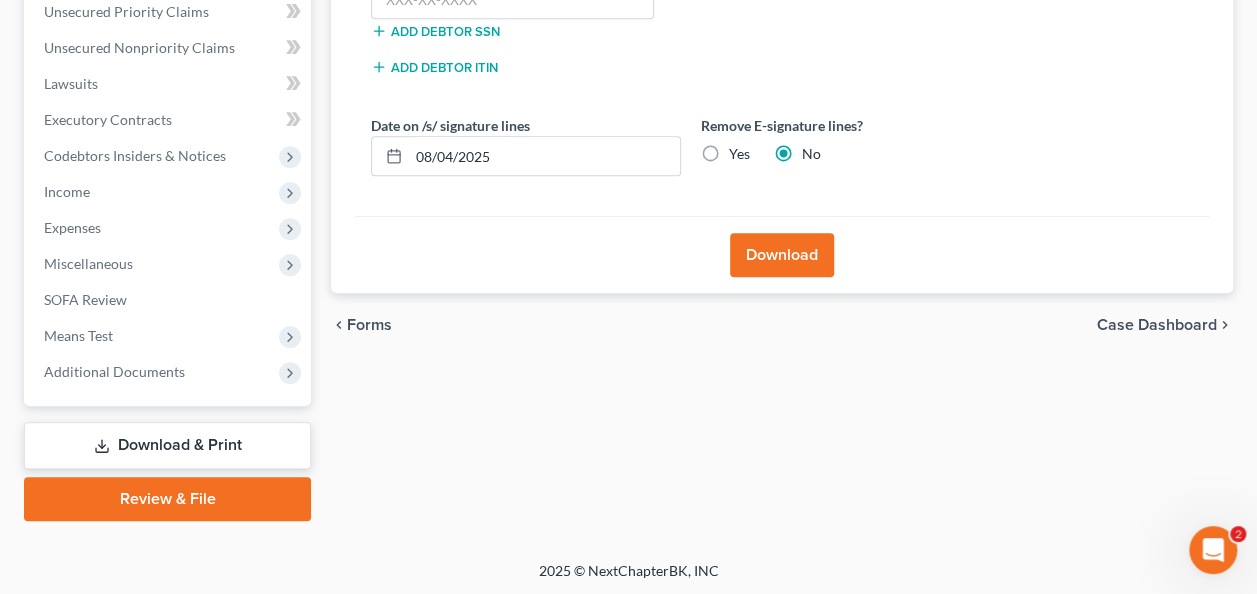 scroll, scrollTop: 266, scrollLeft: 0, axis: vertical 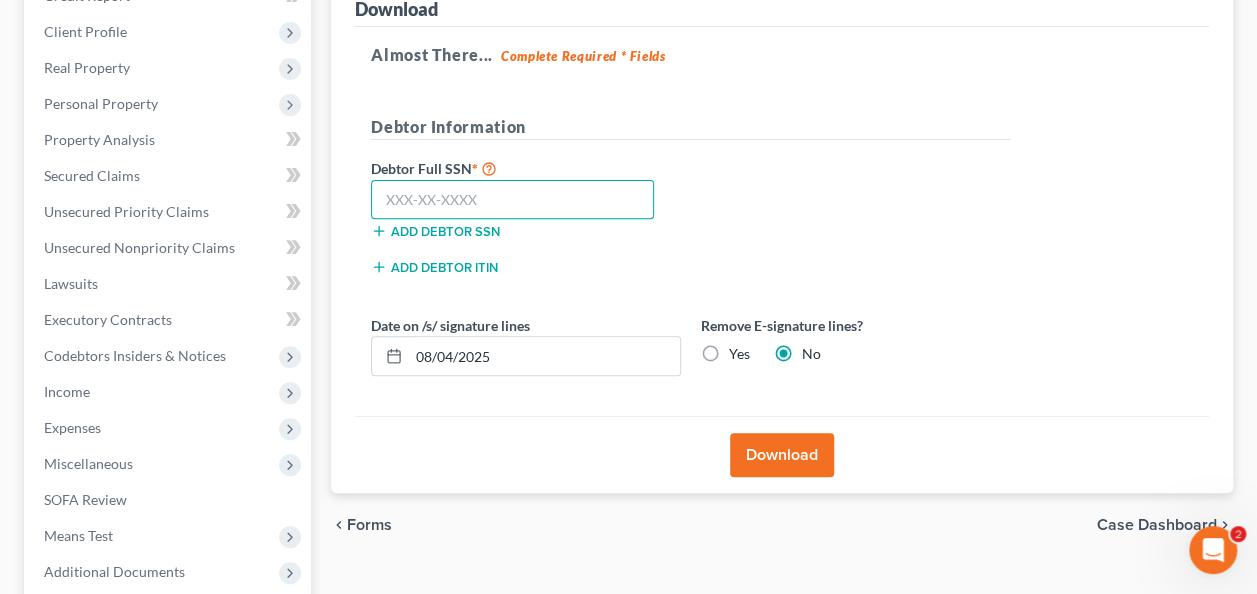 paste on "[SSN]" 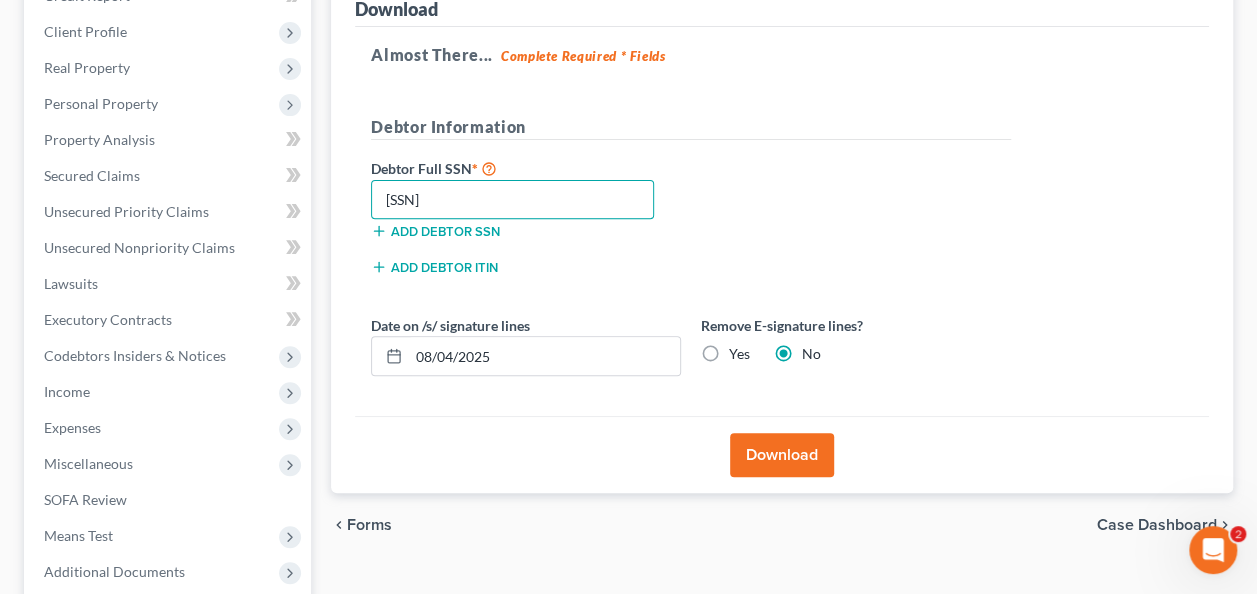 type on "[SSN]" 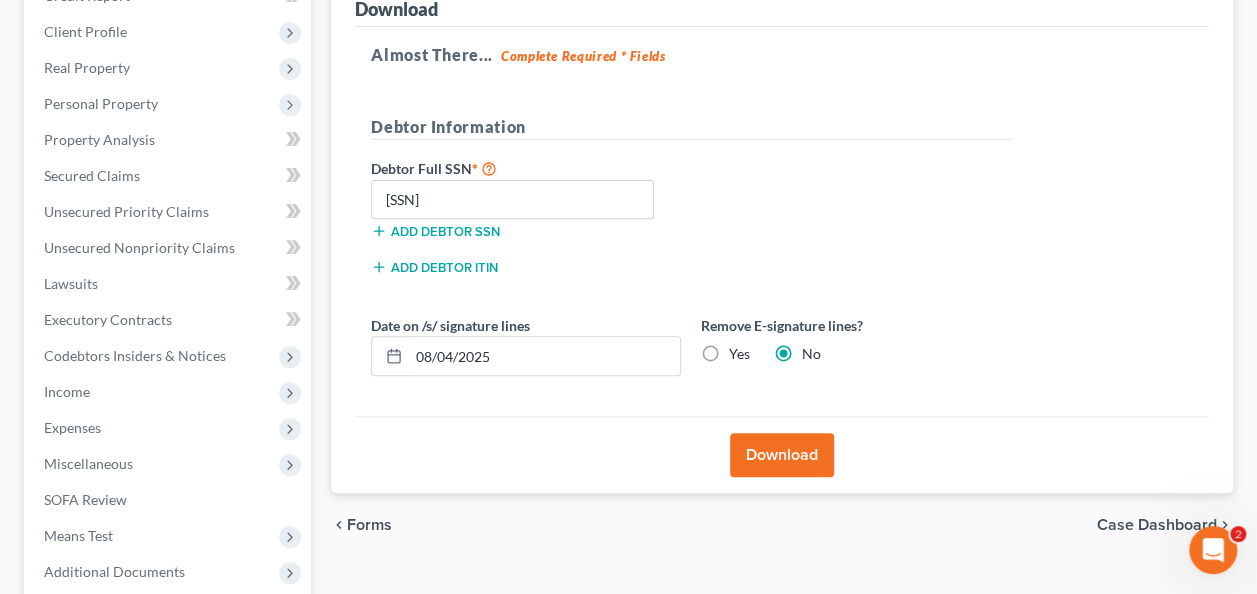 click on "Download" at bounding box center (782, 455) 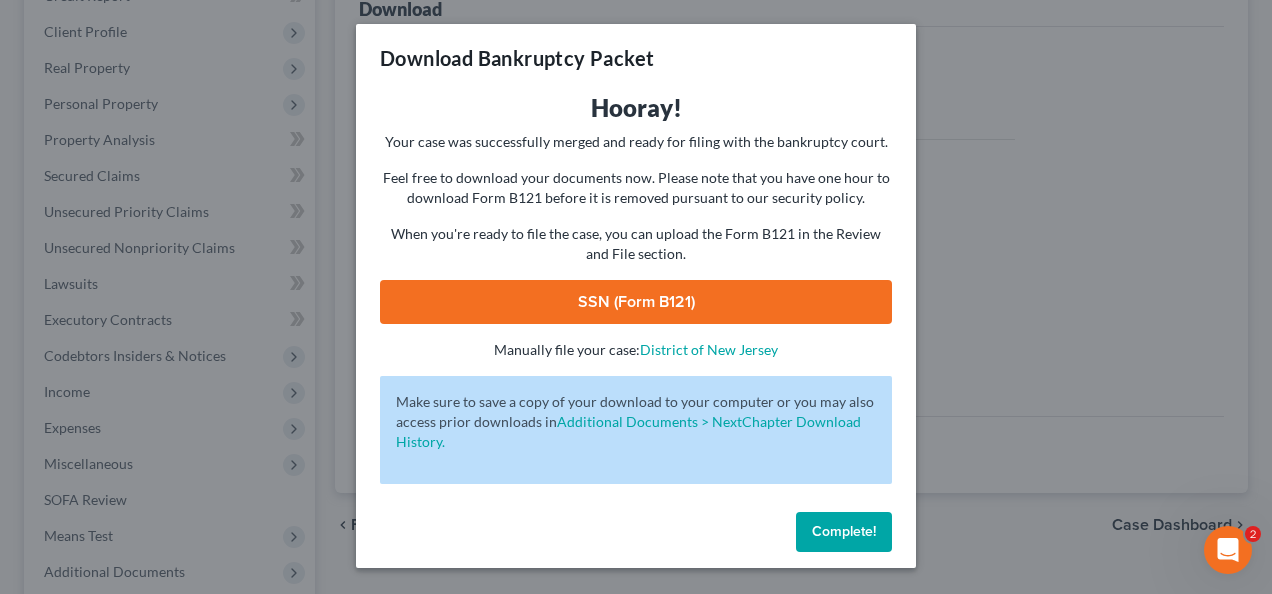 click on "SSN (Form B121)" at bounding box center (636, 302) 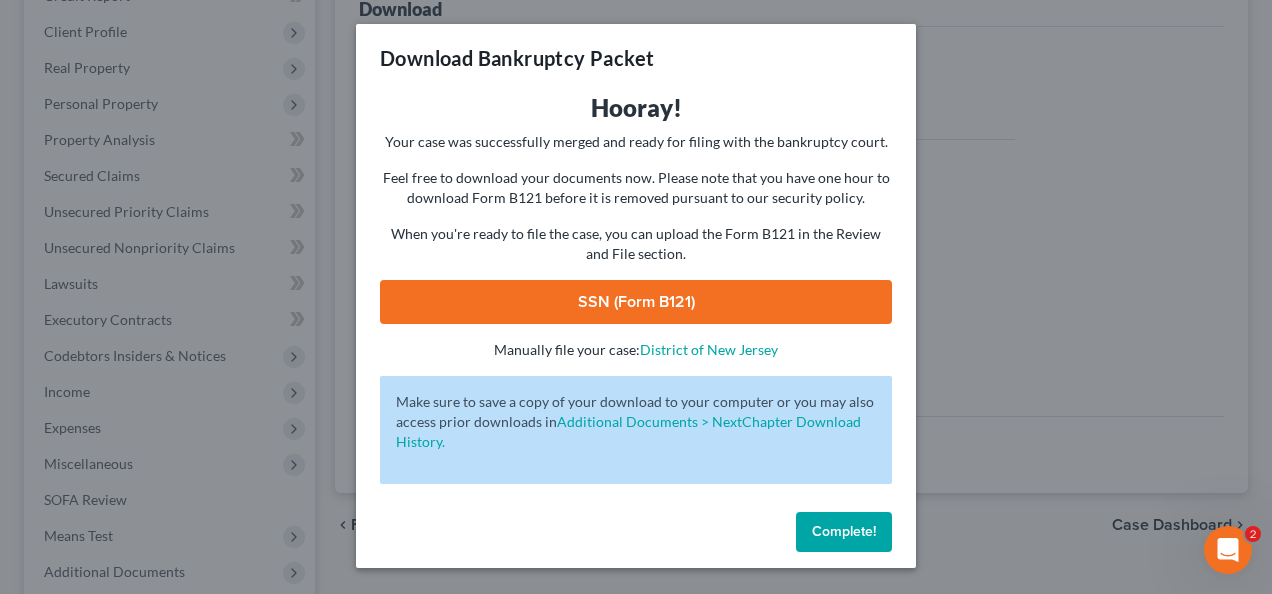 click on "Complete!" at bounding box center (844, 532) 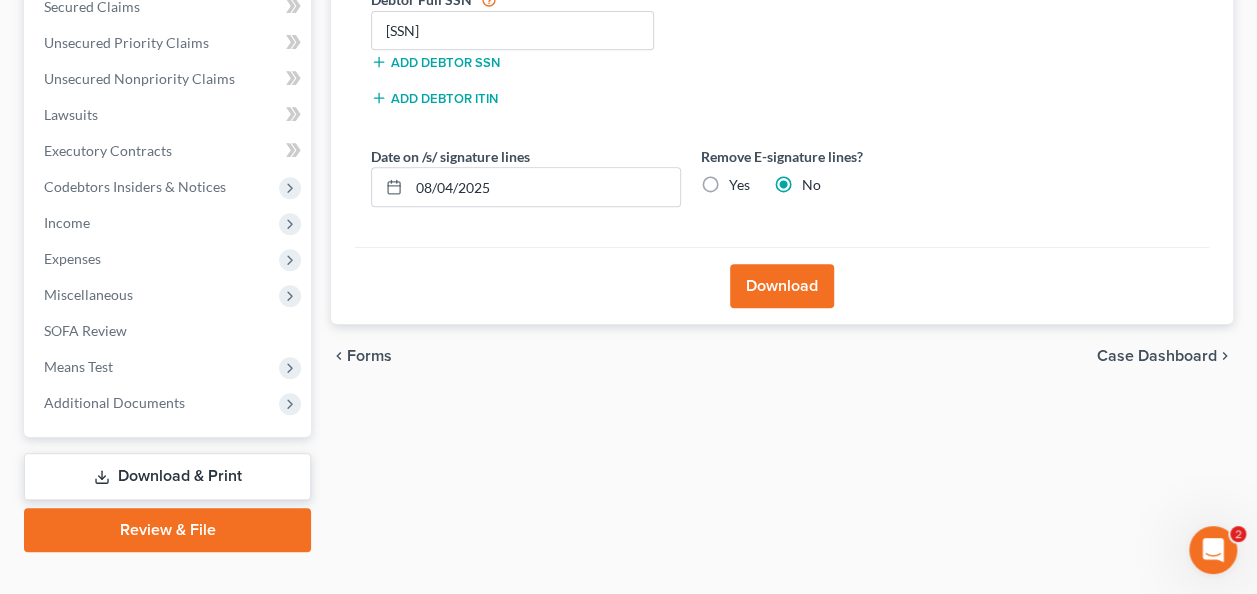 scroll, scrollTop: 466, scrollLeft: 0, axis: vertical 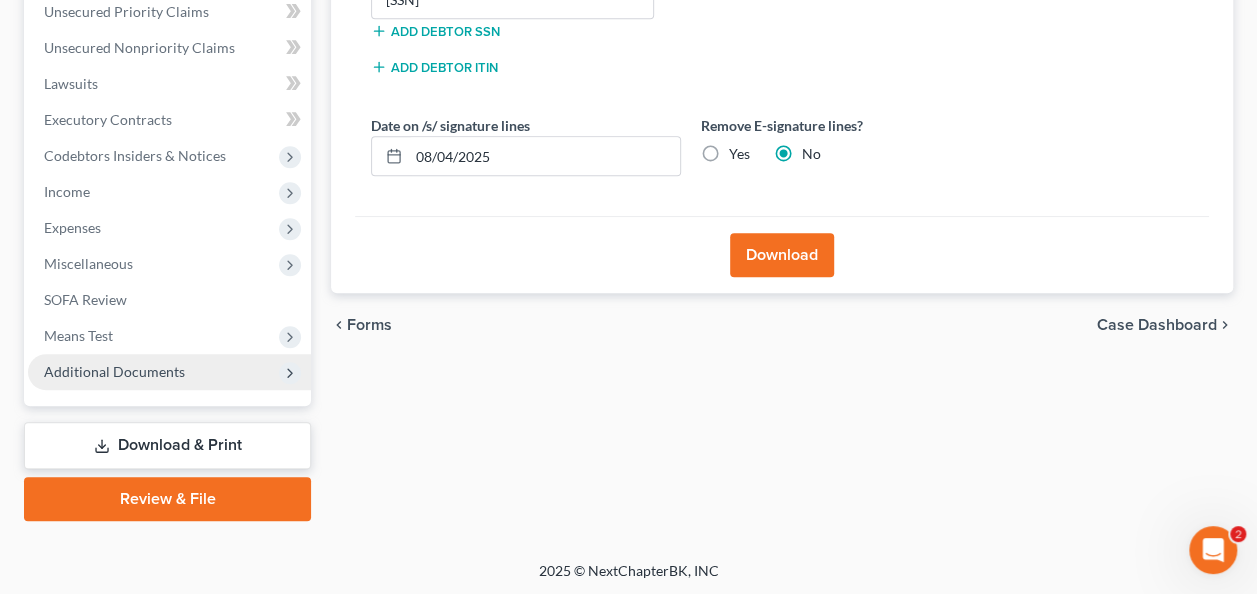 click on "Additional Documents" at bounding box center [114, 371] 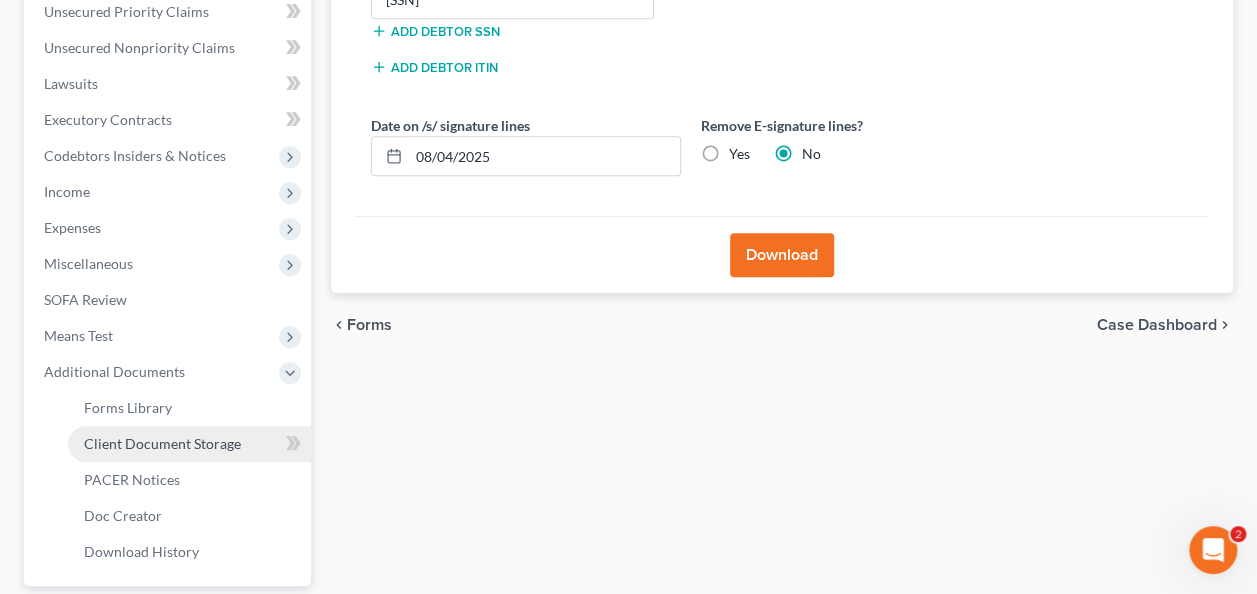 click on "Client Document Storage" at bounding box center [162, 443] 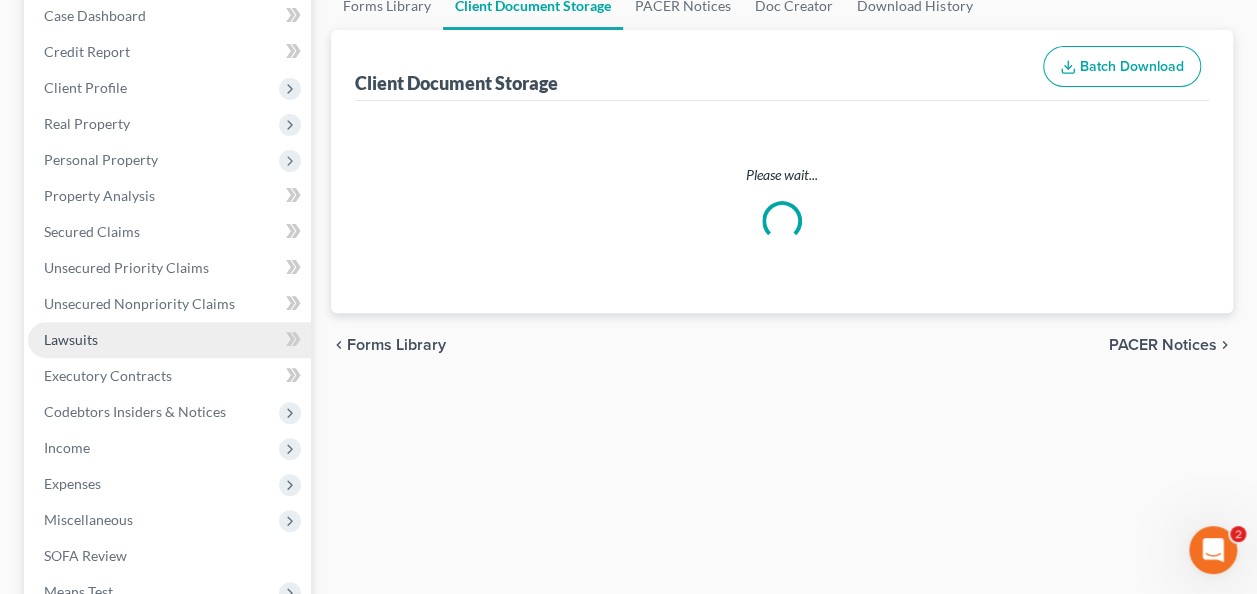 select on "9" 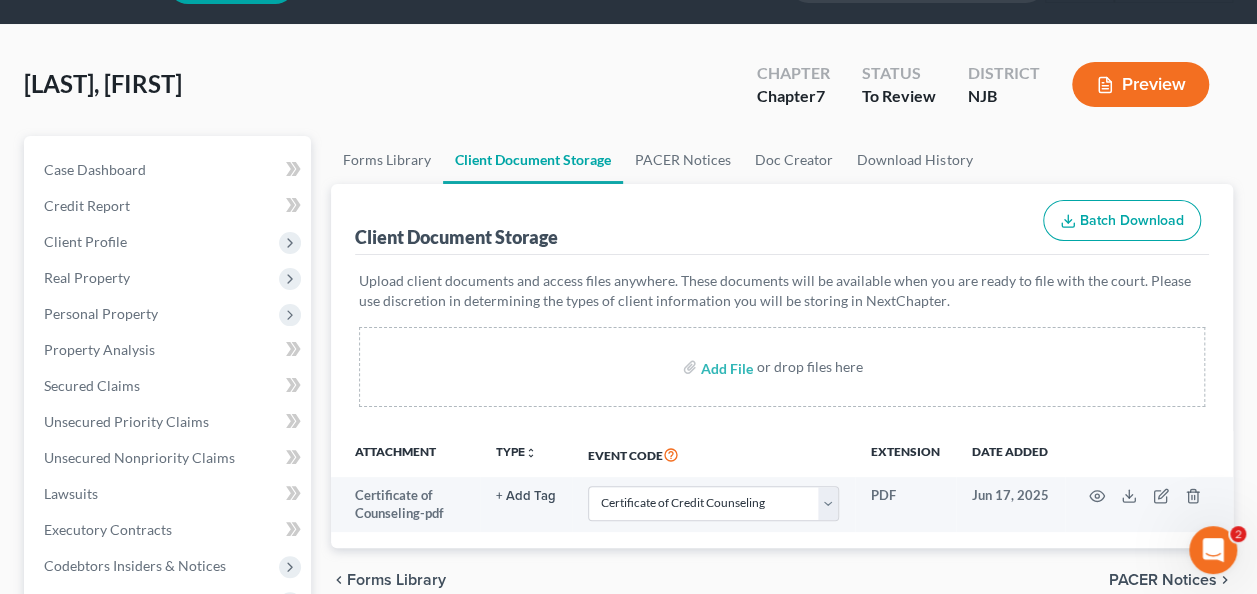 scroll, scrollTop: 100, scrollLeft: 0, axis: vertical 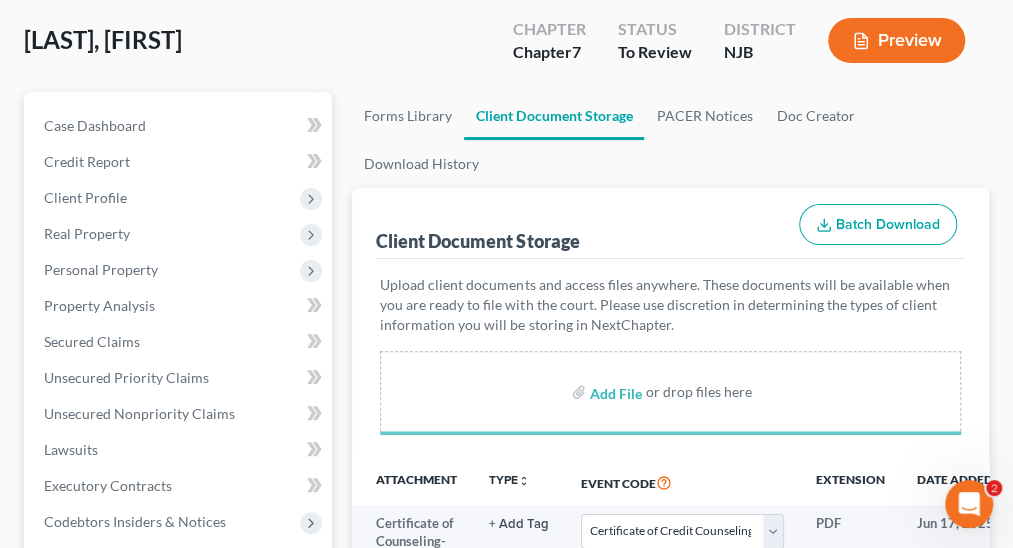 select on "9" 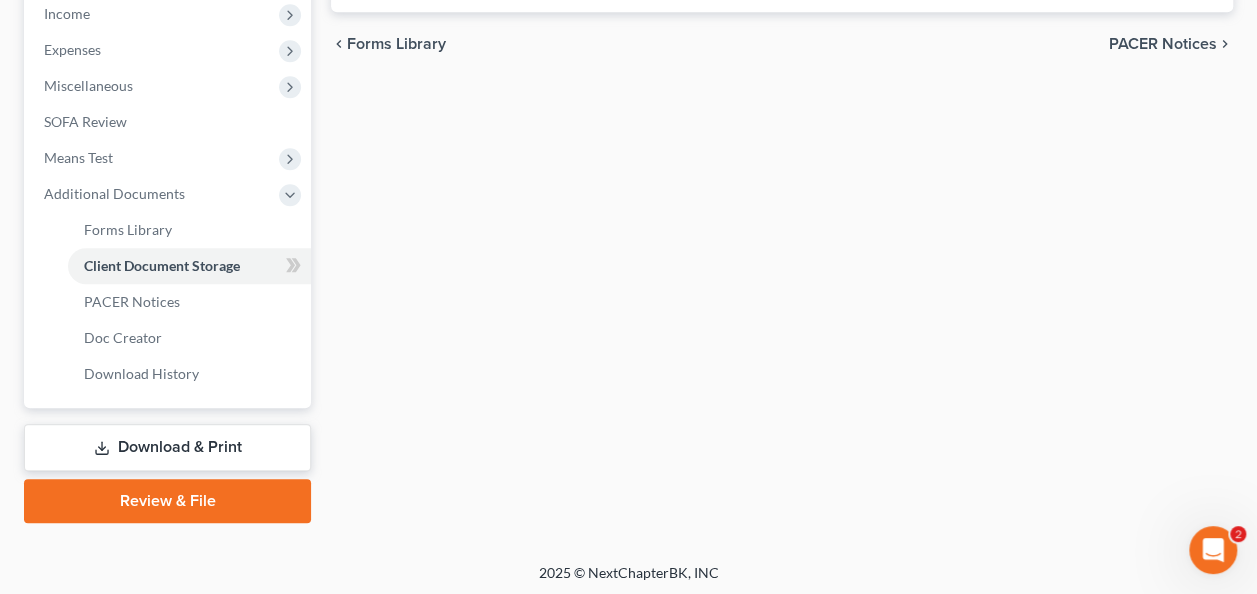 scroll, scrollTop: 646, scrollLeft: 0, axis: vertical 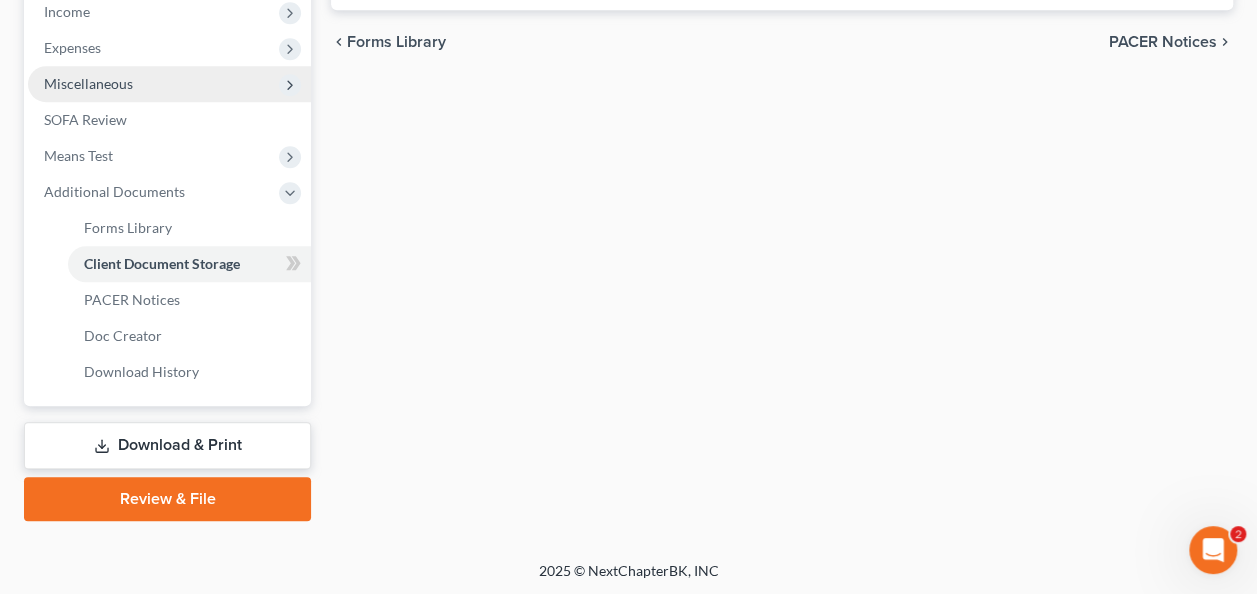 click on "Miscellaneous" at bounding box center [169, 84] 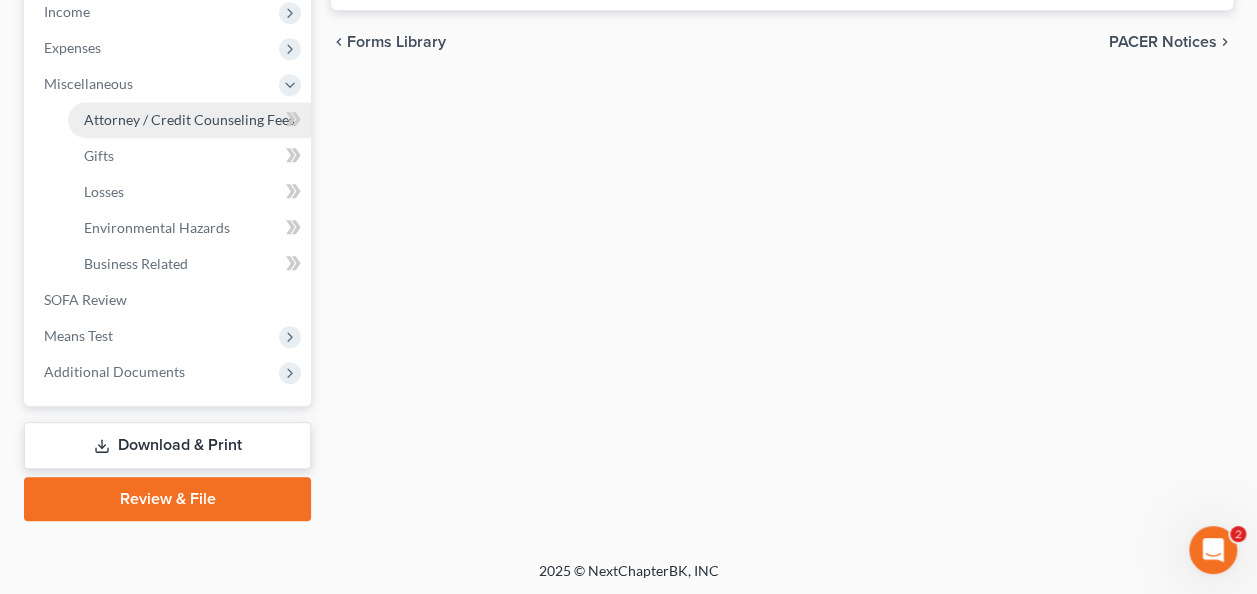 click on "Attorney / Credit Counseling Fees" at bounding box center [189, 119] 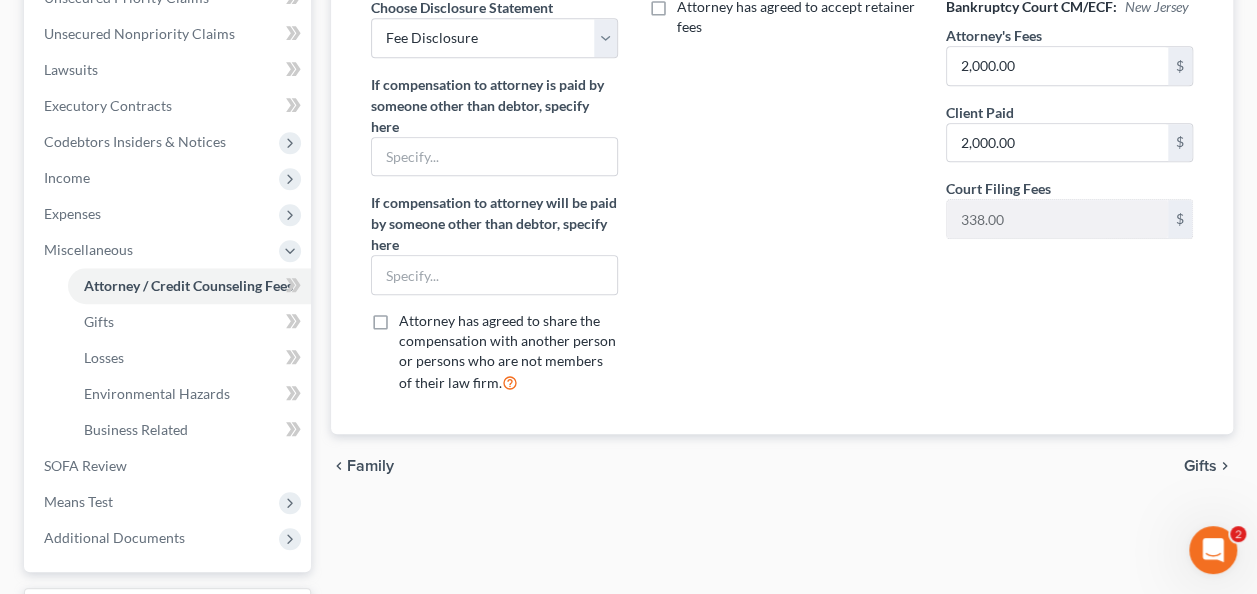 scroll, scrollTop: 500, scrollLeft: 0, axis: vertical 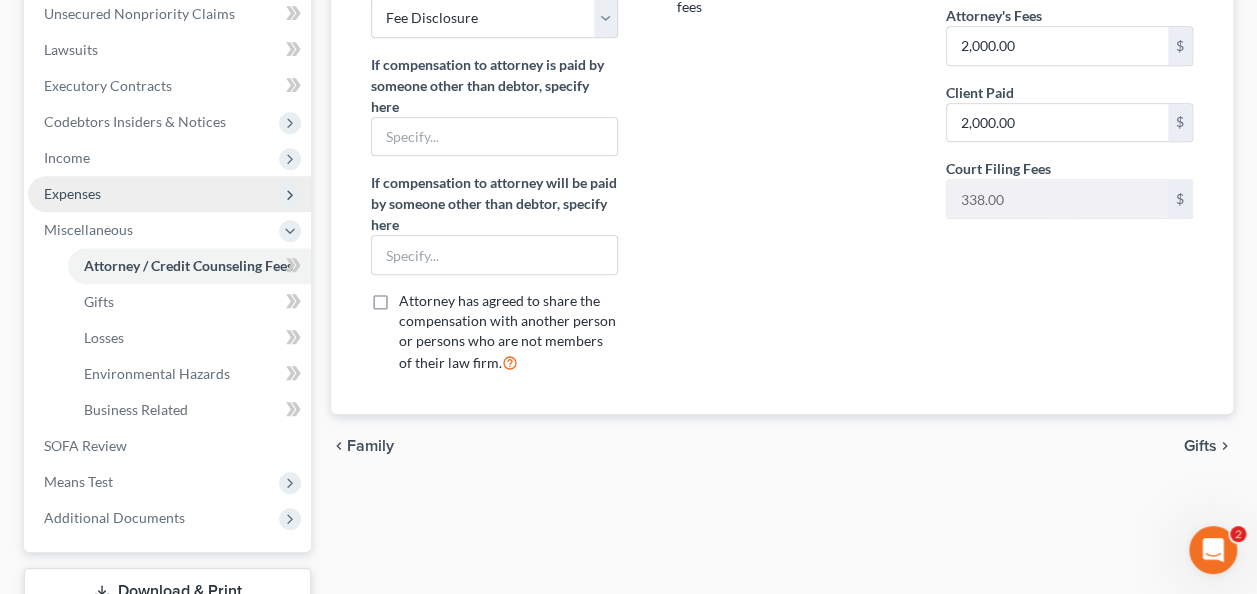 click on "Expenses" at bounding box center (169, 194) 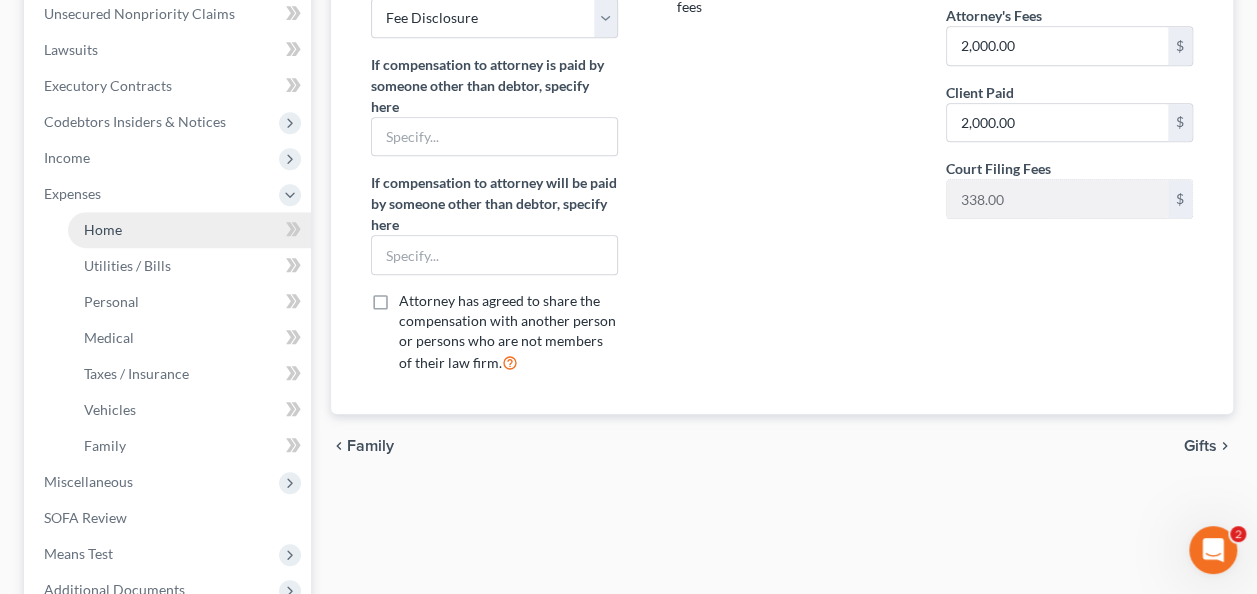 click on "Home" at bounding box center [189, 230] 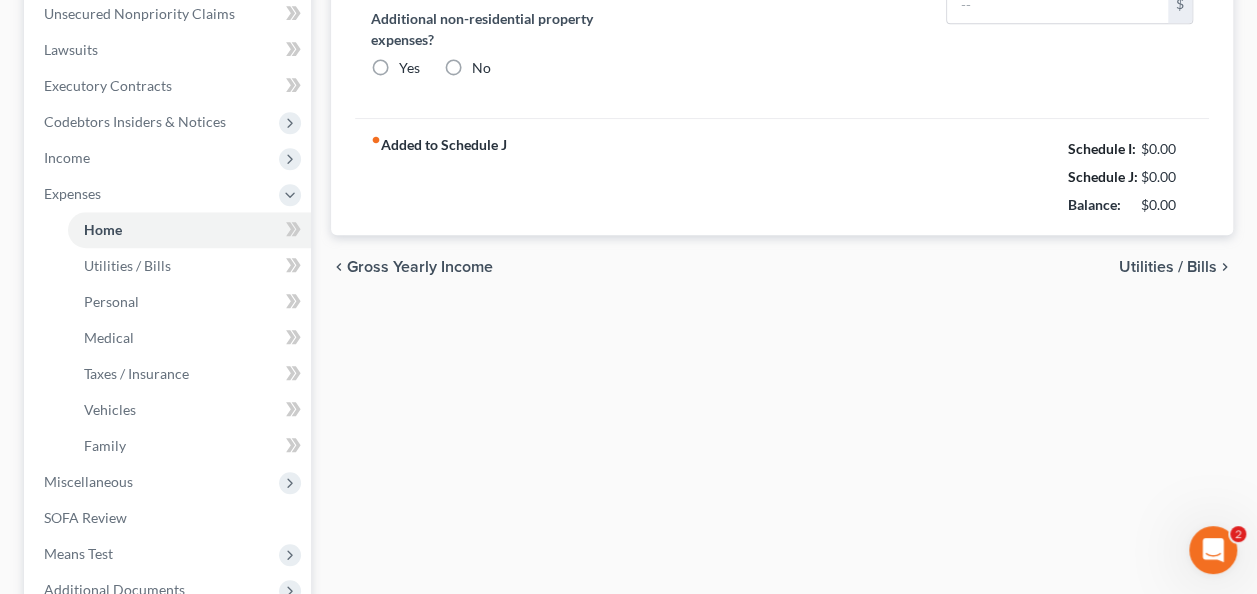 type on "850.00" 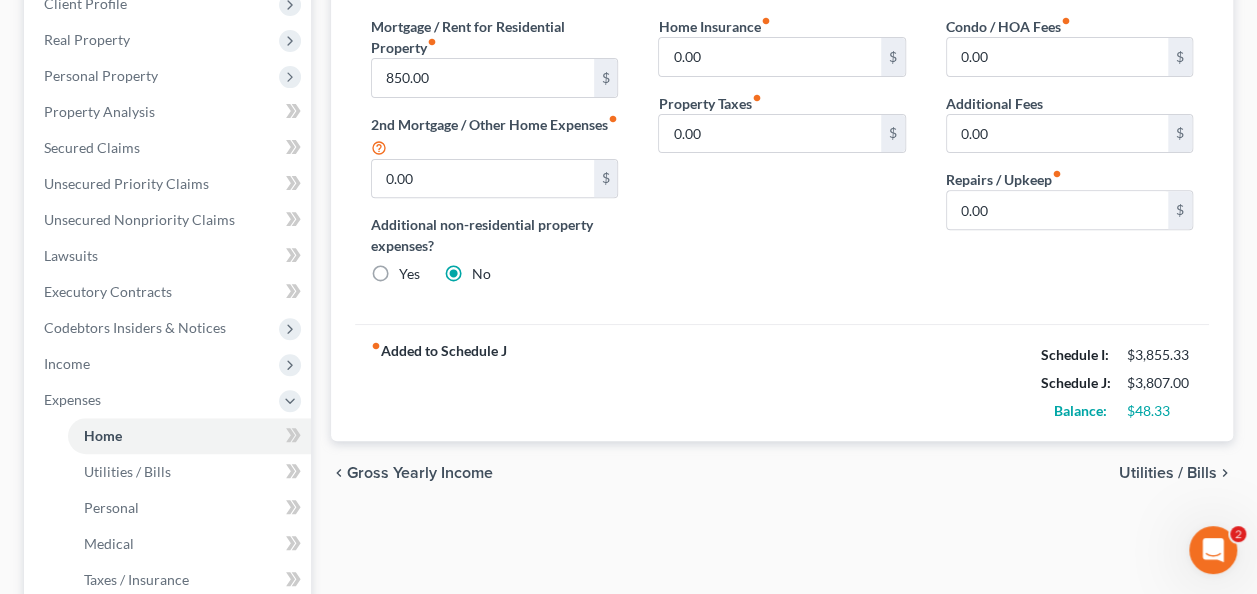 scroll, scrollTop: 340, scrollLeft: 0, axis: vertical 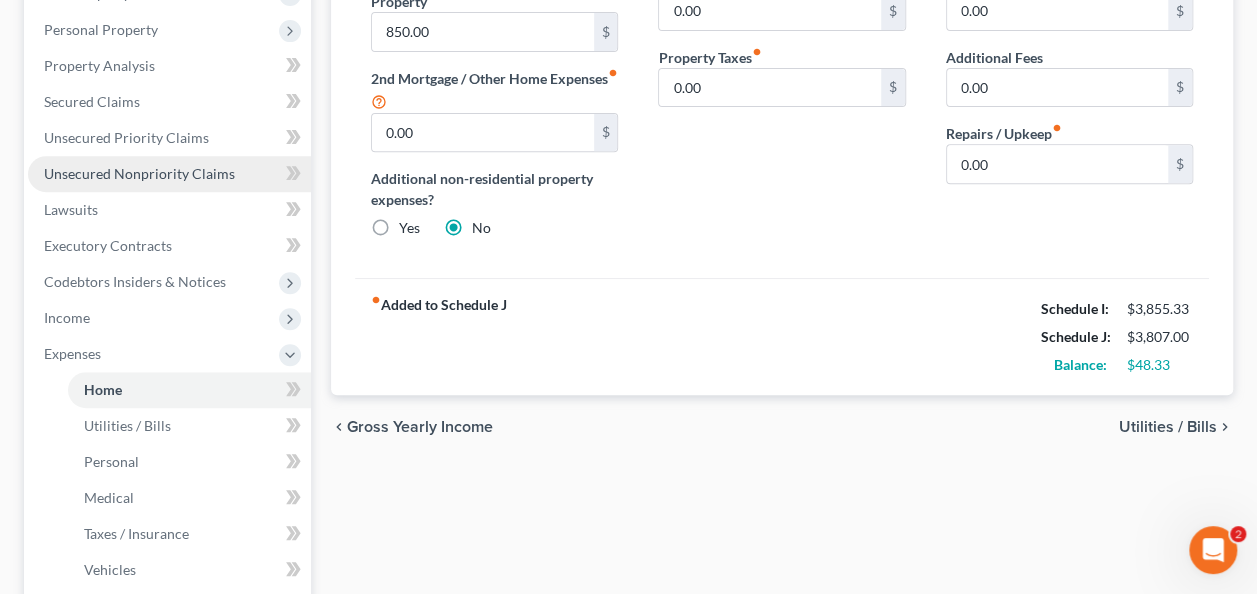 click on "Unsecured Nonpriority Claims" at bounding box center (139, 173) 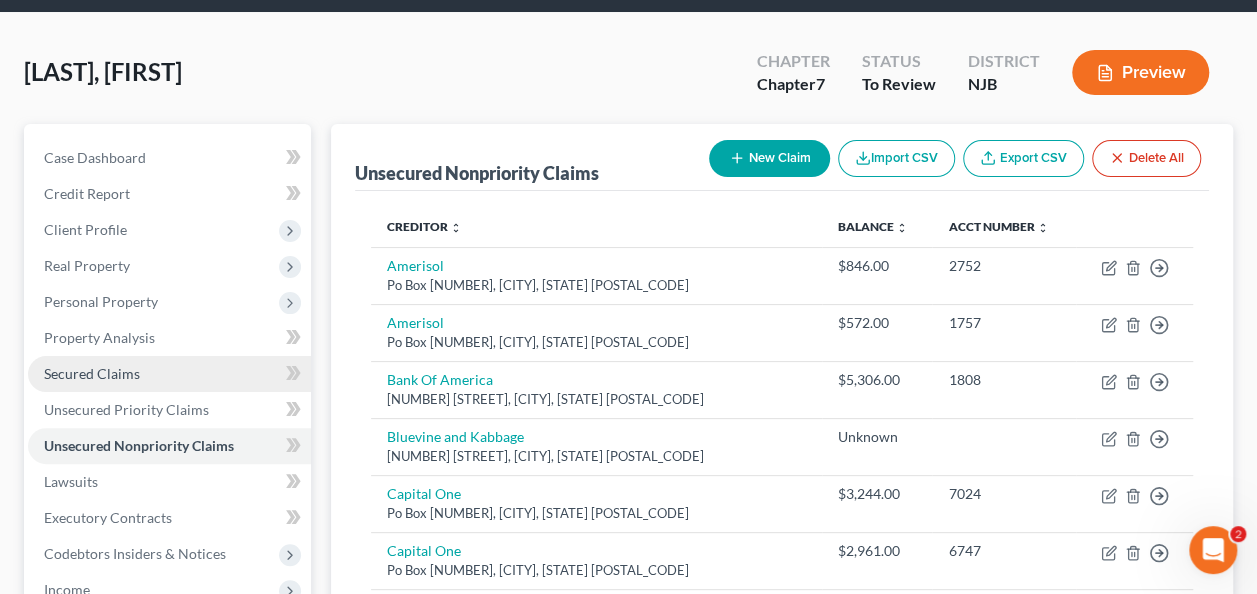 scroll, scrollTop: 100, scrollLeft: 0, axis: vertical 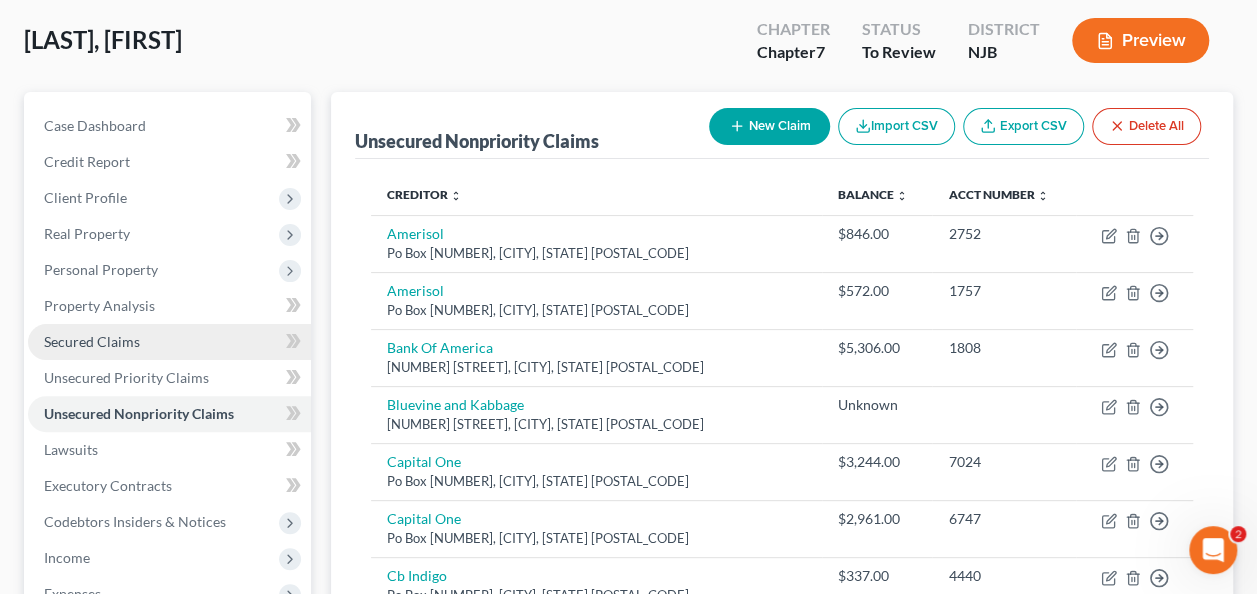 click on "Secured Claims" at bounding box center (169, 342) 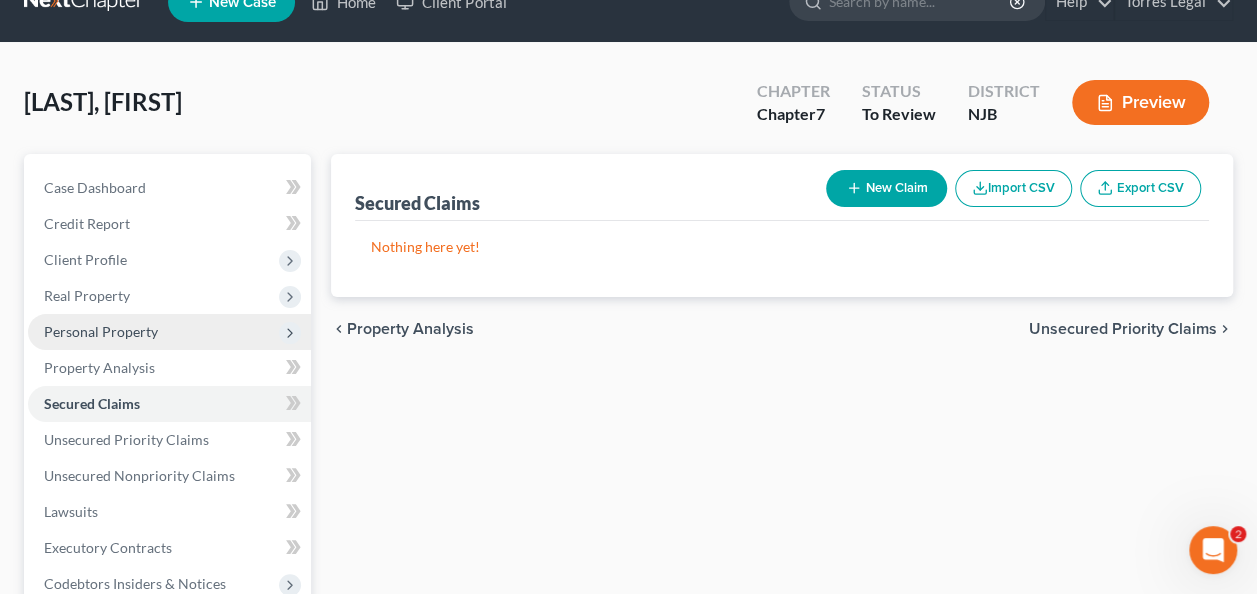 scroll, scrollTop: 0, scrollLeft: 0, axis: both 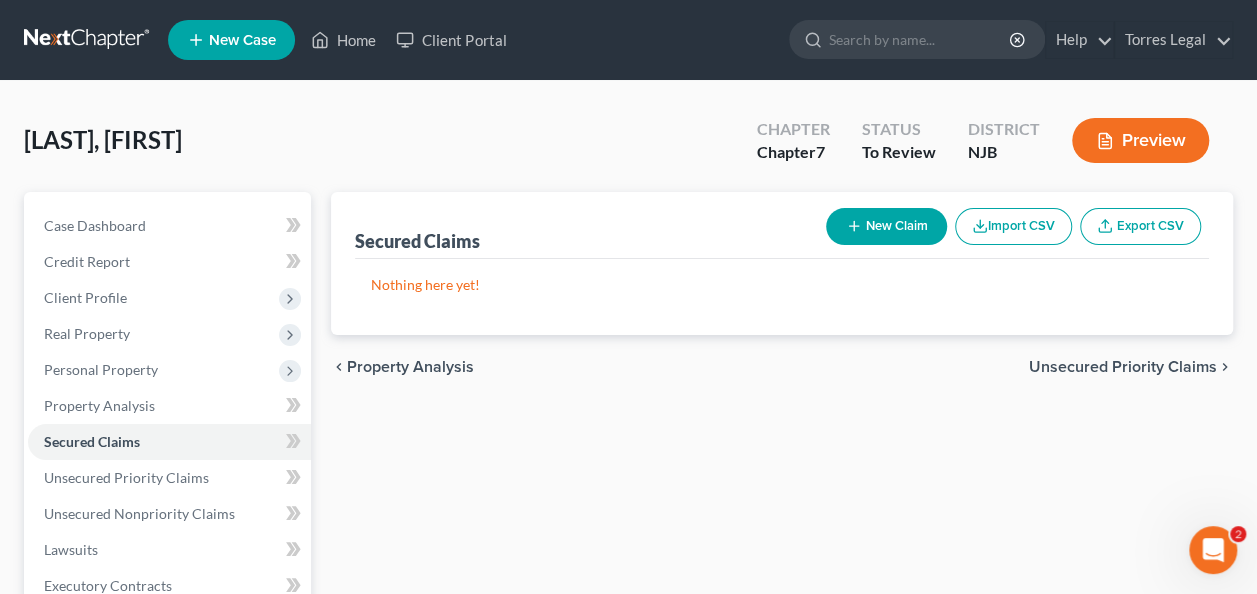 click on "Unsecured Priority Claims" at bounding box center (1123, 367) 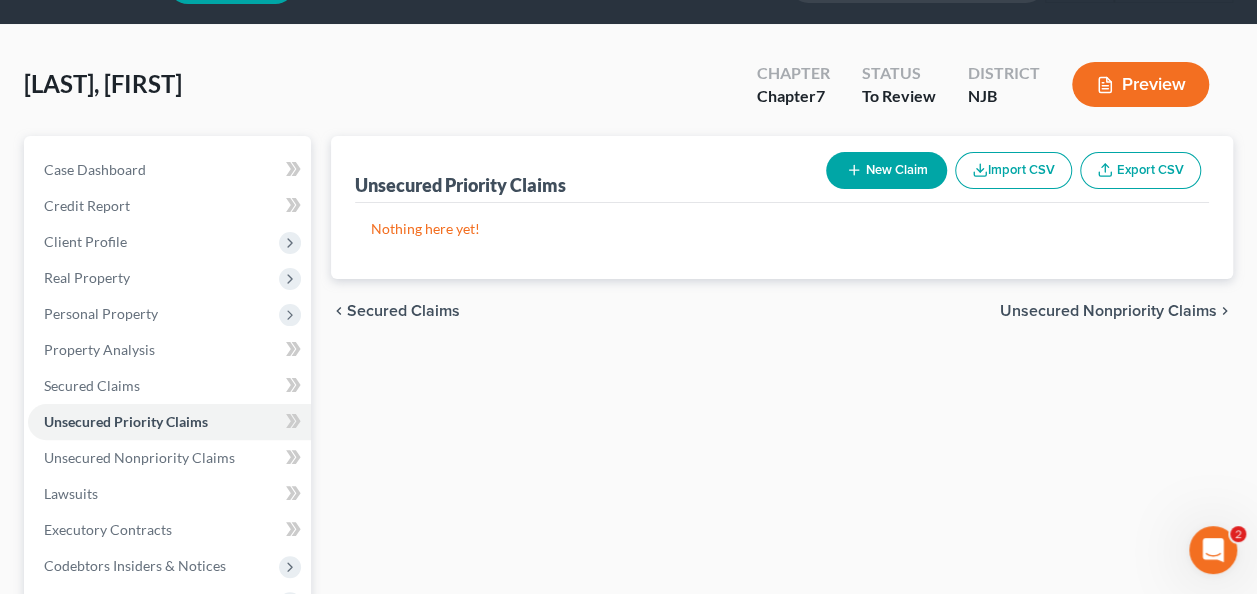 scroll, scrollTop: 100, scrollLeft: 0, axis: vertical 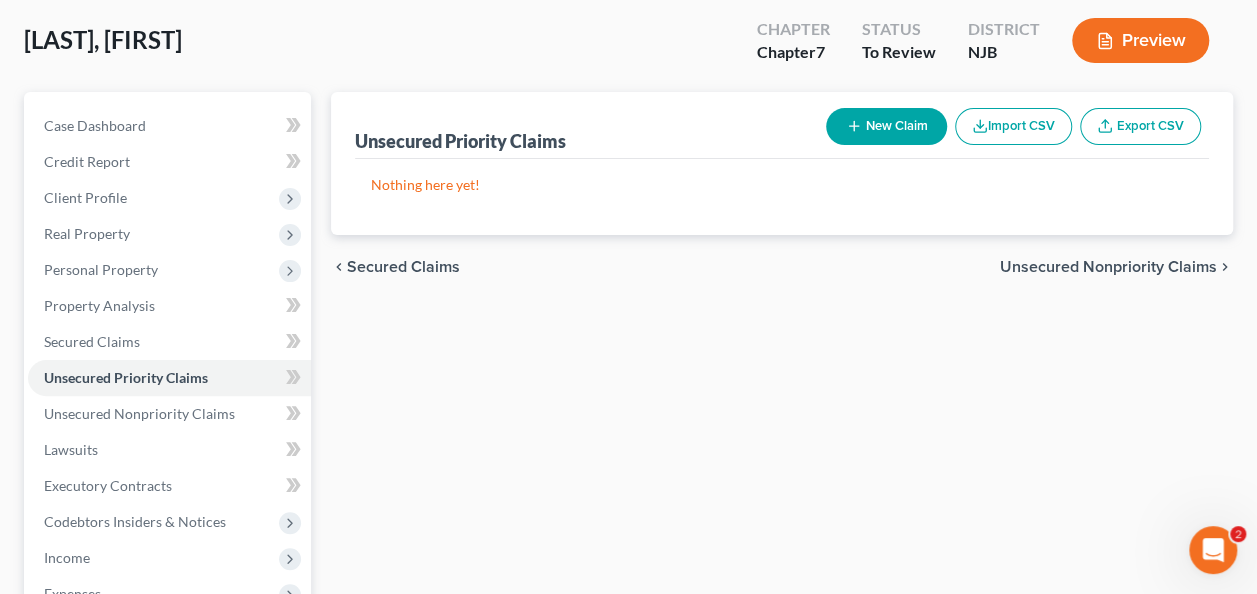 click on "Unsecured Nonpriority Claims" at bounding box center [1108, 267] 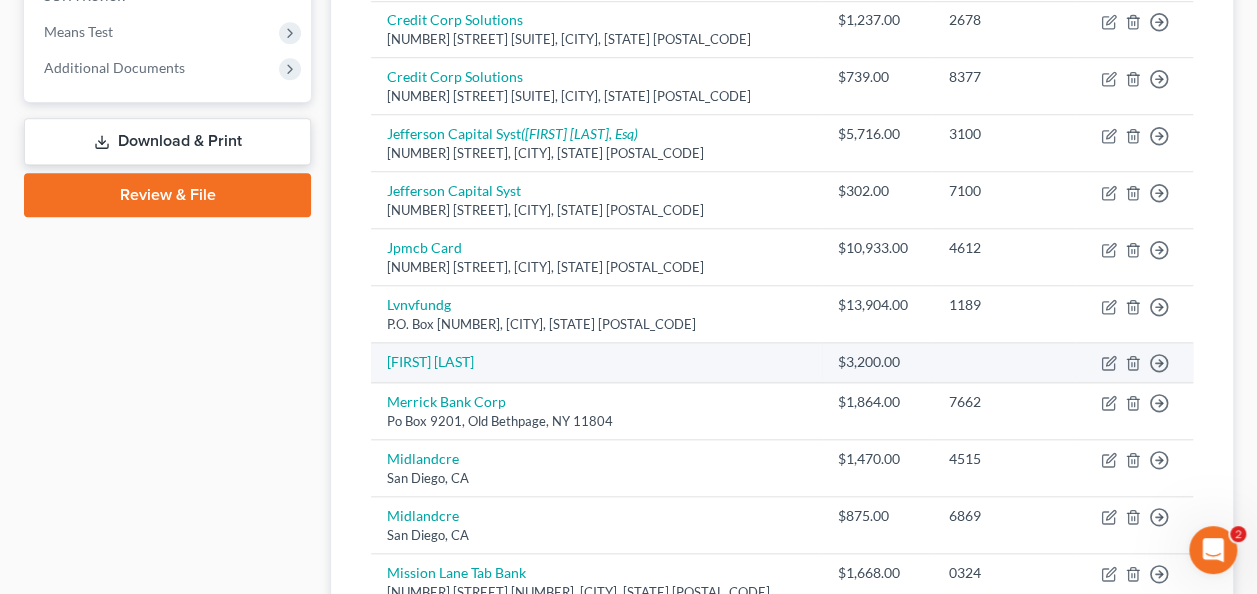 scroll, scrollTop: 800, scrollLeft: 0, axis: vertical 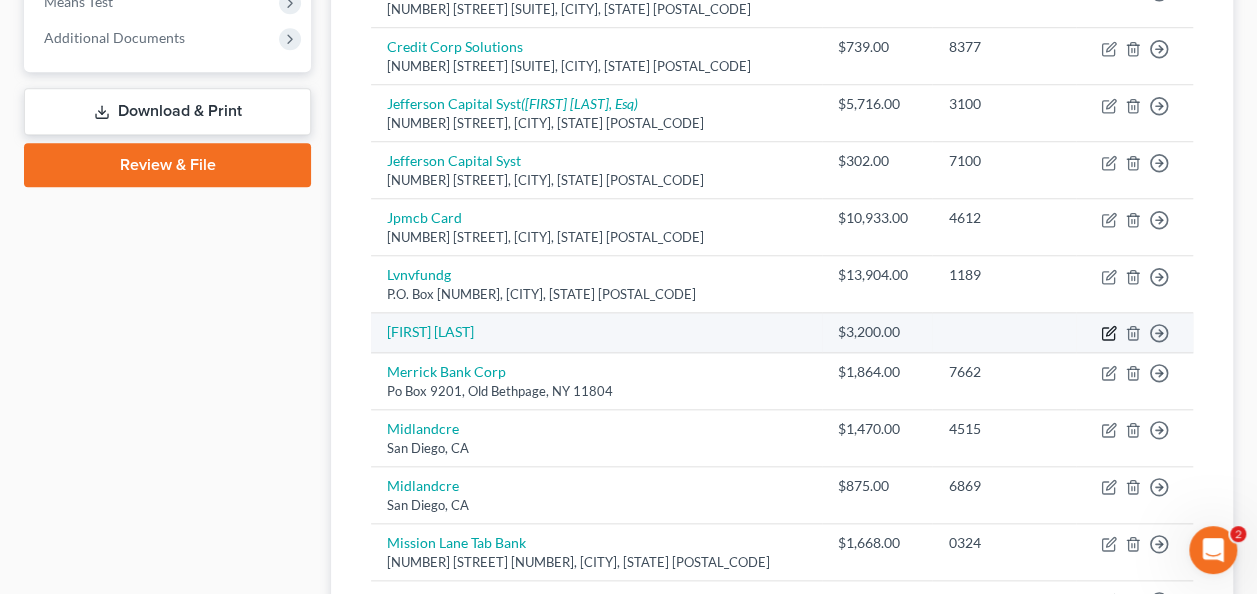 click 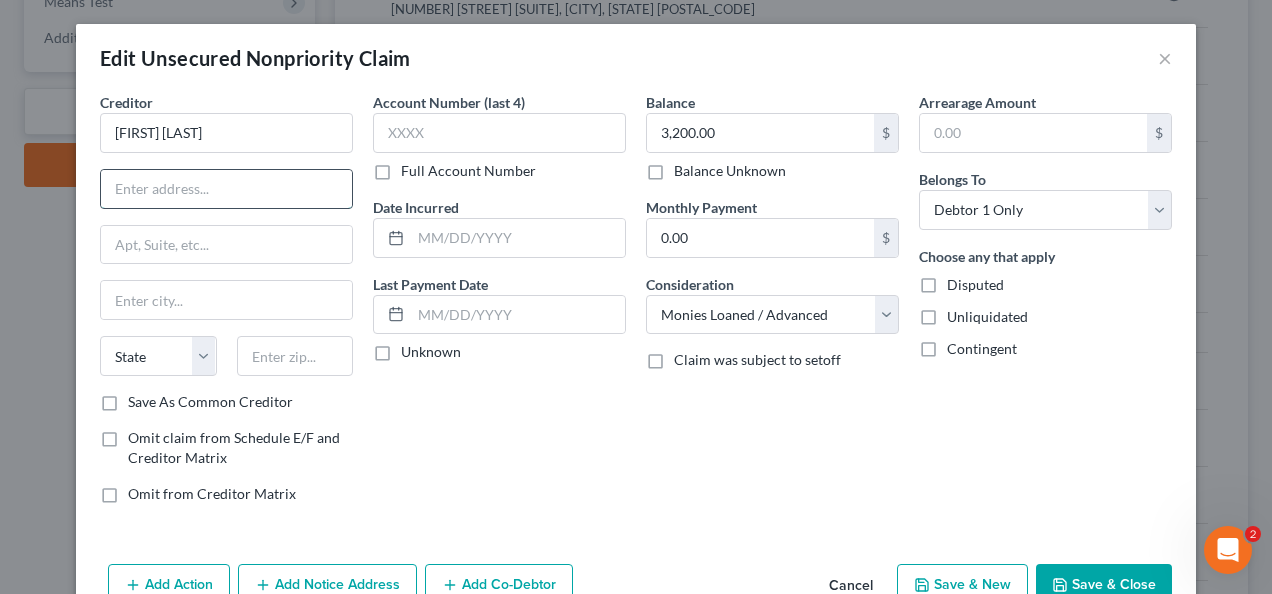 click at bounding box center [226, 189] 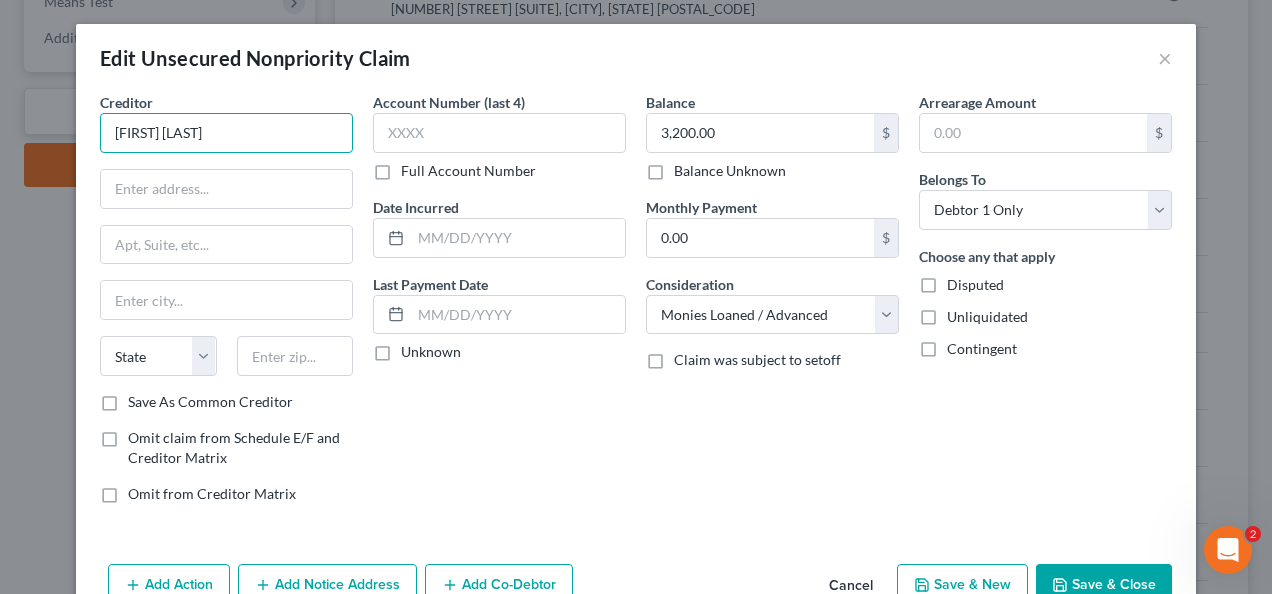 click on "[FIRST] [LAST]" at bounding box center [226, 133] 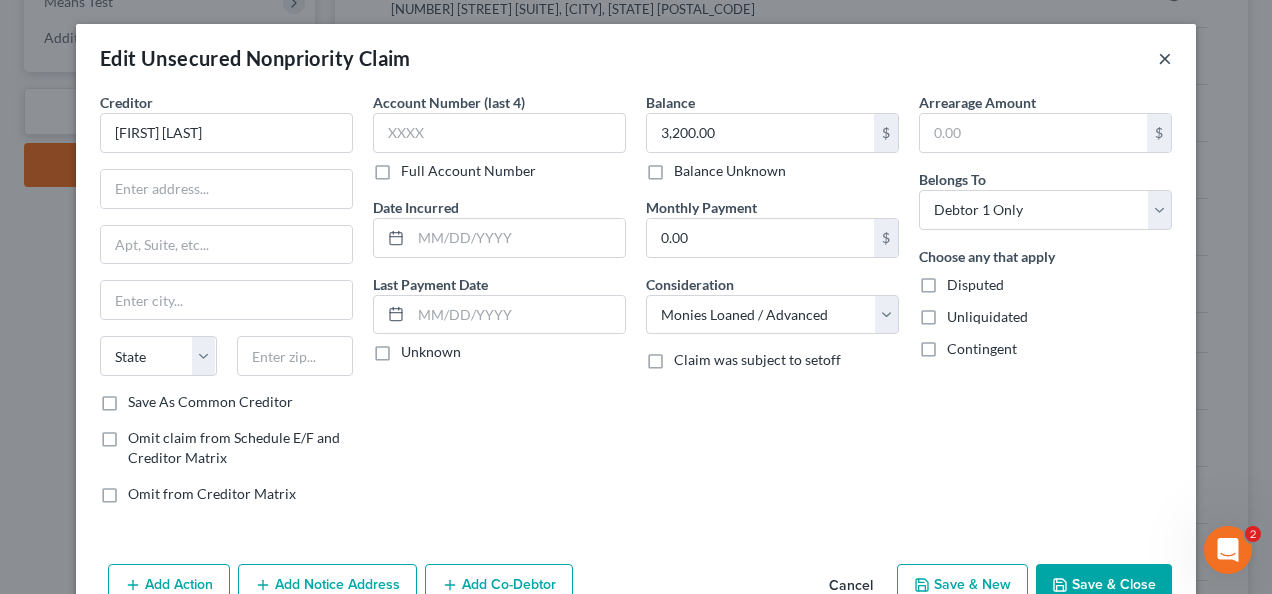 click on "×" at bounding box center (1165, 58) 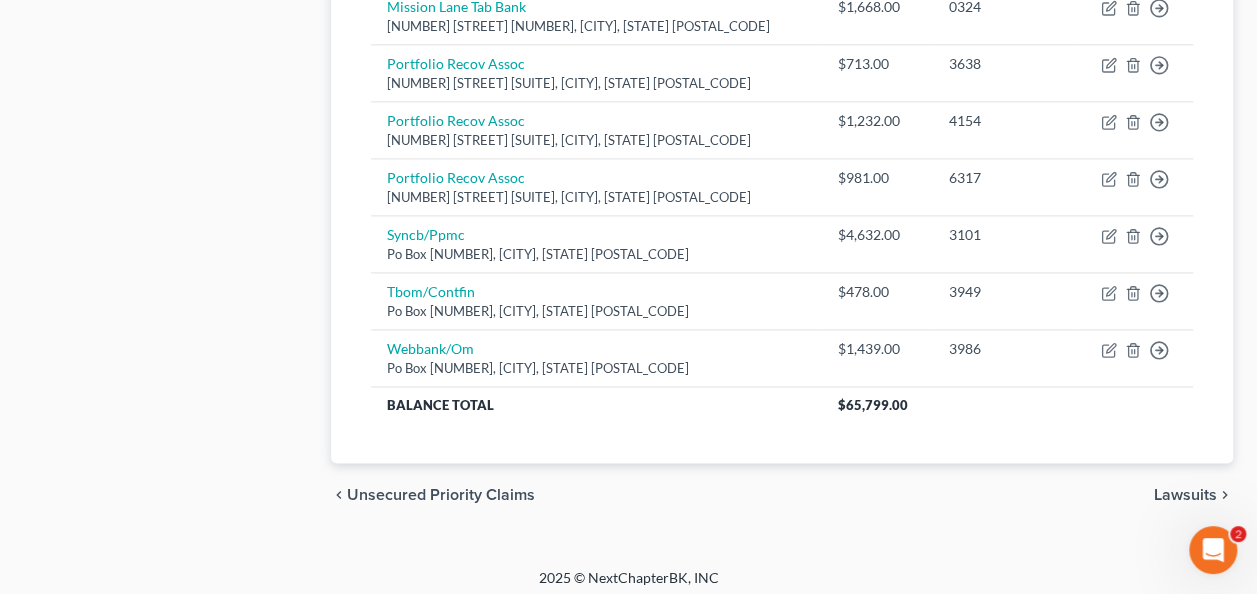 click on "Lawsuits" at bounding box center (1185, 495) 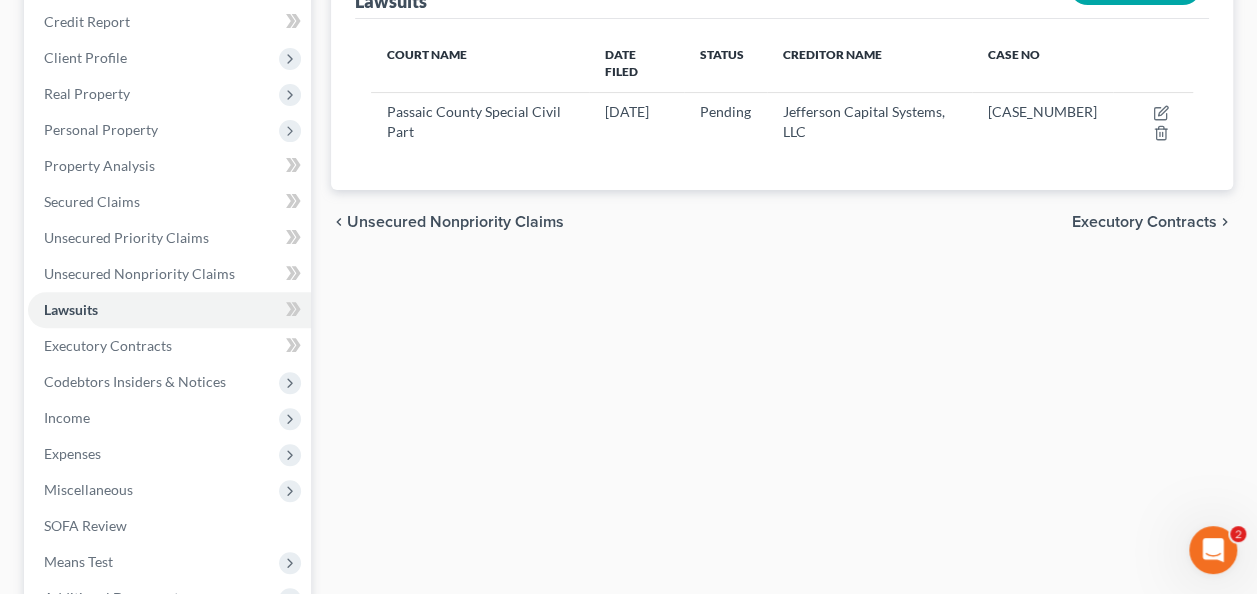 scroll, scrollTop: 0, scrollLeft: 0, axis: both 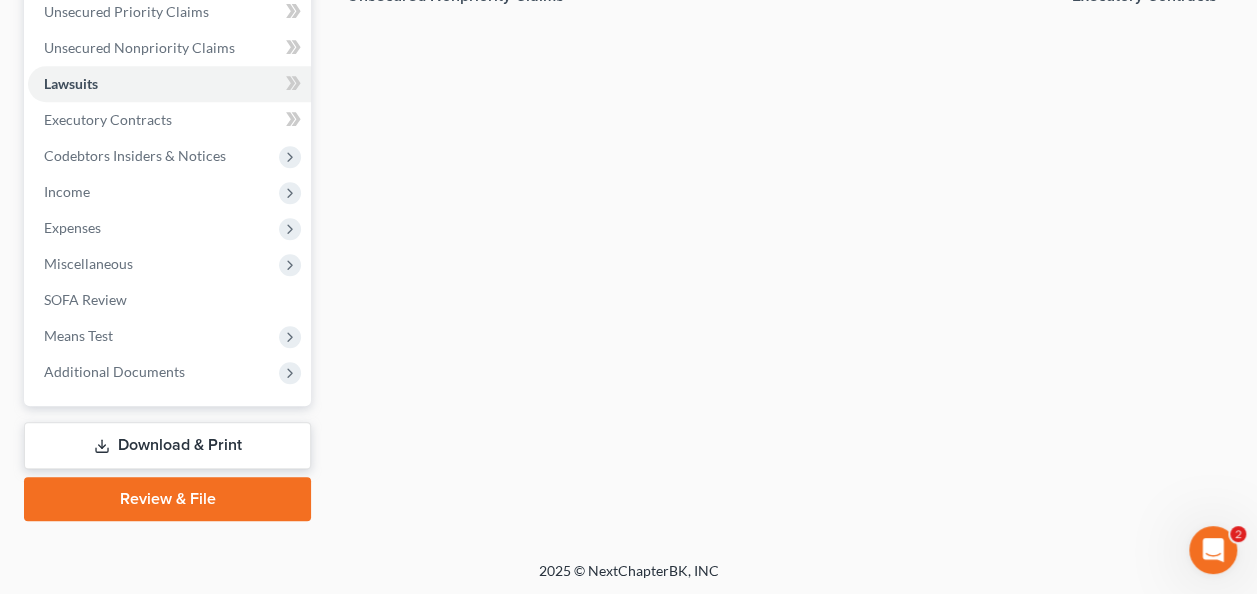 click on "Review & File" at bounding box center (167, 499) 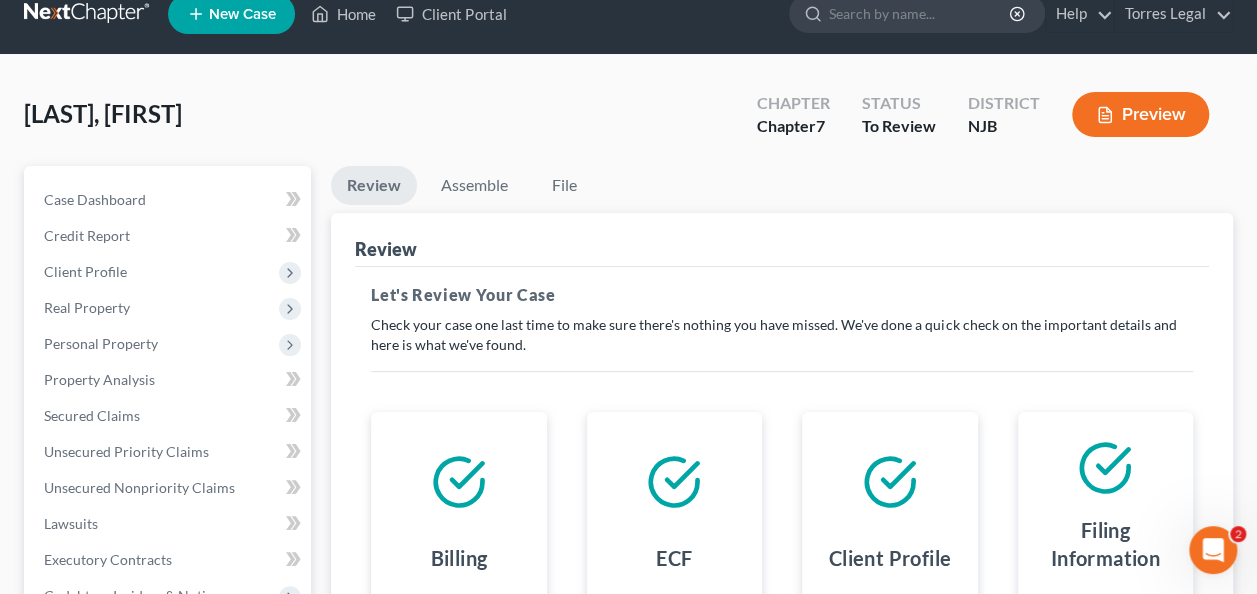 scroll, scrollTop: 0, scrollLeft: 0, axis: both 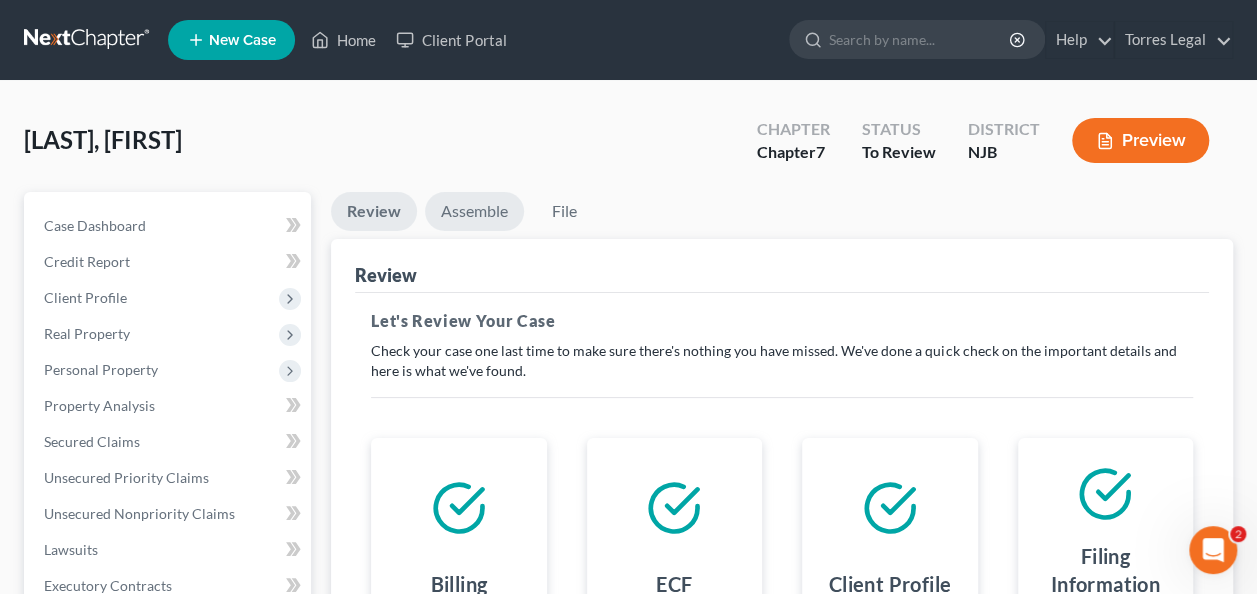 click on "Assemble" at bounding box center (474, 211) 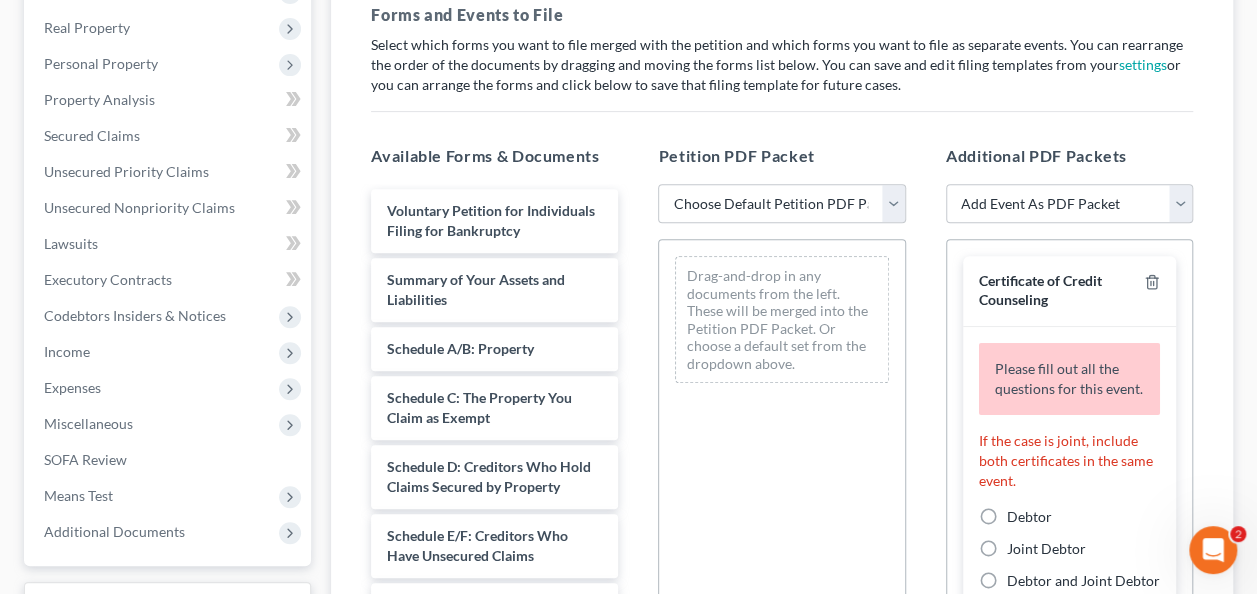 scroll, scrollTop: 0, scrollLeft: 0, axis: both 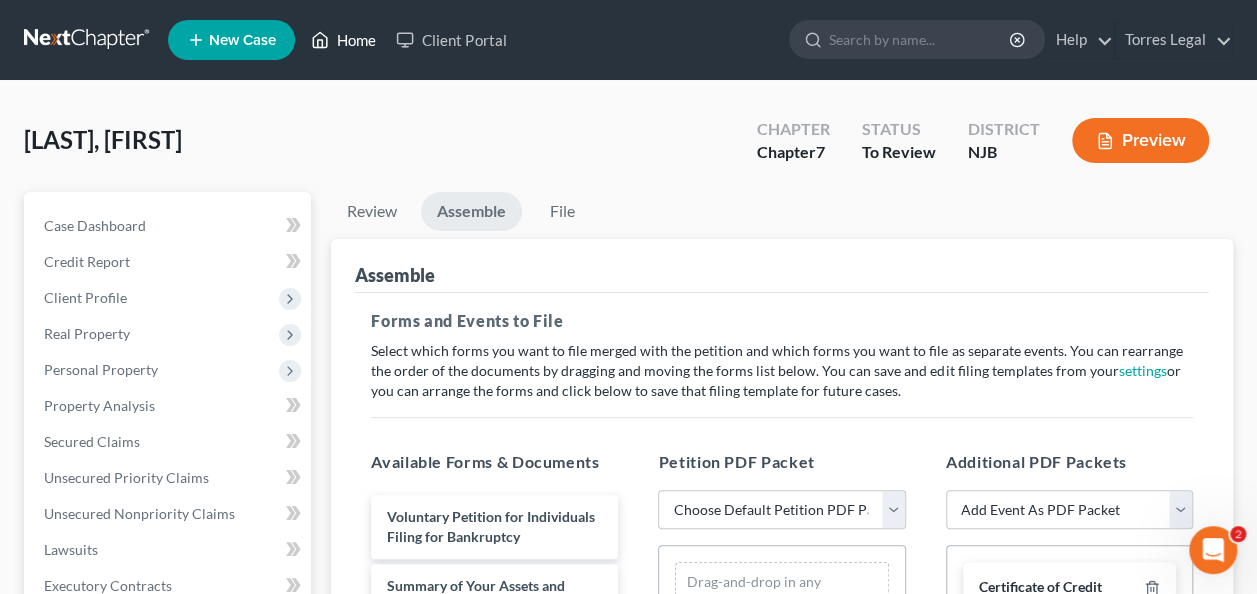 click on "Home" at bounding box center (343, 40) 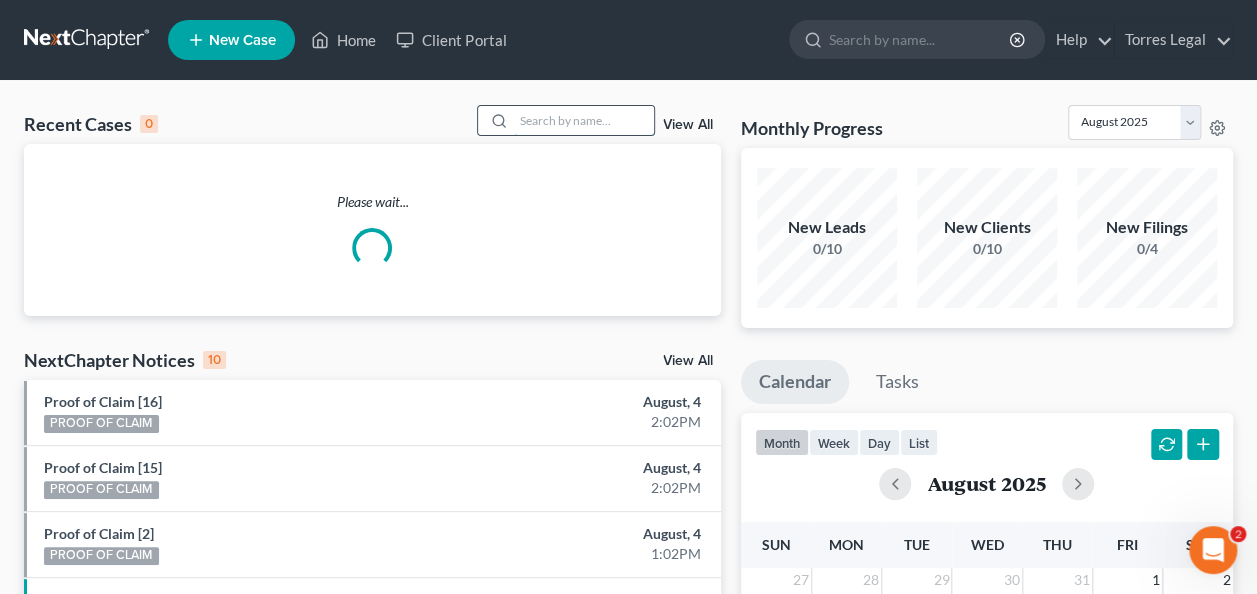 click at bounding box center (584, 120) 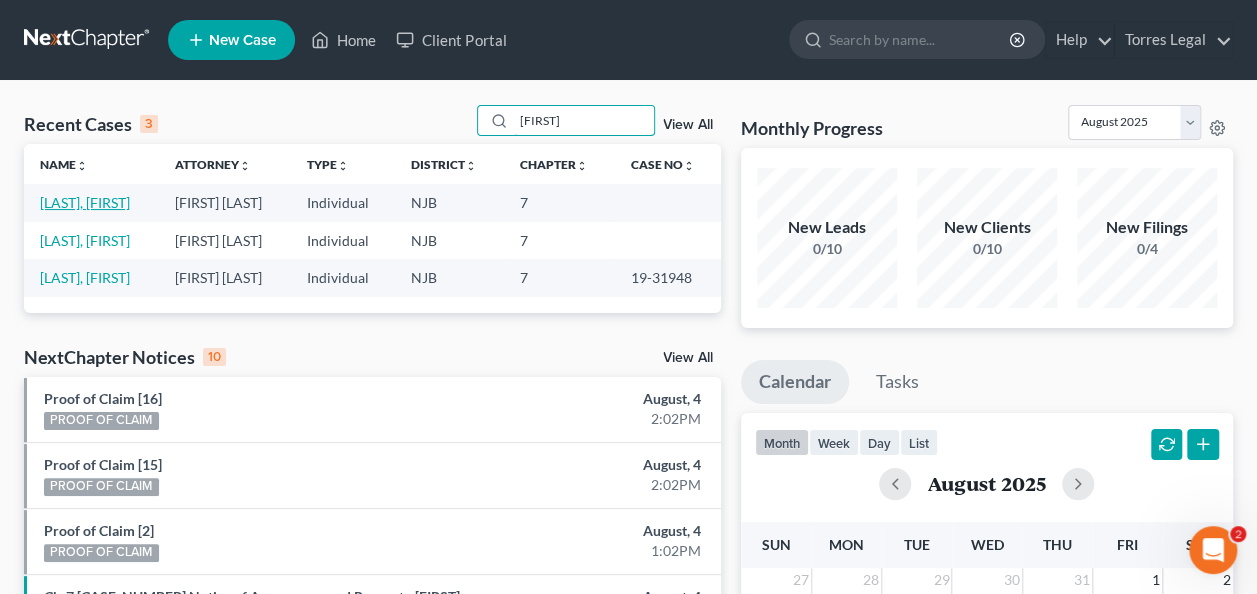 type on "[FIRST]" 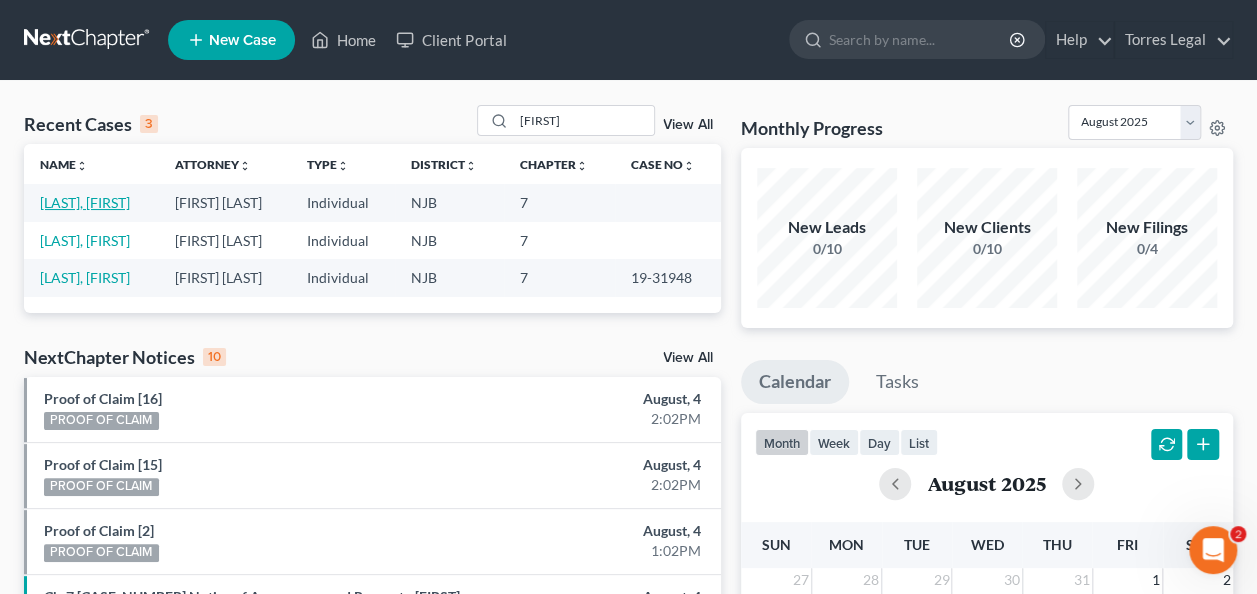 click on "[LAST], [FIRST]" at bounding box center (85, 202) 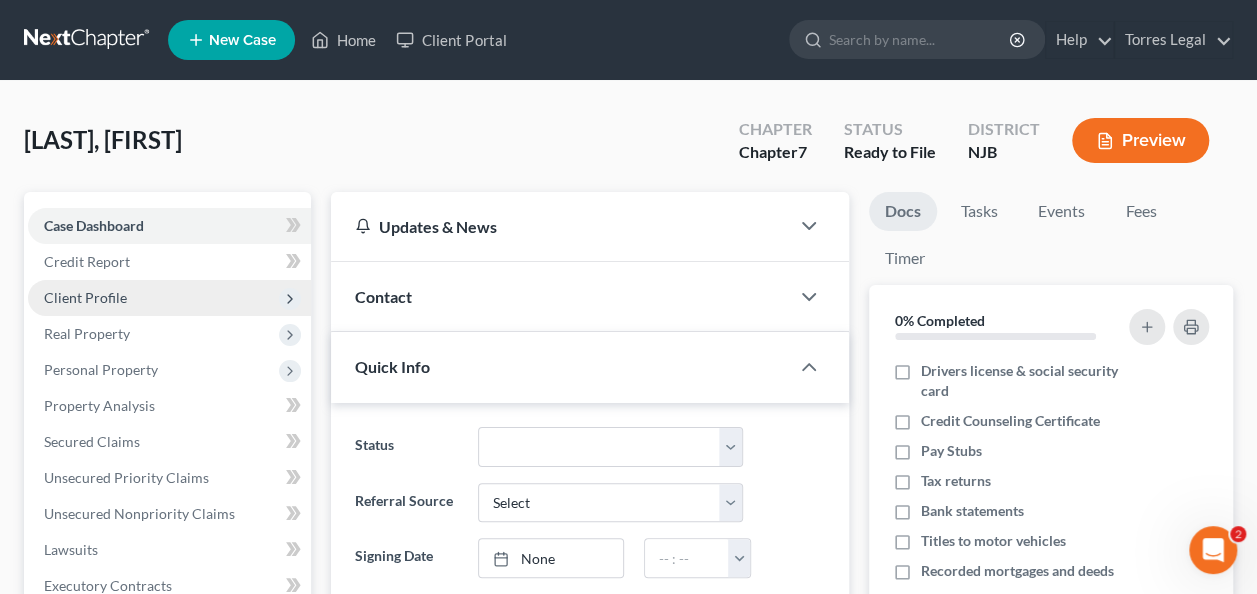 scroll, scrollTop: 100, scrollLeft: 0, axis: vertical 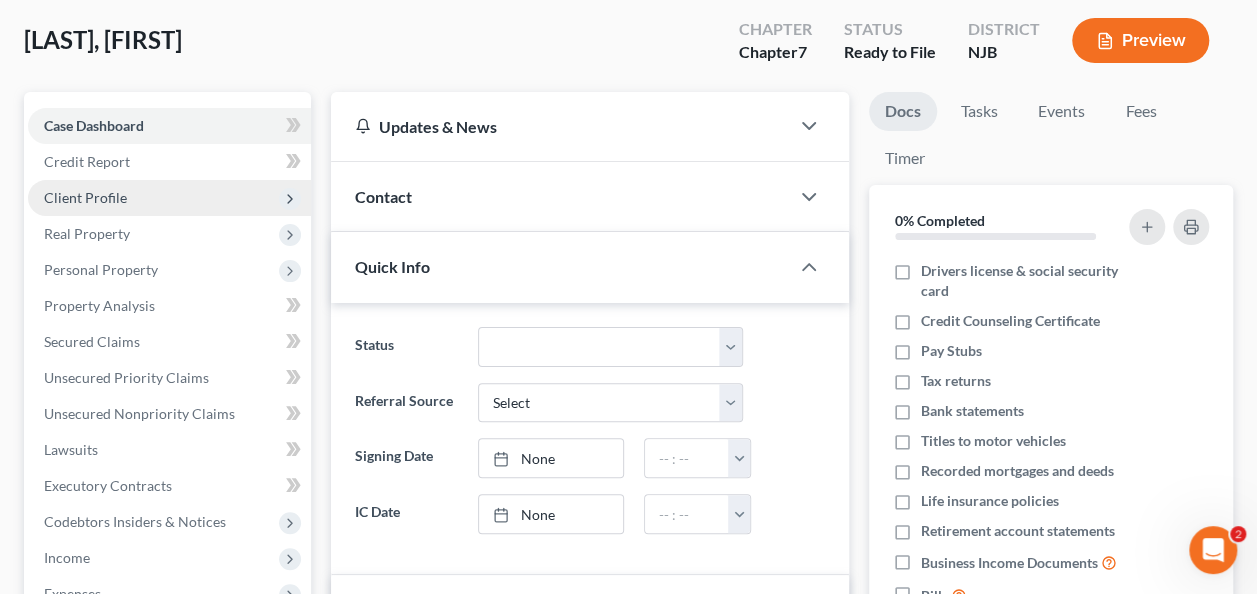 click on "Client Profile" at bounding box center [169, 198] 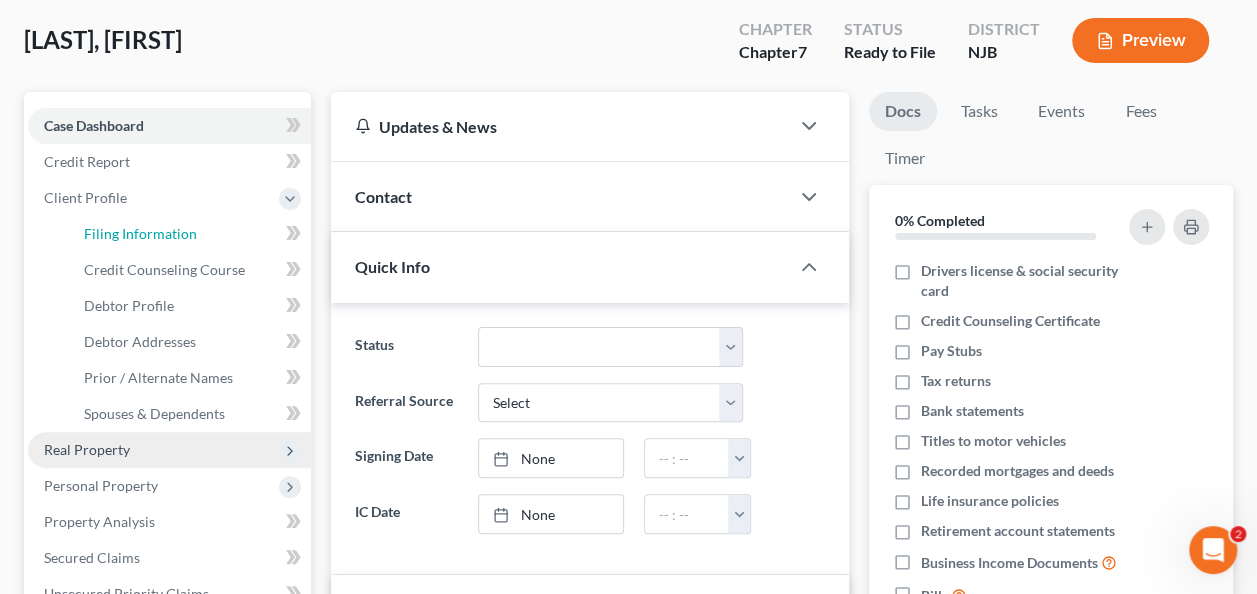 click on "Filing Information" at bounding box center [189, 234] 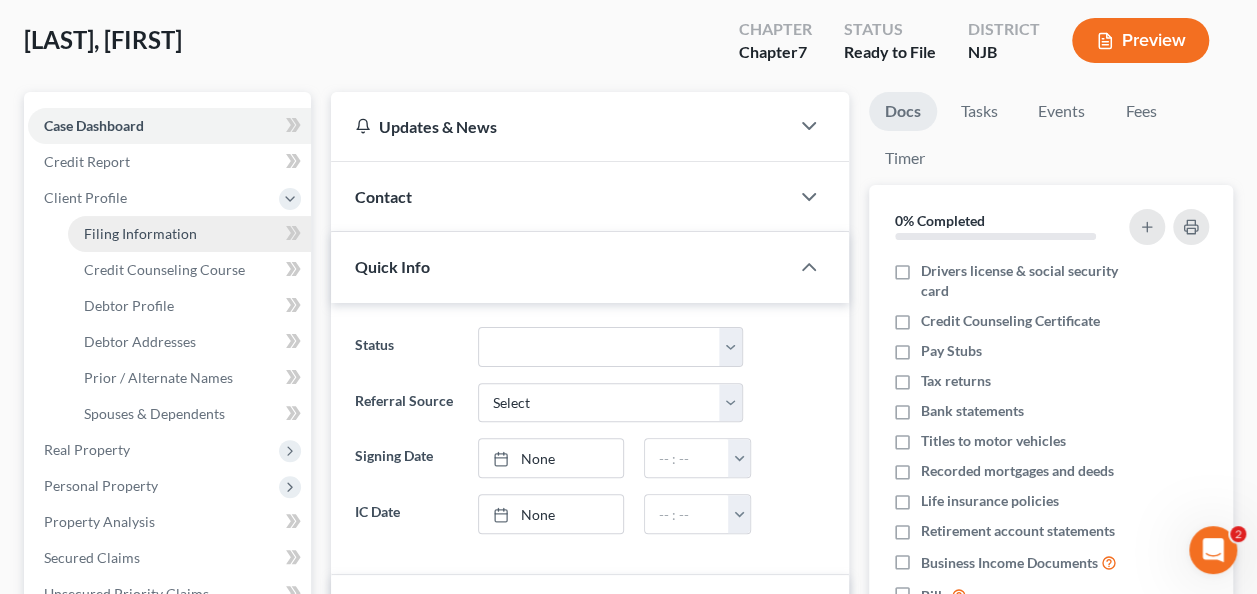 select on "1" 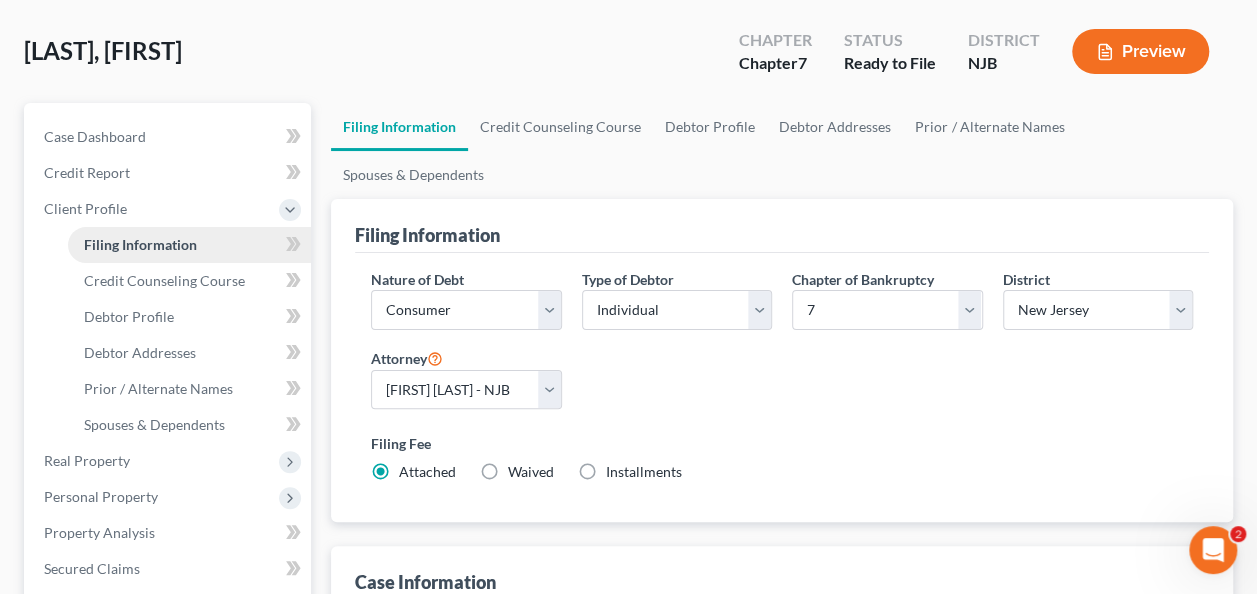 scroll, scrollTop: 0, scrollLeft: 0, axis: both 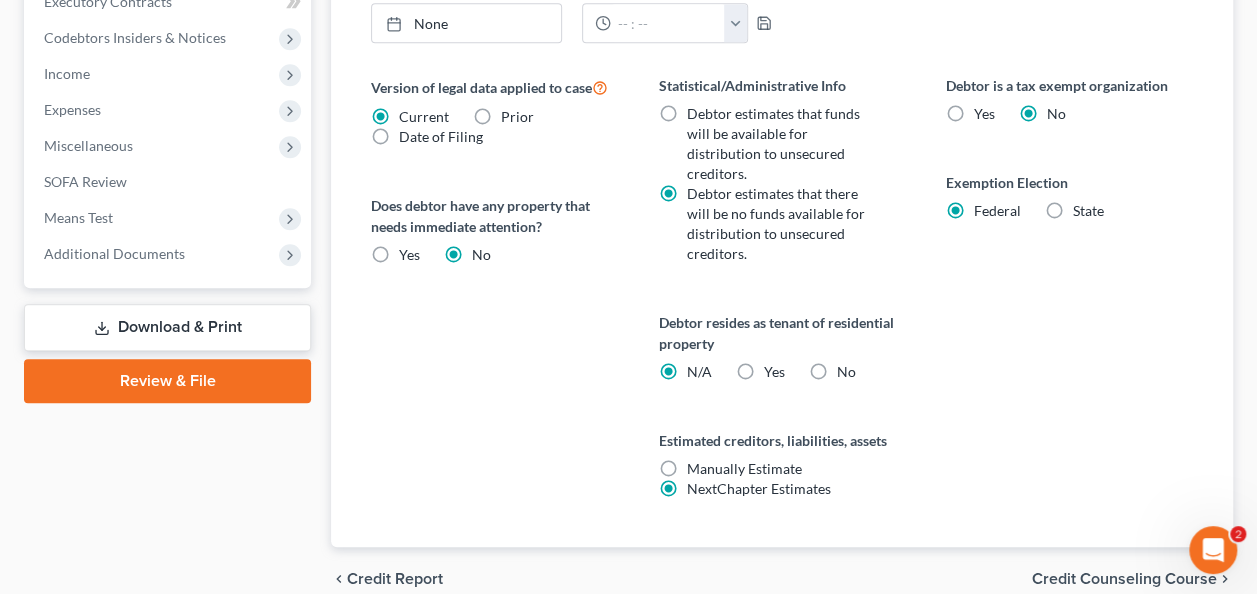 click on "Credit Counseling Course" at bounding box center (1124, 579) 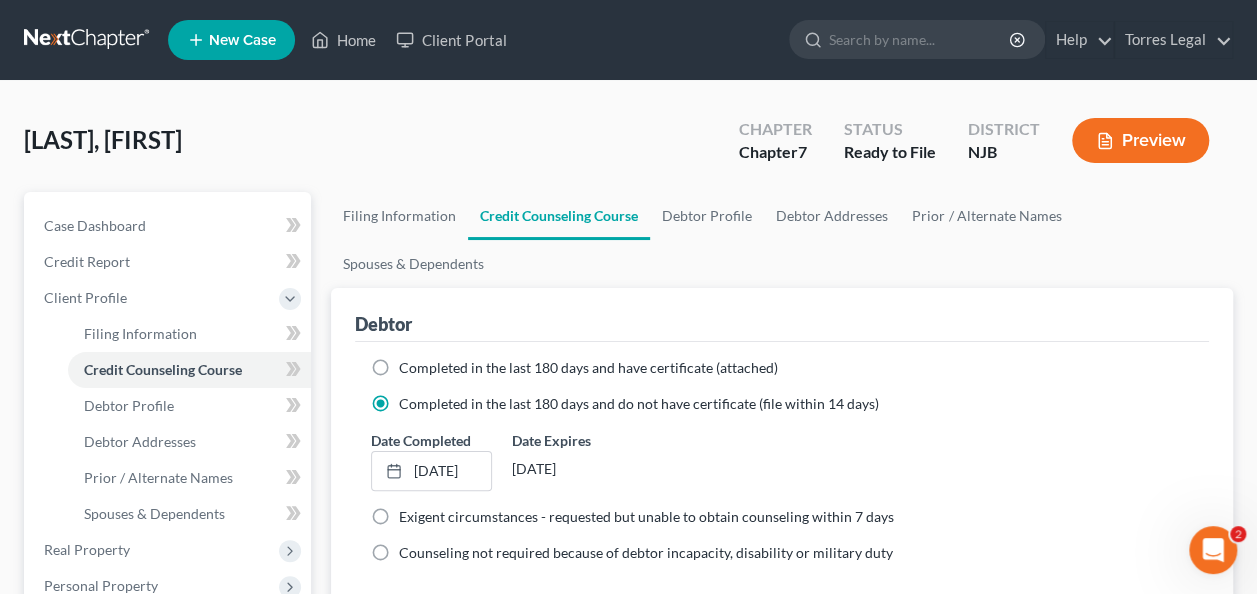 scroll, scrollTop: 100, scrollLeft: 0, axis: vertical 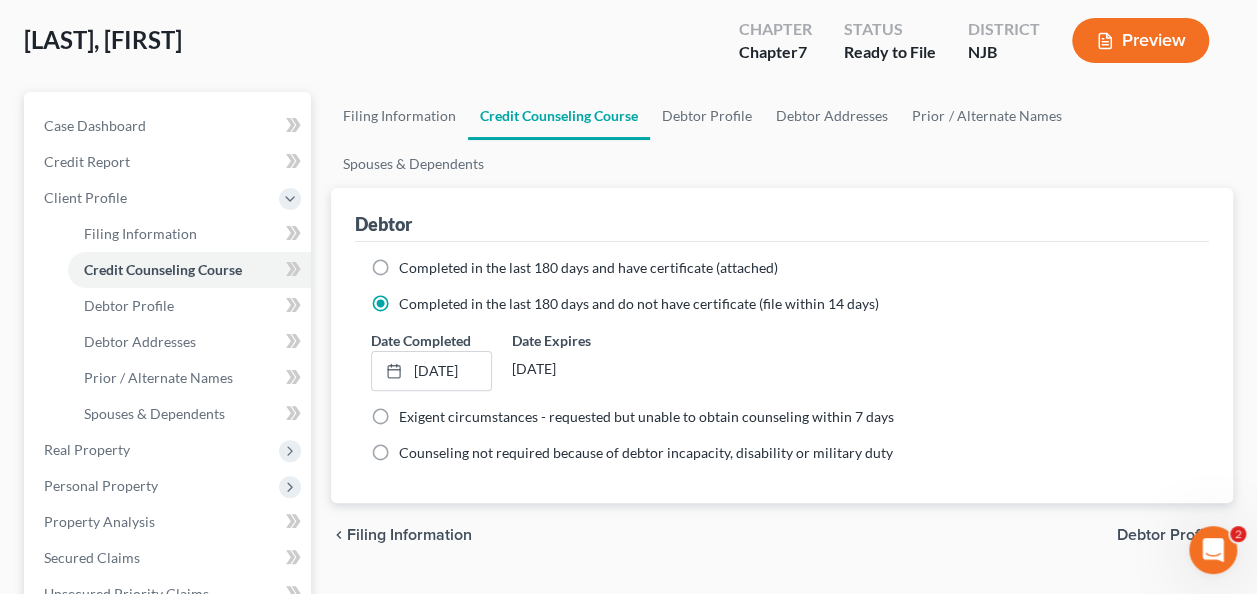 click on "Debtor Profile" at bounding box center [1167, 535] 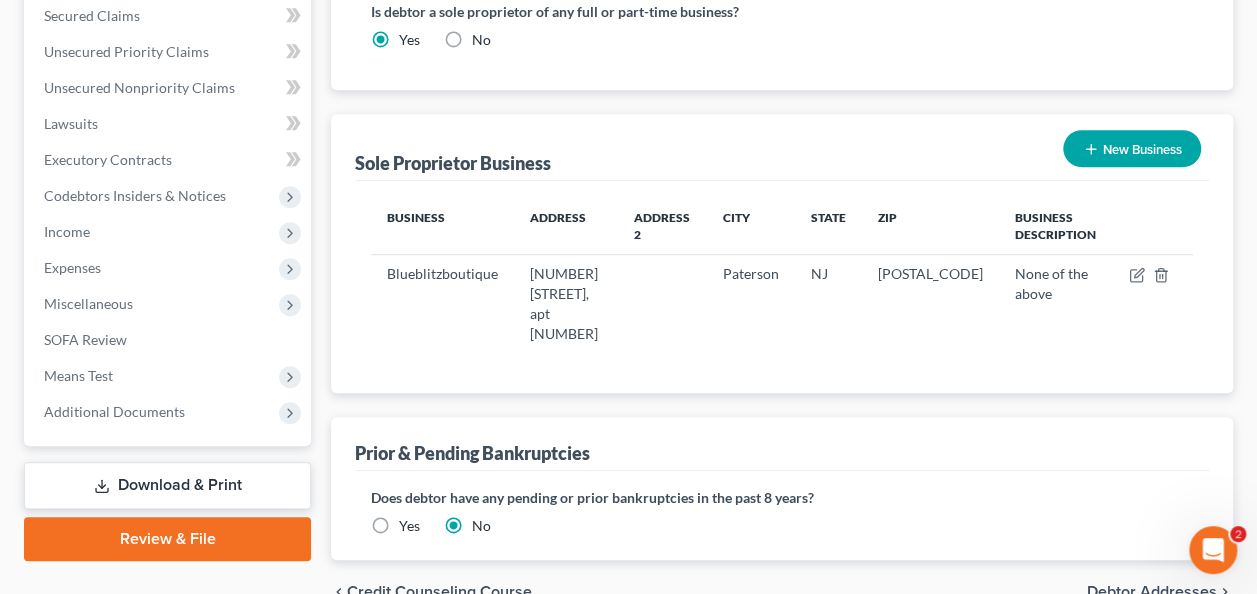 scroll, scrollTop: 682, scrollLeft: 0, axis: vertical 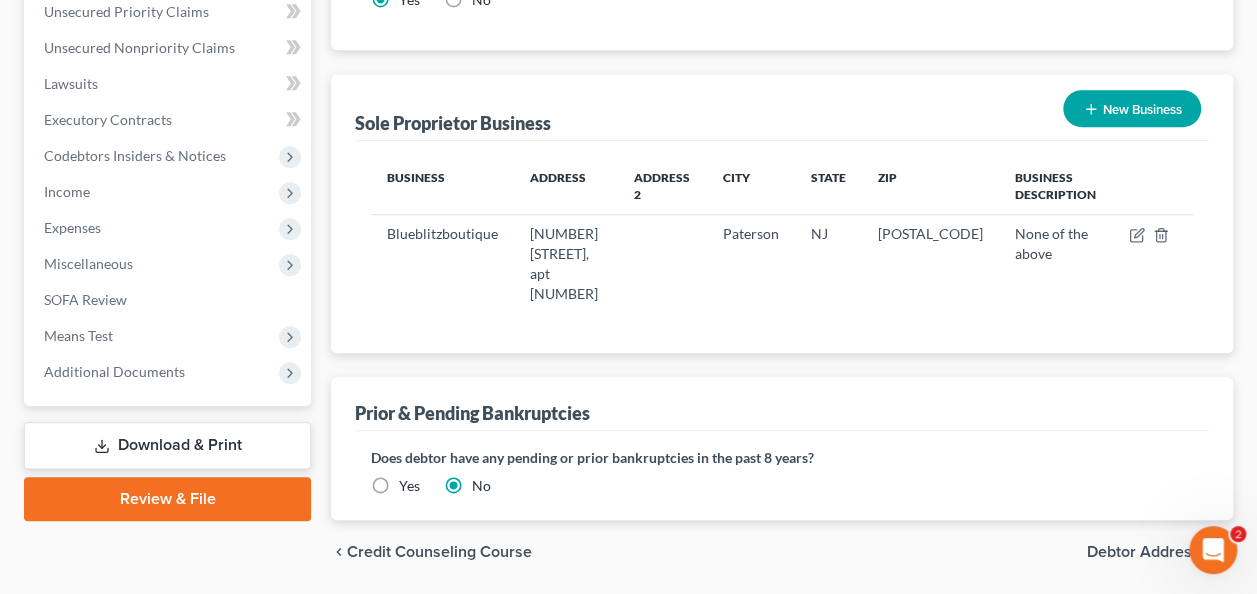 click on "Debtor Addresses" at bounding box center [1152, 552] 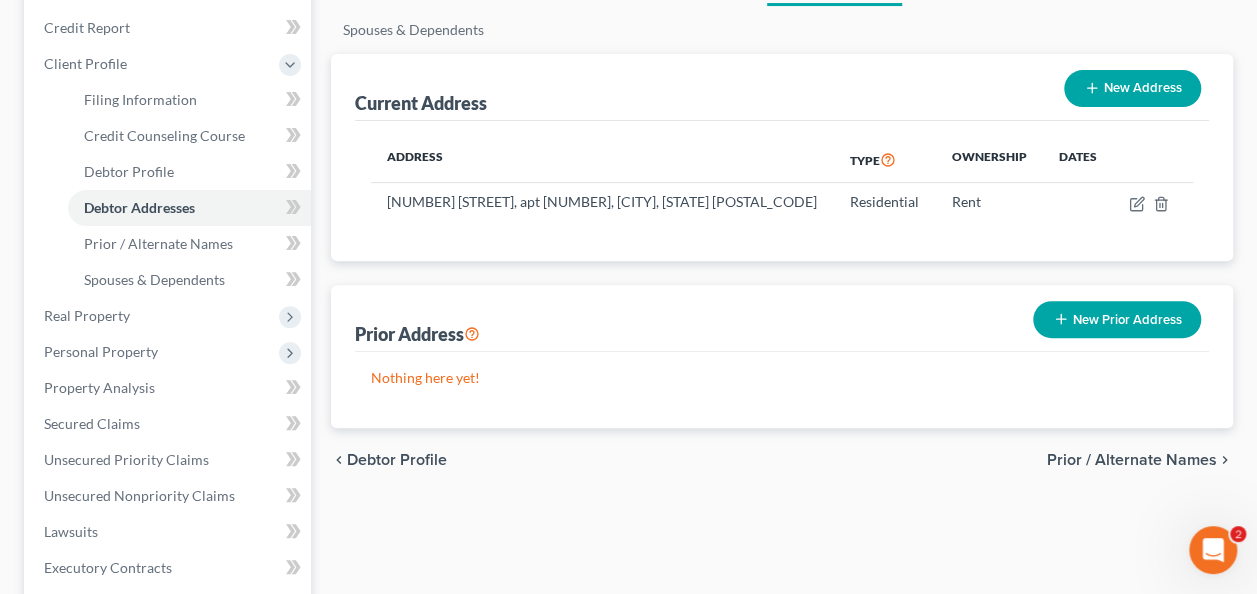 click on "Prior / Alternate Names" at bounding box center [1132, 460] 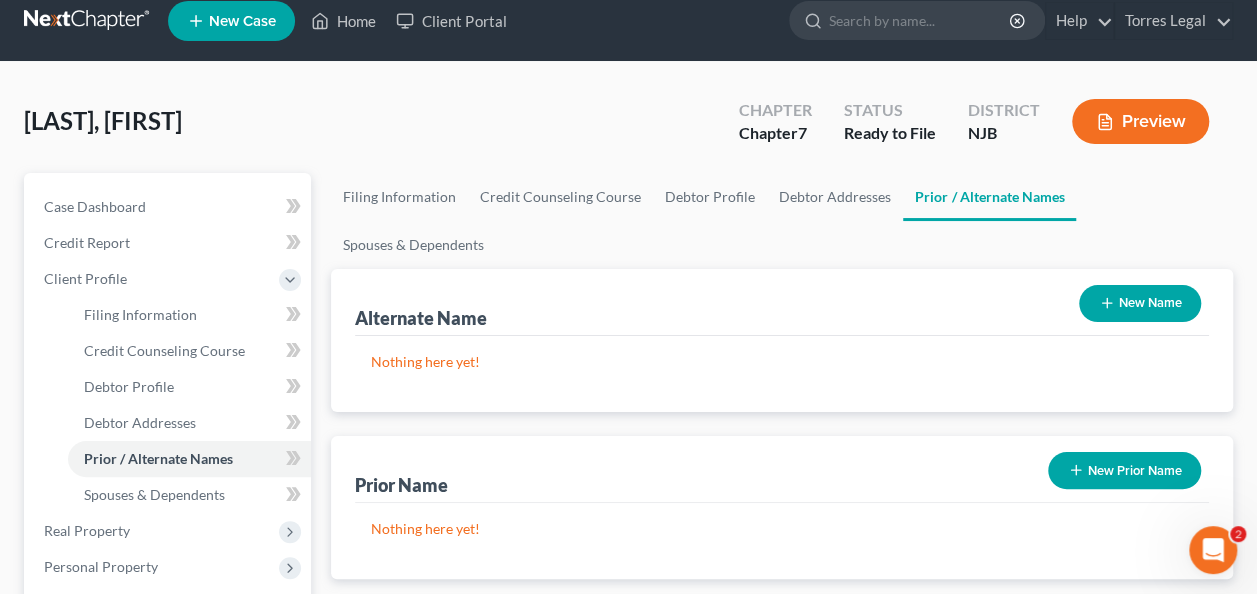 scroll, scrollTop: 0, scrollLeft: 0, axis: both 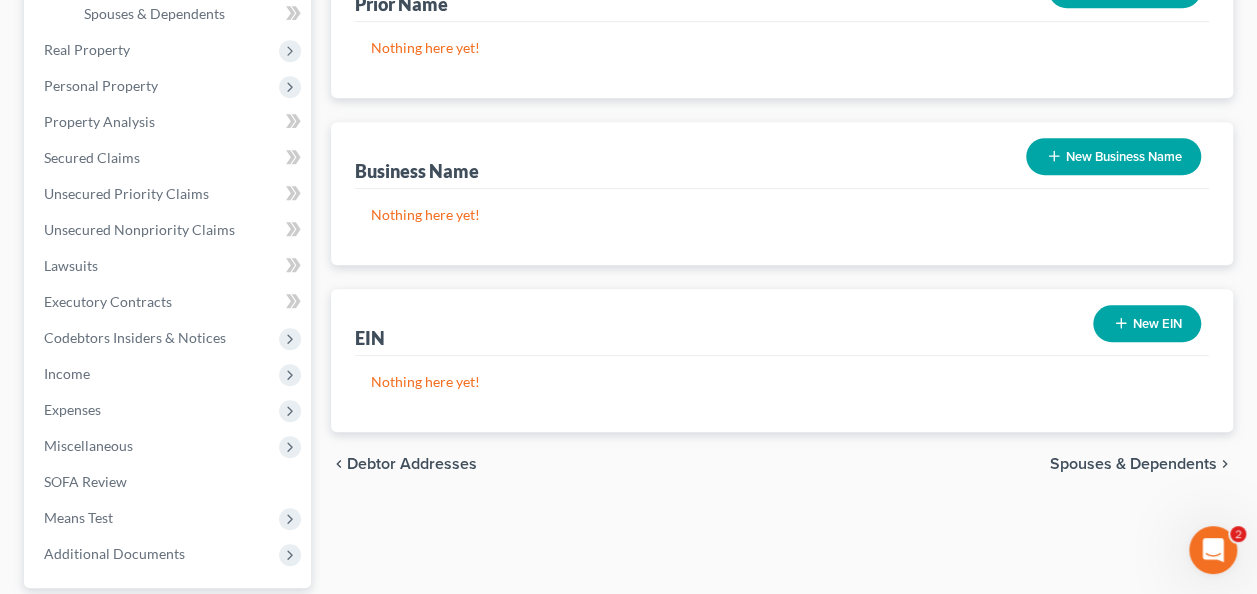 click on "Spouses & Dependents" at bounding box center [1133, 464] 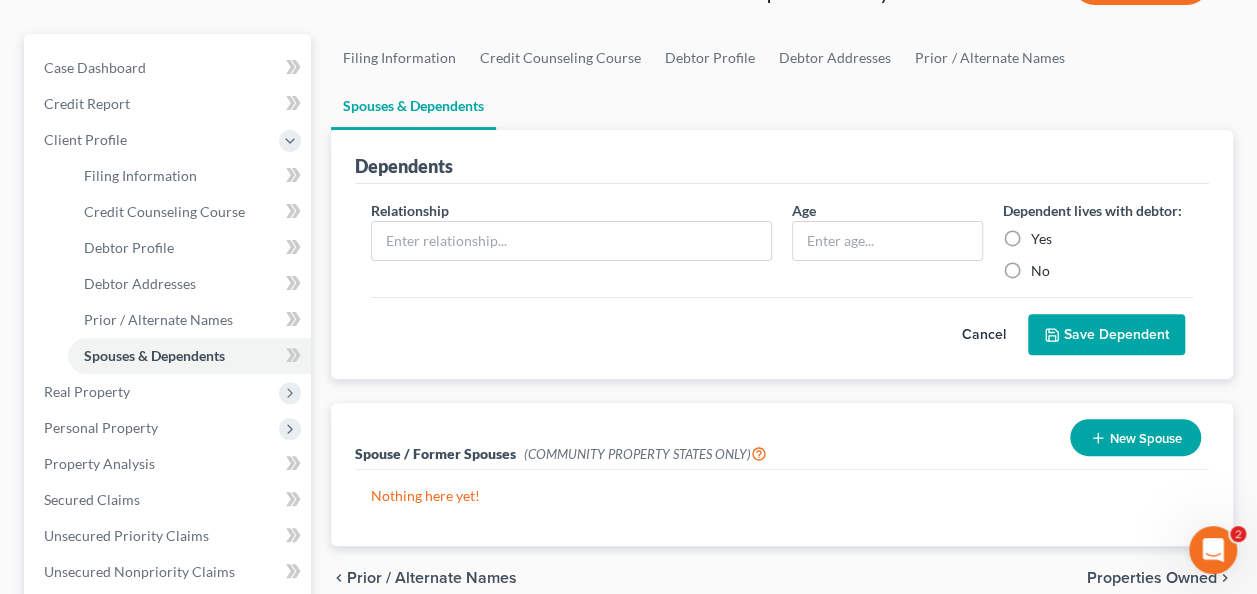 scroll, scrollTop: 200, scrollLeft: 0, axis: vertical 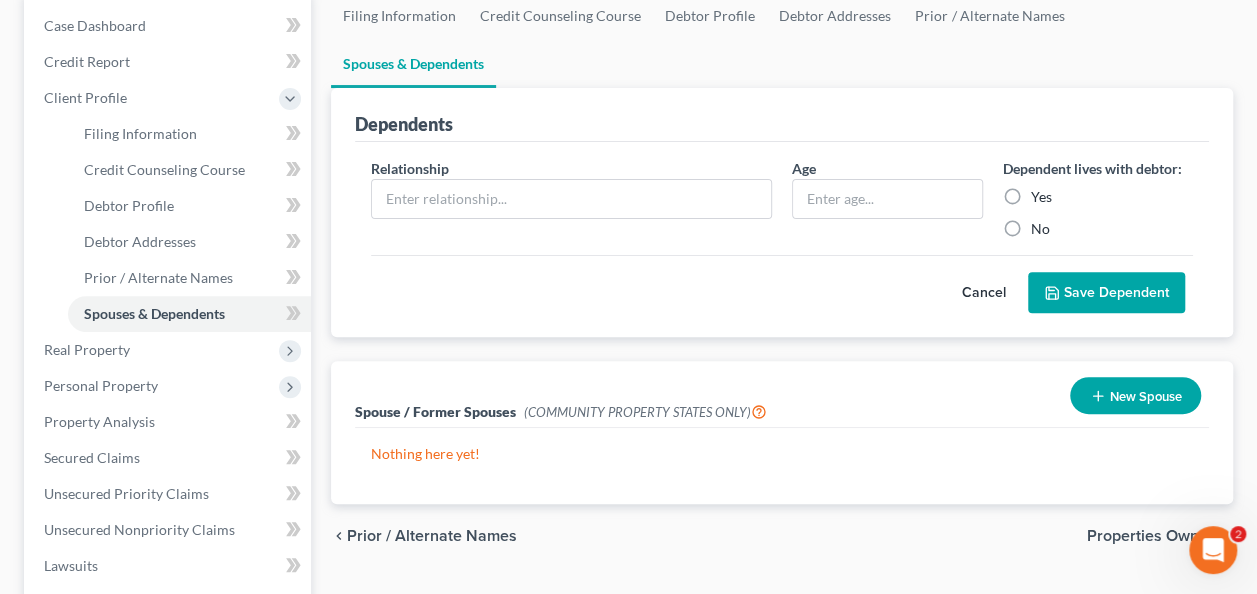 click on "Properties Owned" at bounding box center [1152, 536] 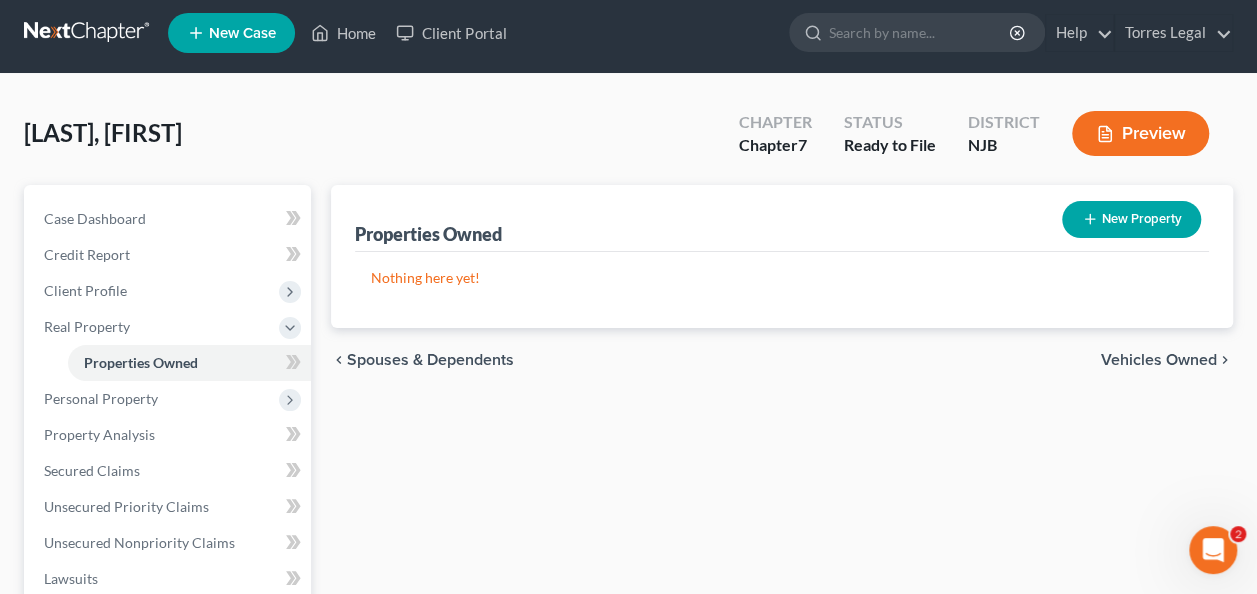 scroll, scrollTop: 0, scrollLeft: 0, axis: both 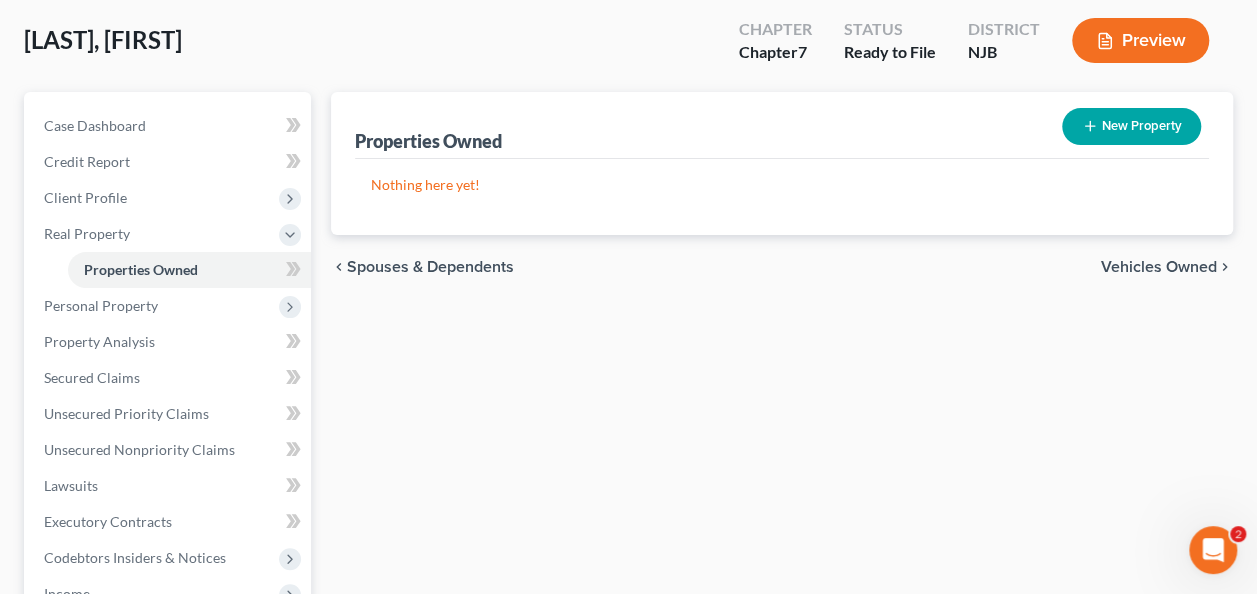 click on "Vehicles Owned" at bounding box center (1159, 267) 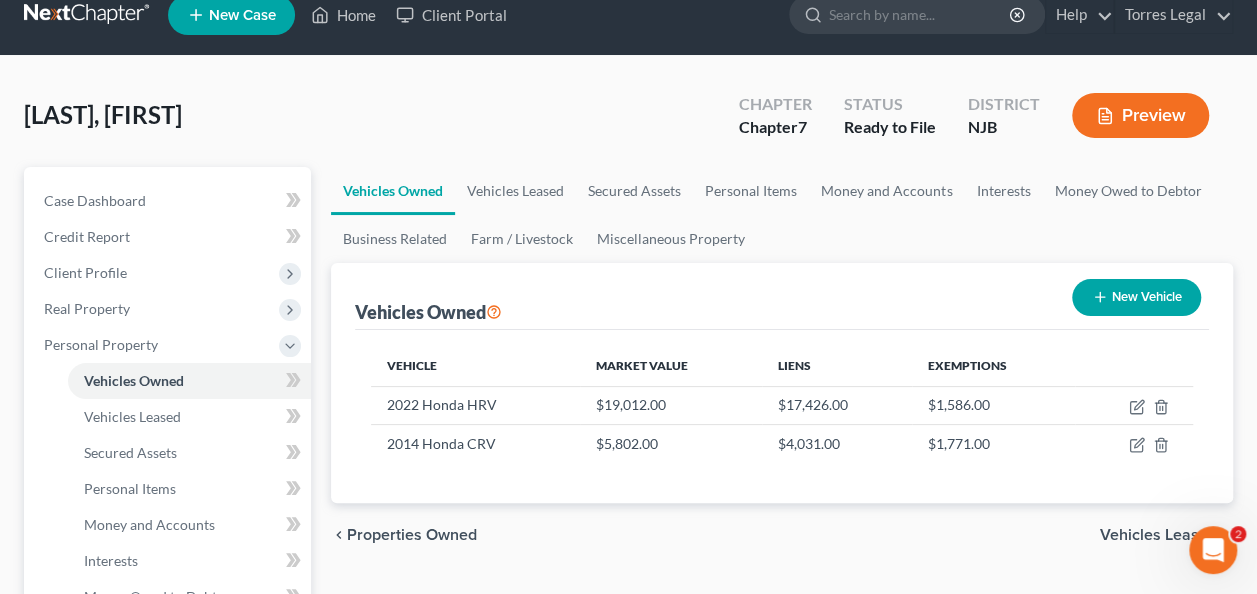 scroll, scrollTop: 0, scrollLeft: 0, axis: both 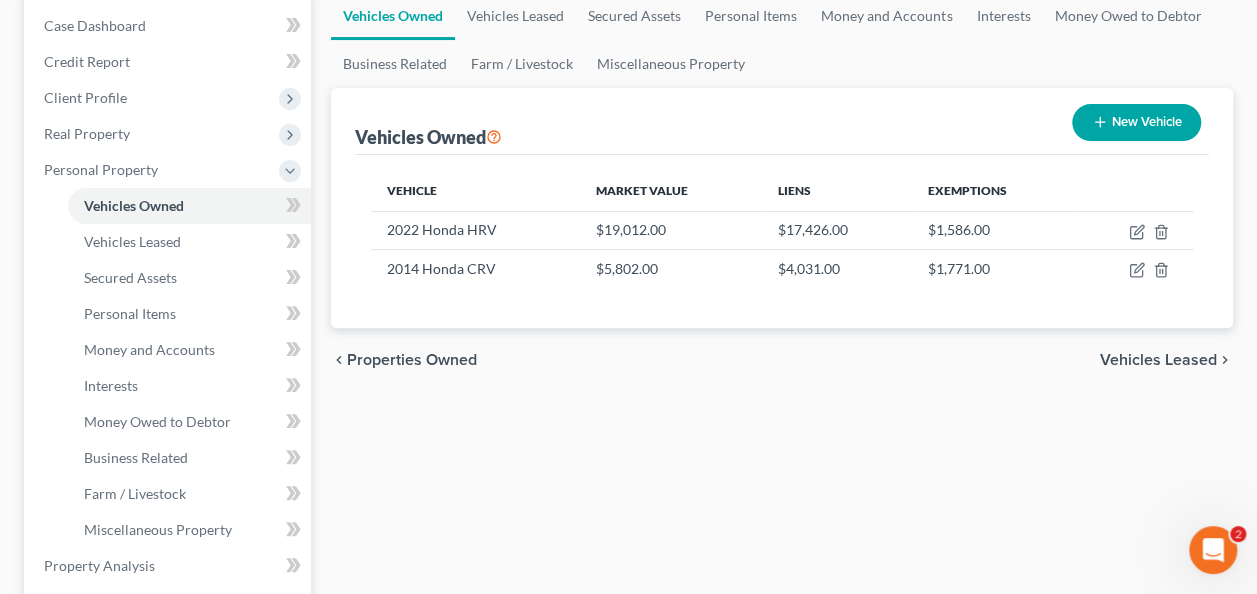 click on "Vehicles Leased" at bounding box center [1158, 360] 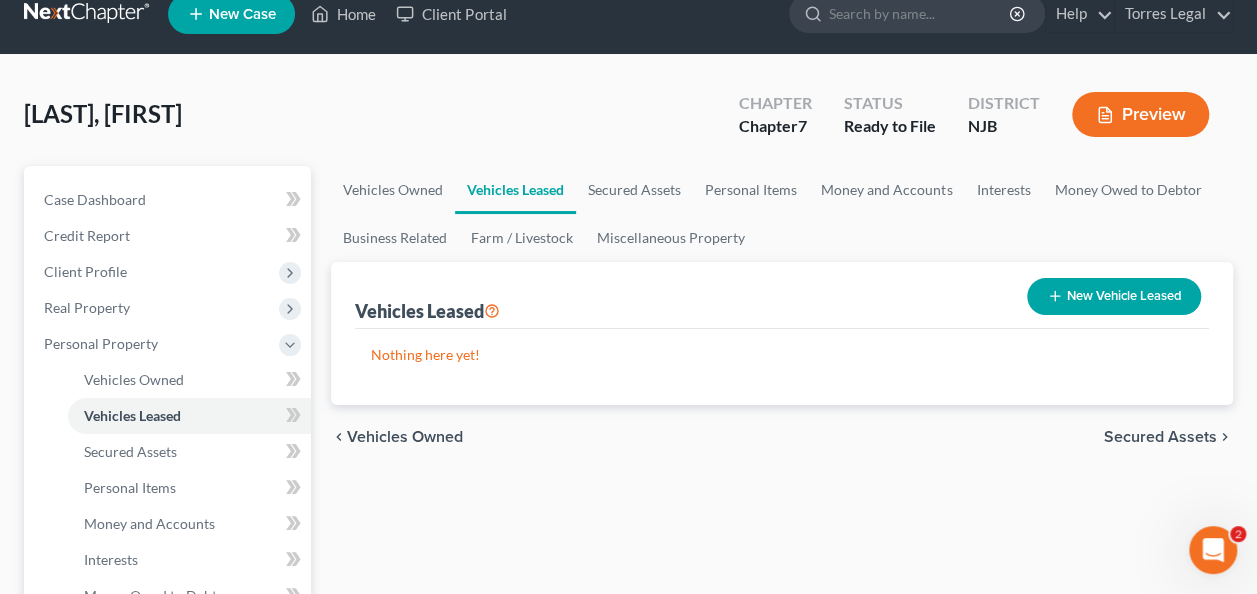 scroll, scrollTop: 0, scrollLeft: 0, axis: both 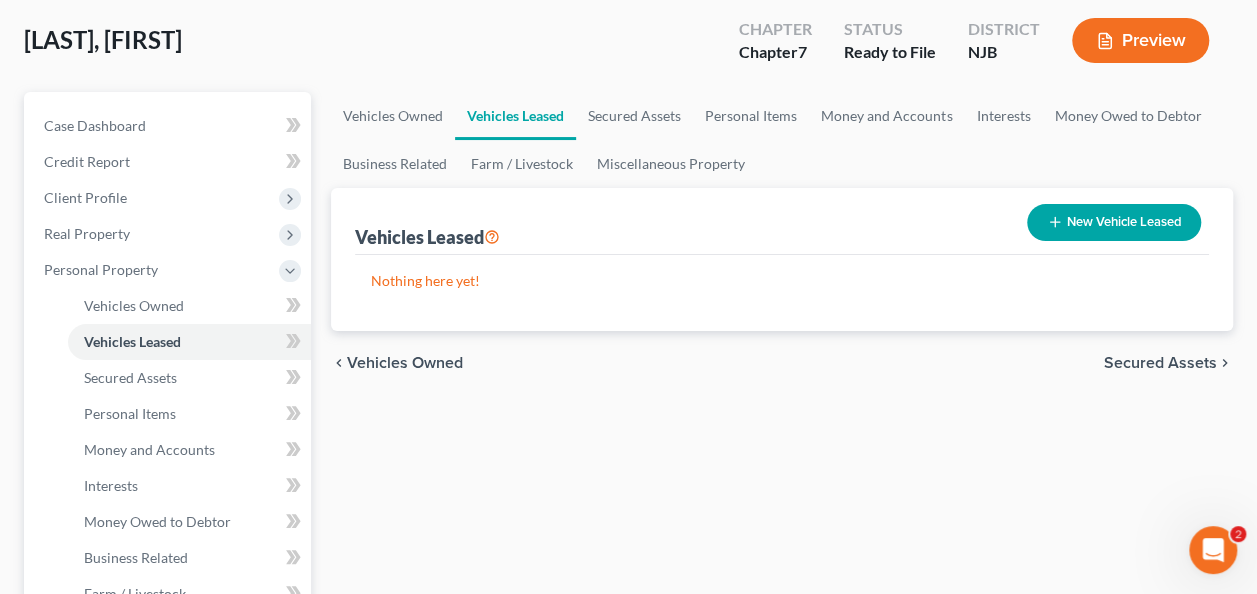 click on "Secured Assets" at bounding box center [1160, 363] 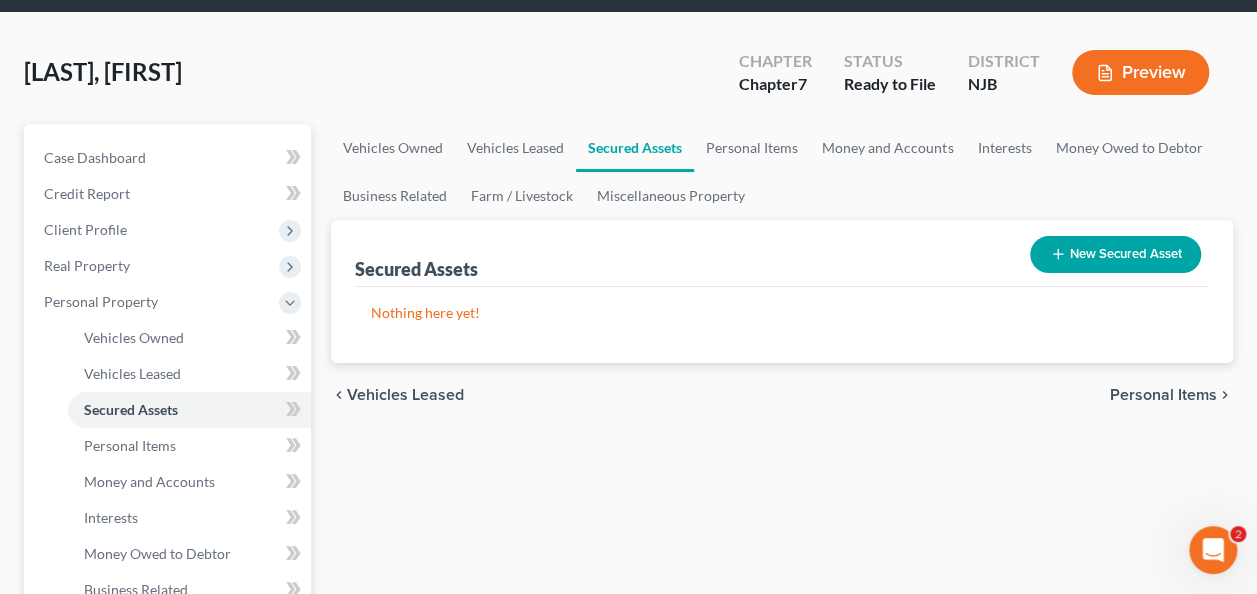 scroll, scrollTop: 100, scrollLeft: 0, axis: vertical 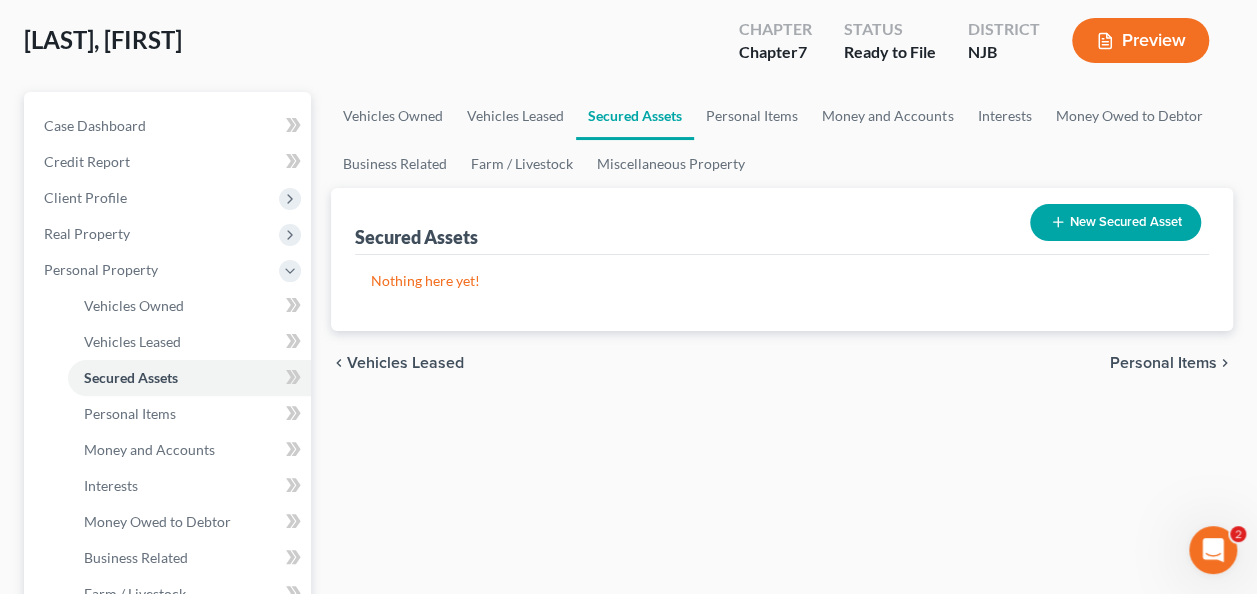 click on "Personal Items" at bounding box center [1163, 363] 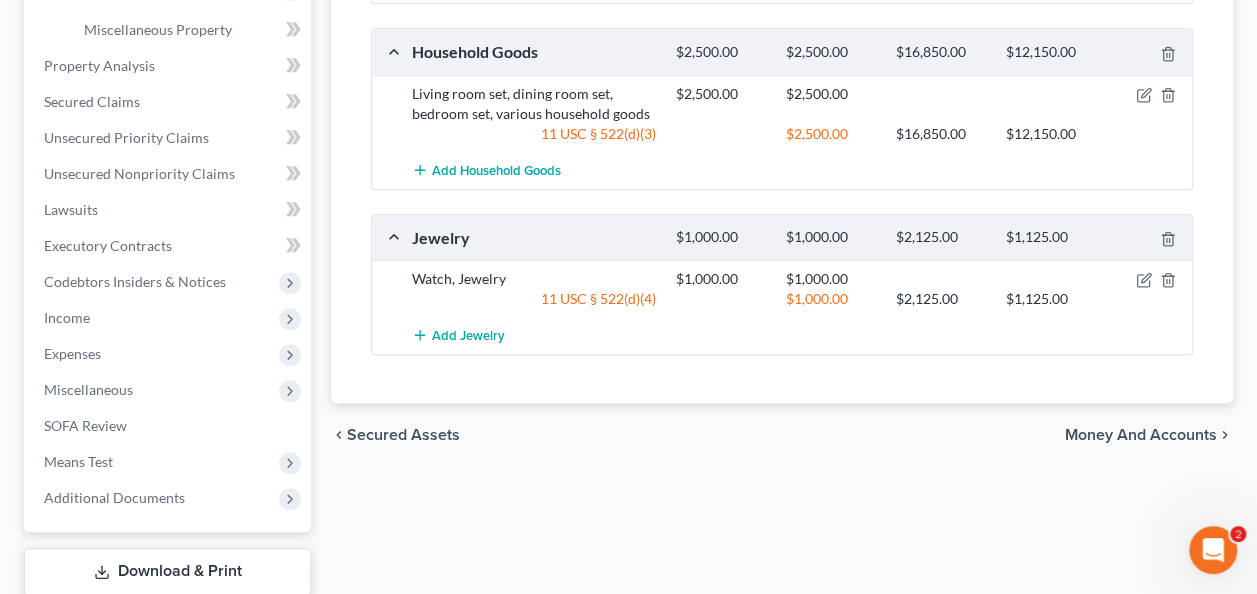scroll, scrollTop: 800, scrollLeft: 0, axis: vertical 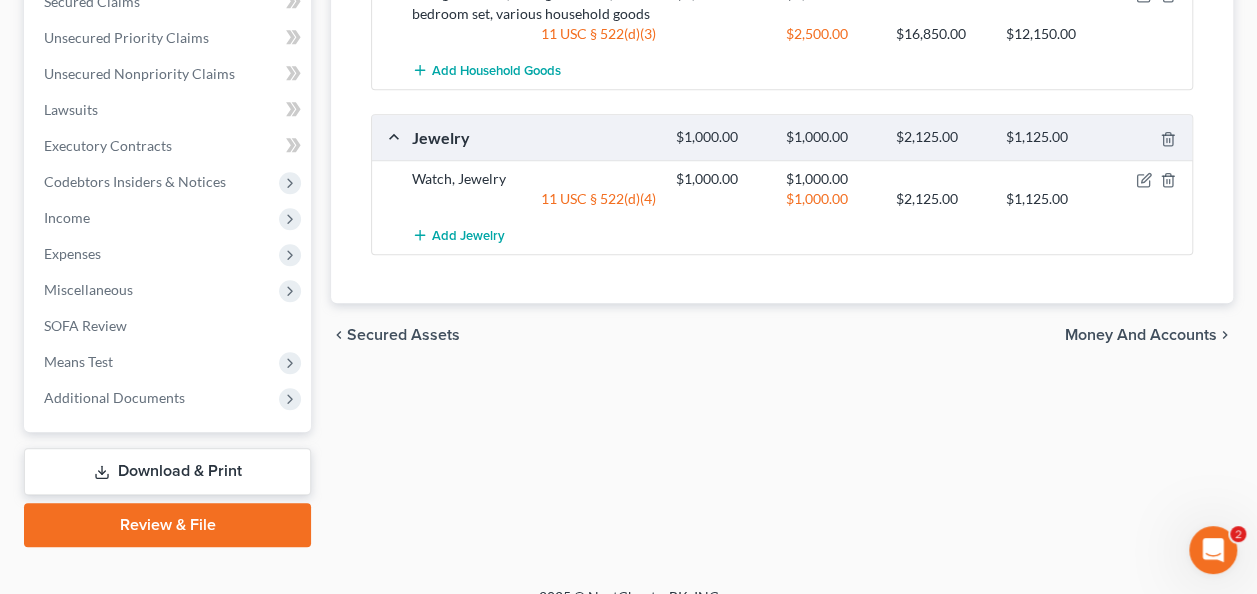 click on "Money and Accounts" at bounding box center (1141, 335) 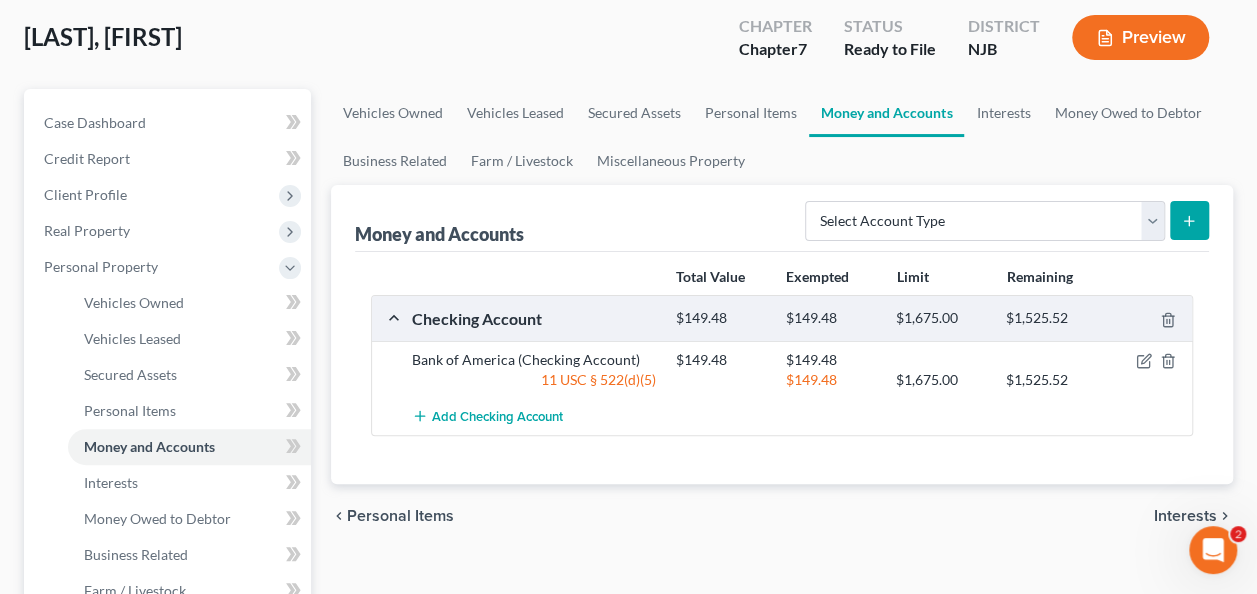 scroll, scrollTop: 3, scrollLeft: 0, axis: vertical 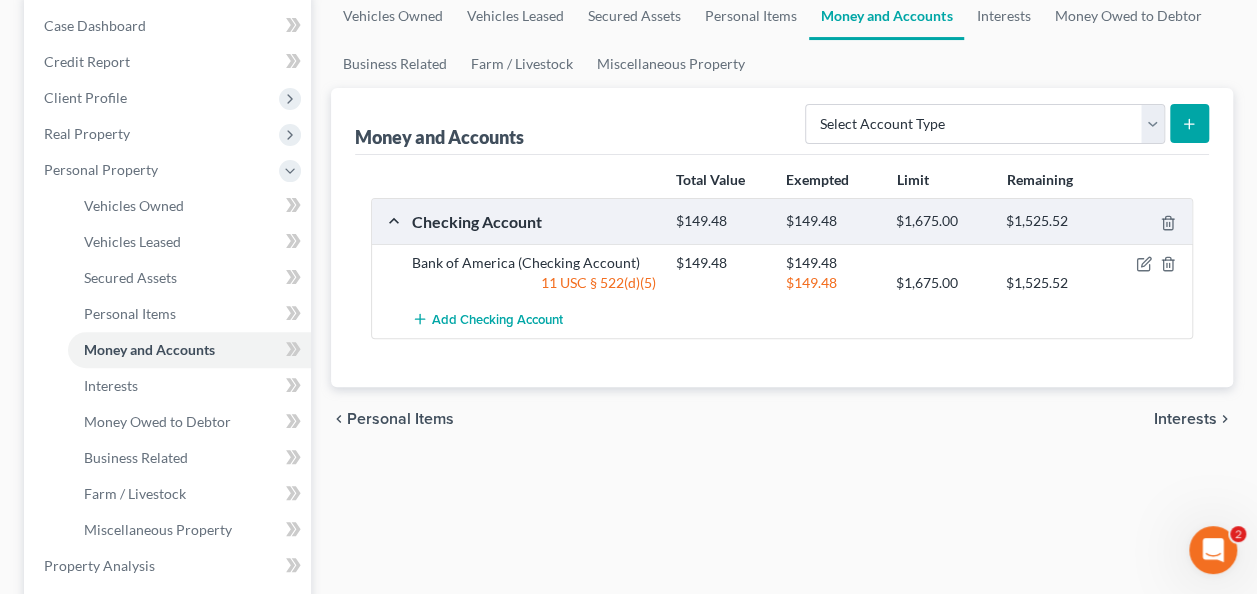 click on "Interests" at bounding box center [1185, 419] 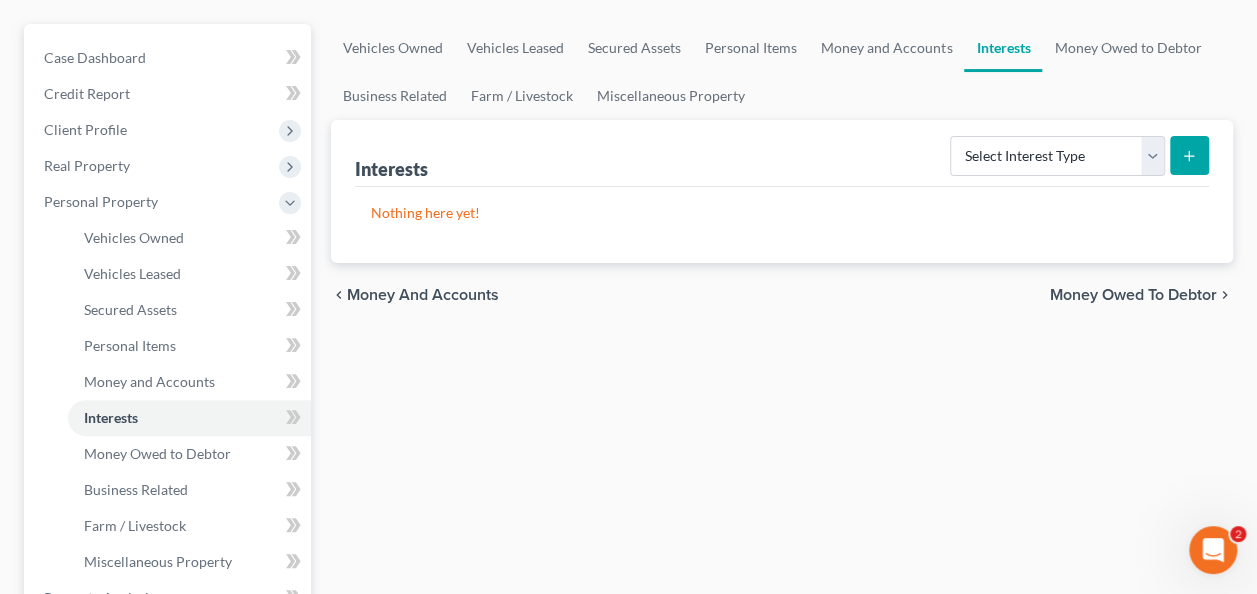 scroll, scrollTop: 200, scrollLeft: 0, axis: vertical 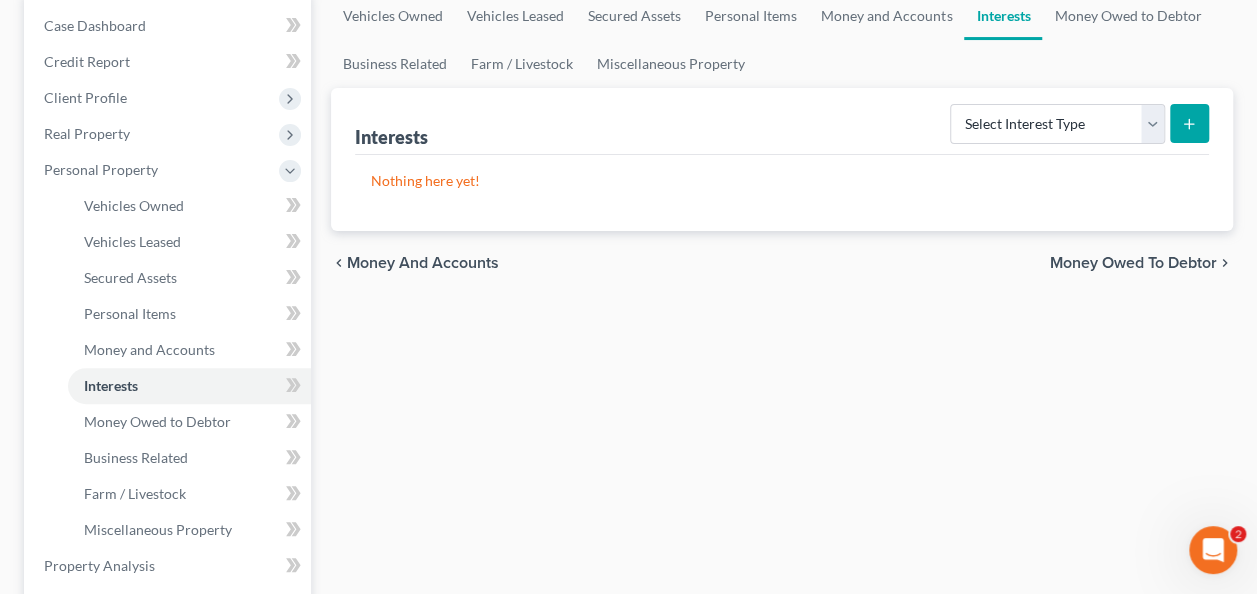 click on "Money Owed to Debtor" at bounding box center [1133, 263] 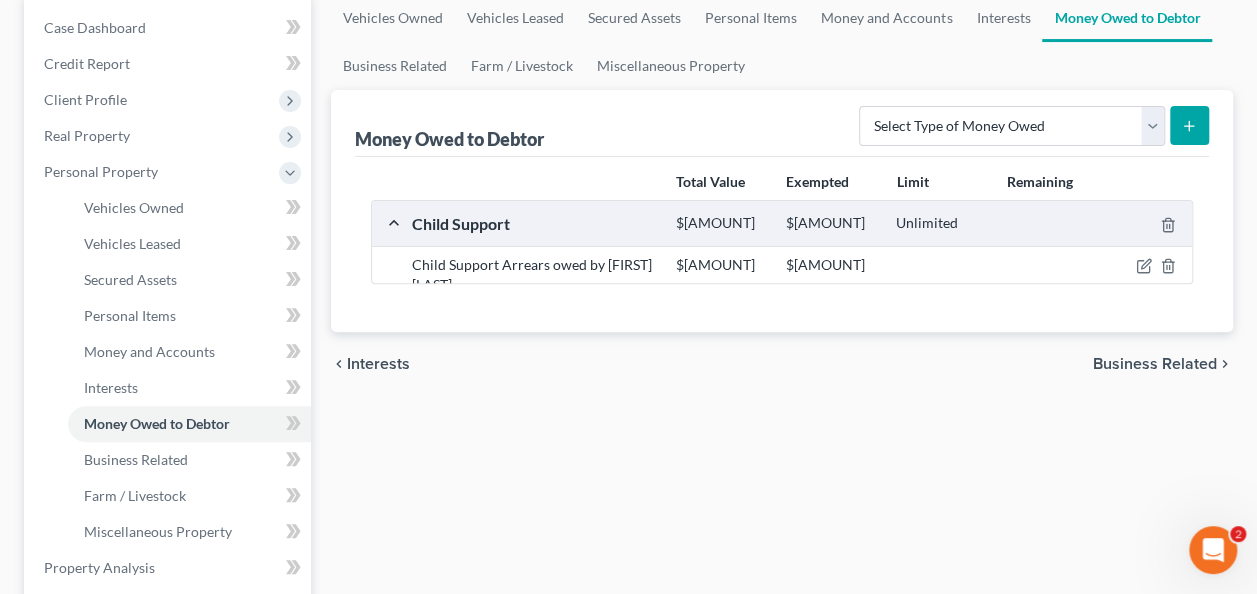 scroll, scrollTop: 15, scrollLeft: 0, axis: vertical 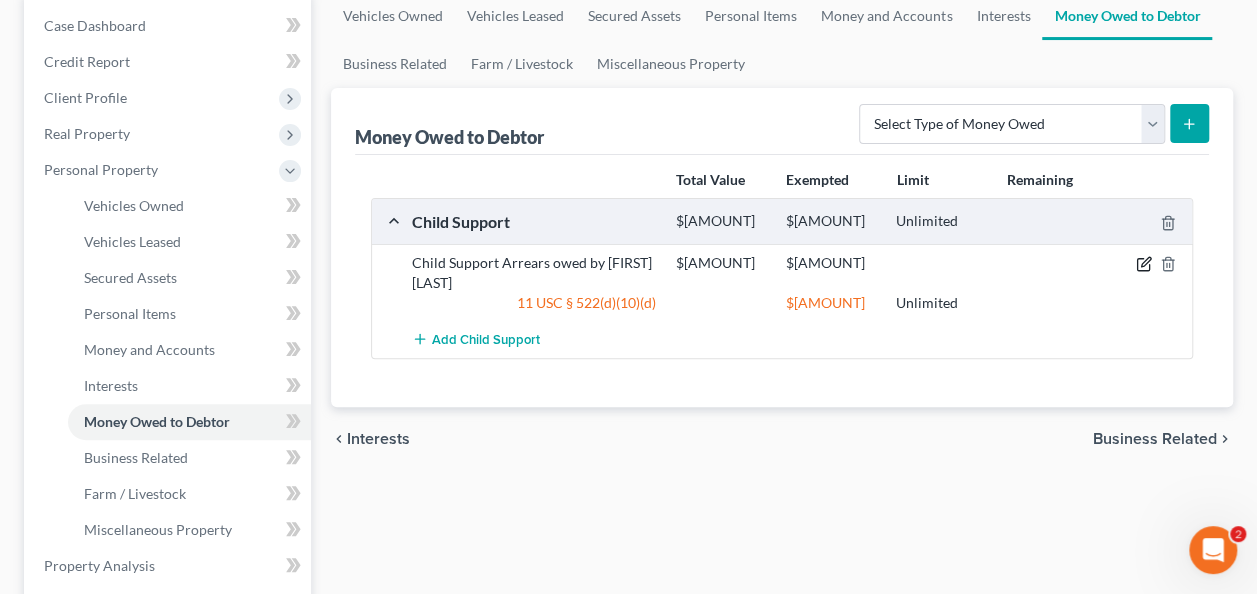 click 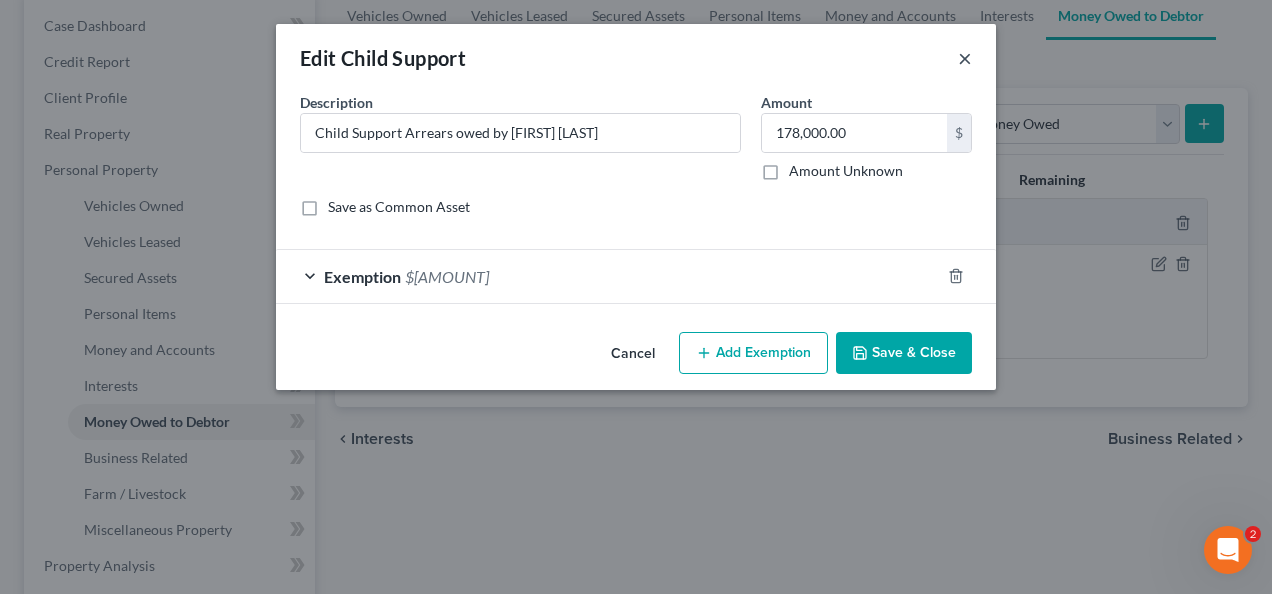 click on "×" at bounding box center (965, 58) 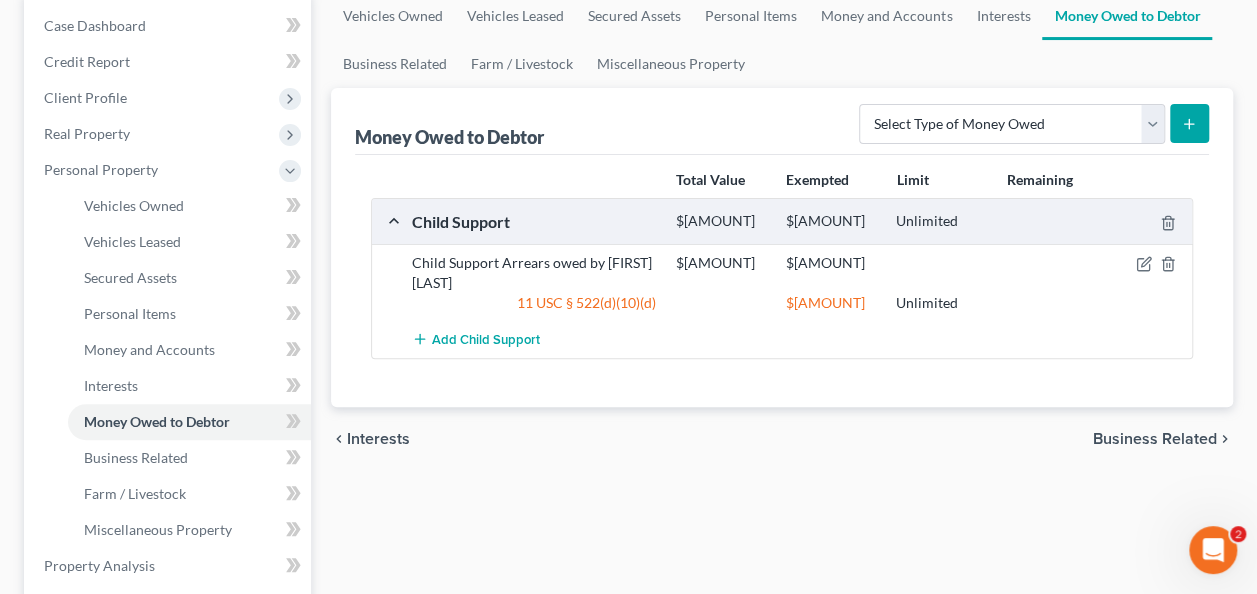 click on "Business Related" at bounding box center (1155, 439) 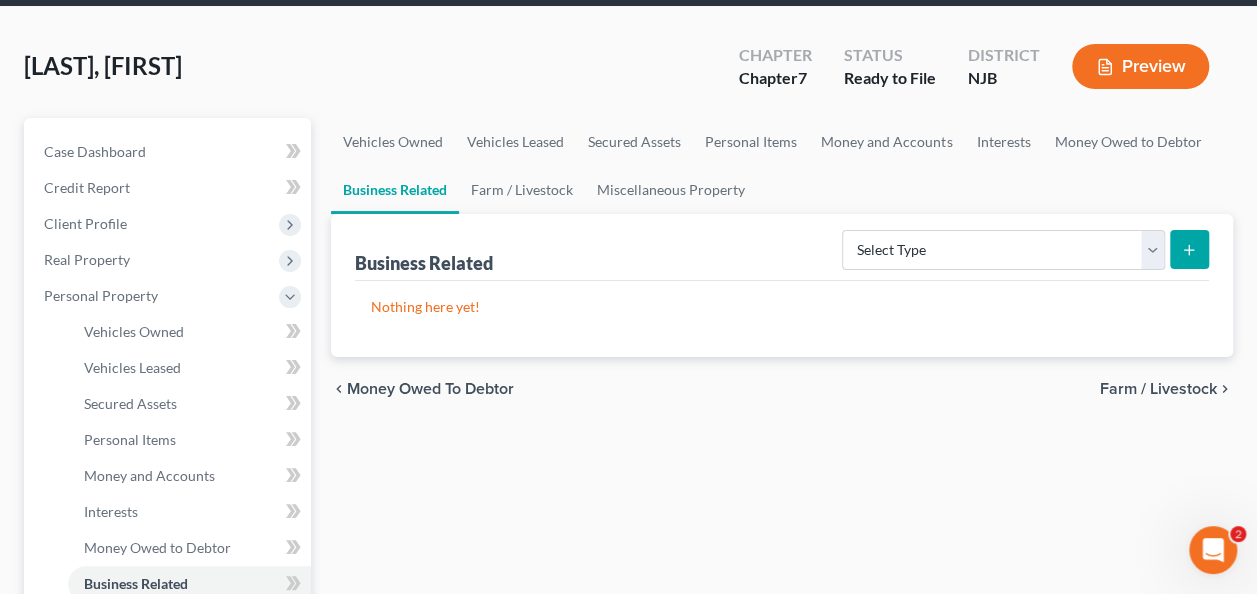 scroll, scrollTop: 0, scrollLeft: 0, axis: both 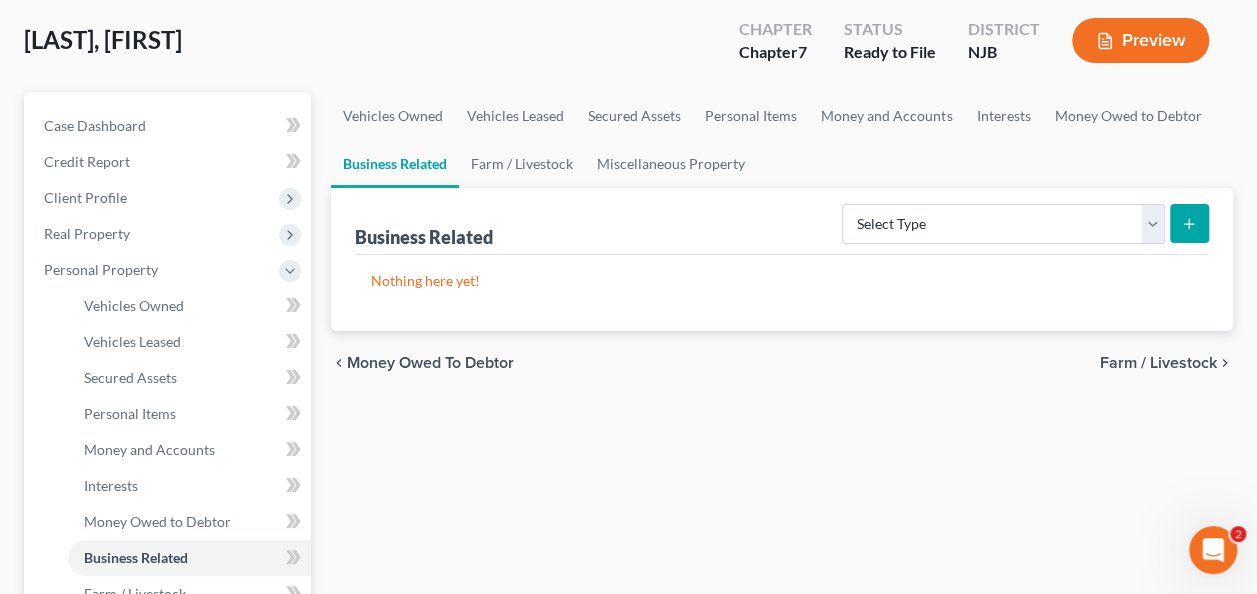 click on "Farm / Livestock" at bounding box center [1158, 363] 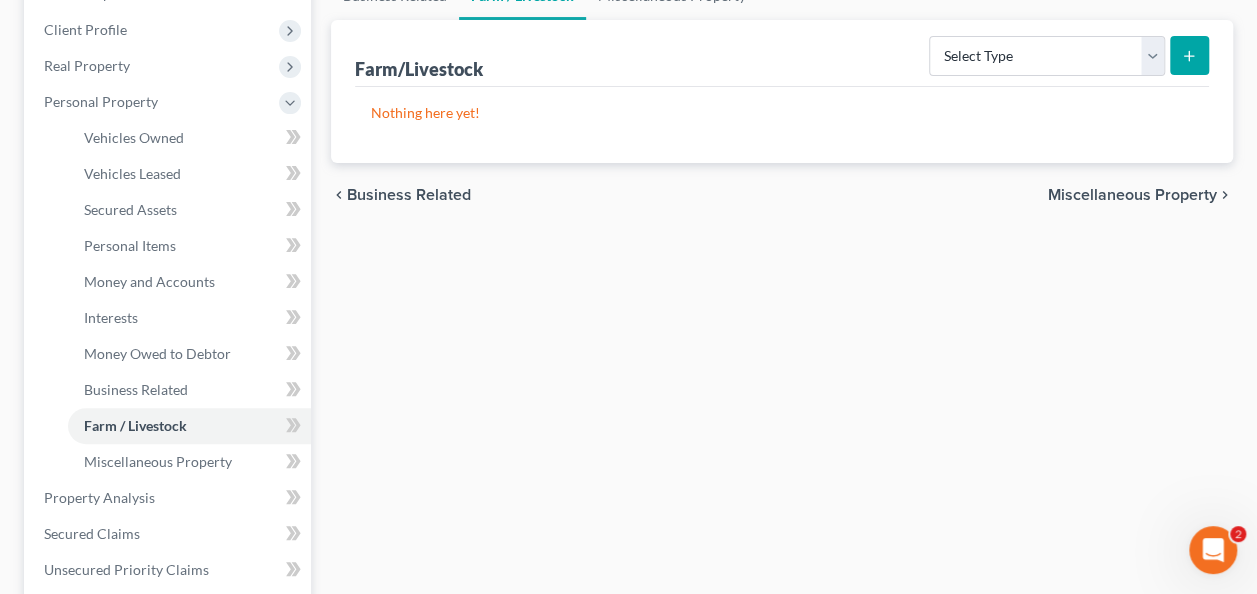 scroll, scrollTop: 300, scrollLeft: 0, axis: vertical 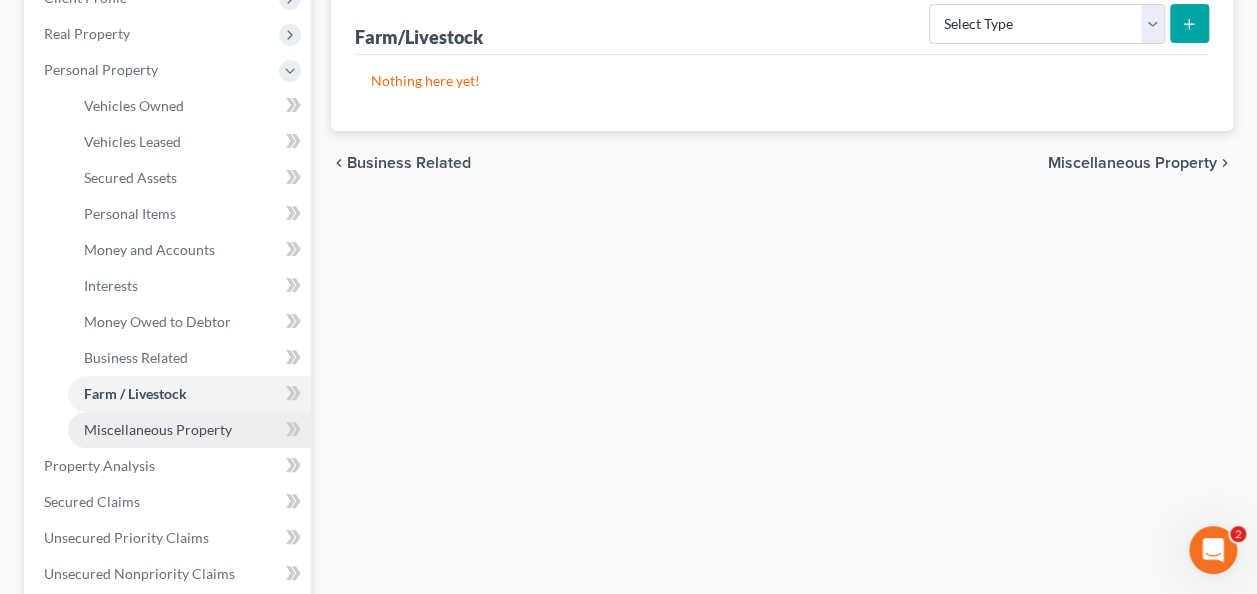 click on "Miscellaneous Property" at bounding box center [158, 429] 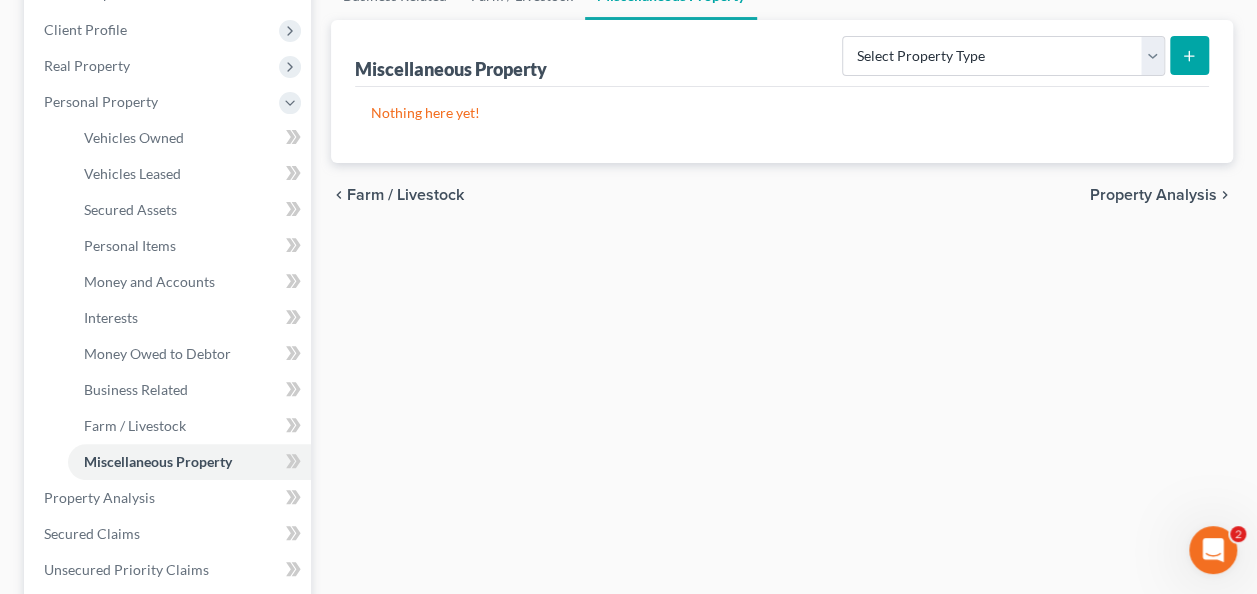 scroll, scrollTop: 300, scrollLeft: 0, axis: vertical 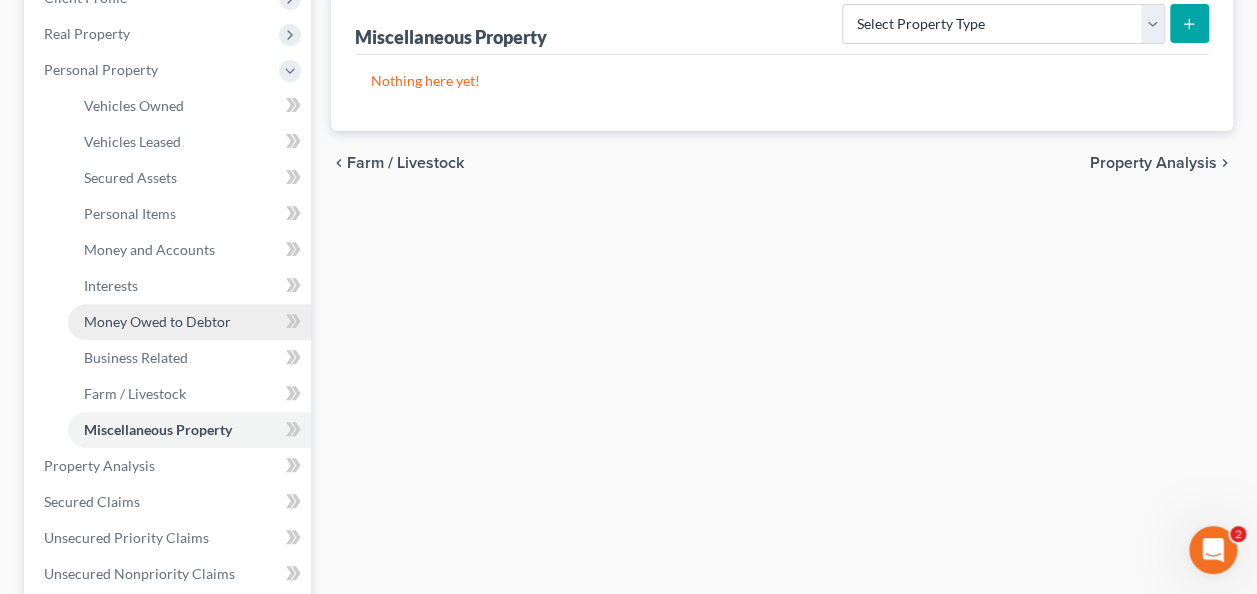 click on "Money Owed to Debtor" at bounding box center (189, 322) 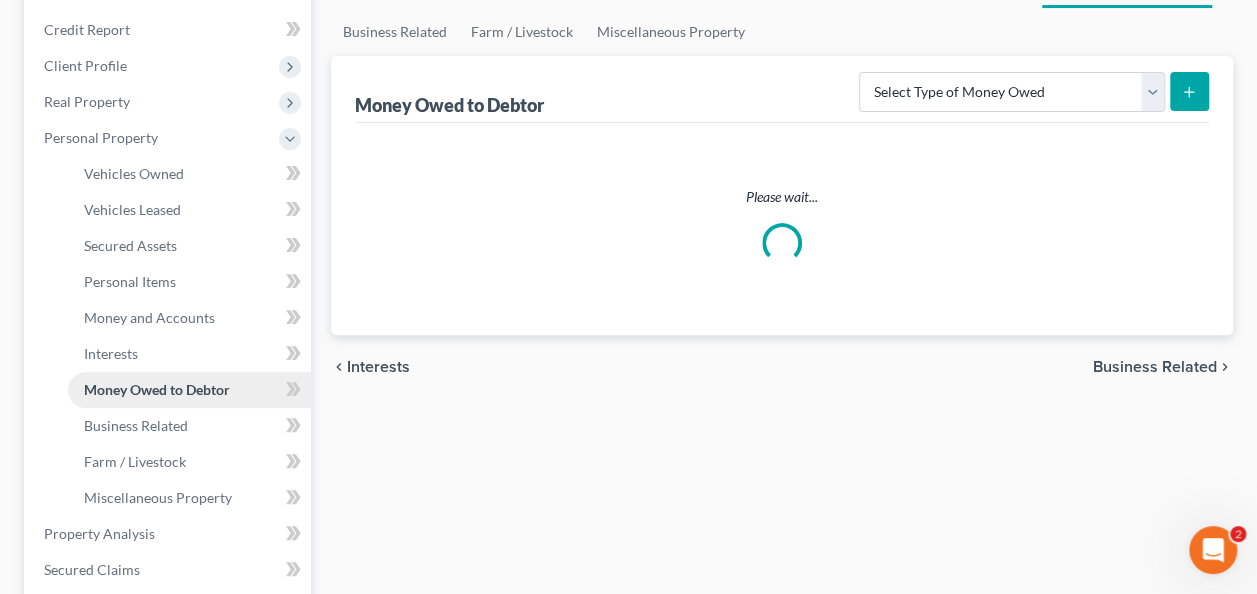 scroll, scrollTop: 72, scrollLeft: 0, axis: vertical 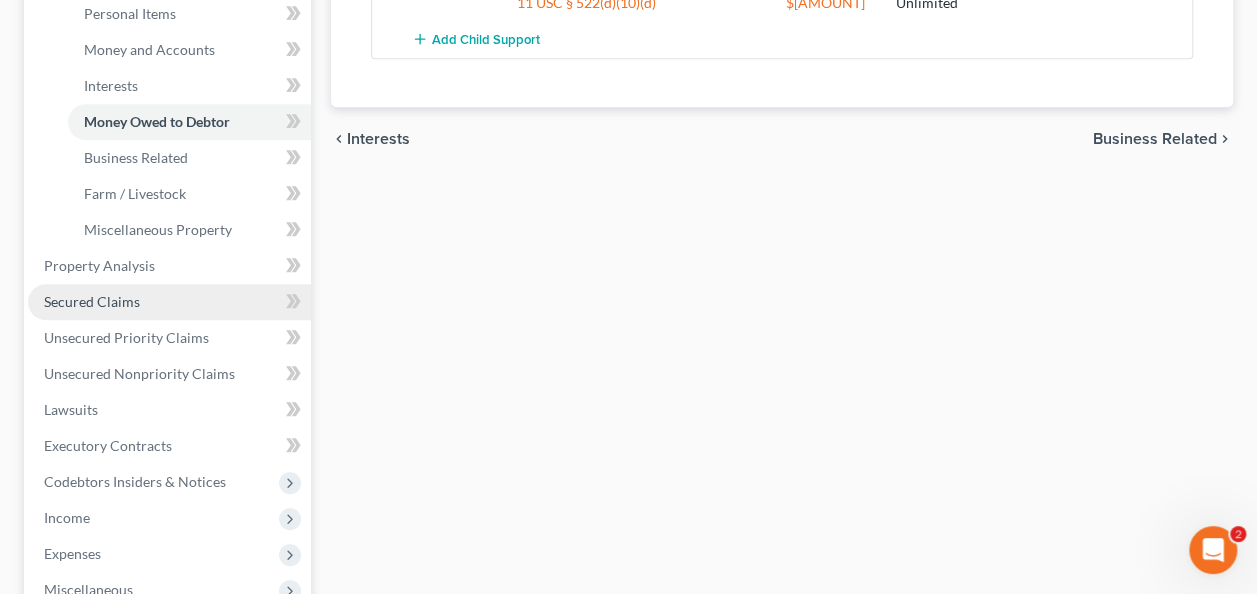 click on "Secured Claims" at bounding box center [169, 302] 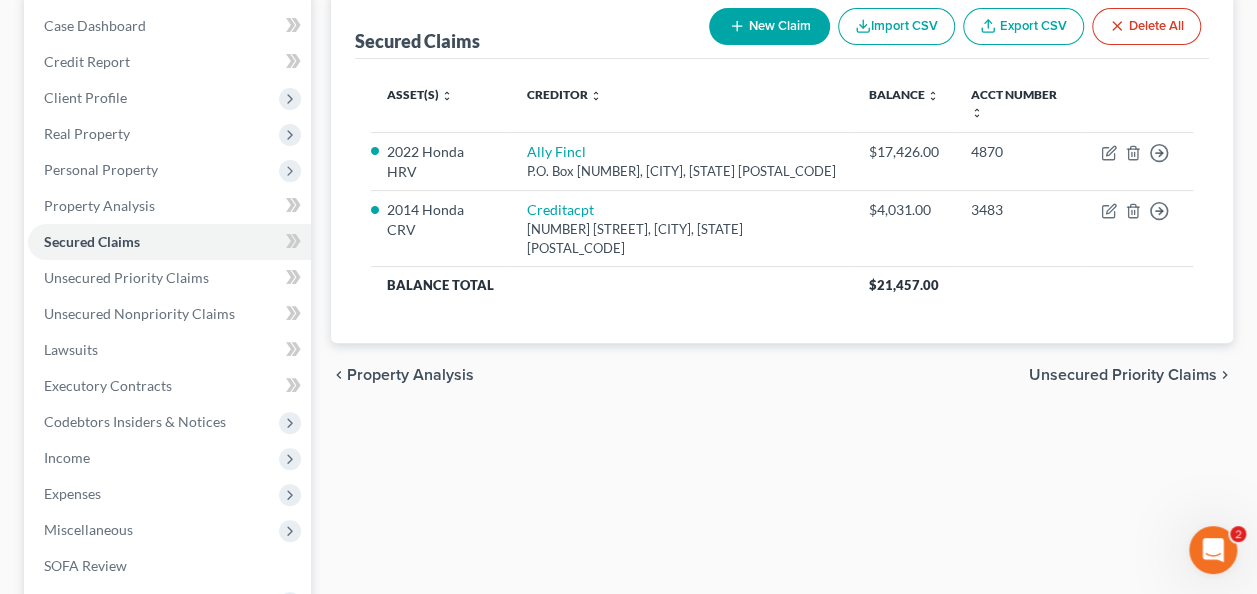 click on "Unsecured Priority Claims" at bounding box center (1123, 375) 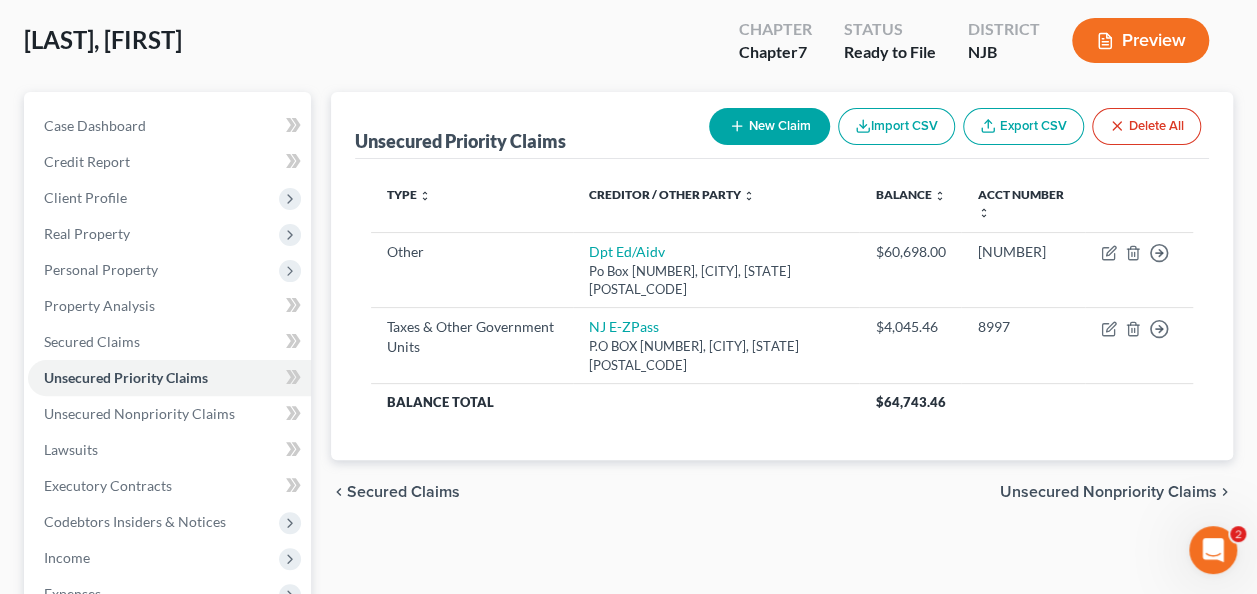 click on "Secured Claims" at bounding box center [403, 492] 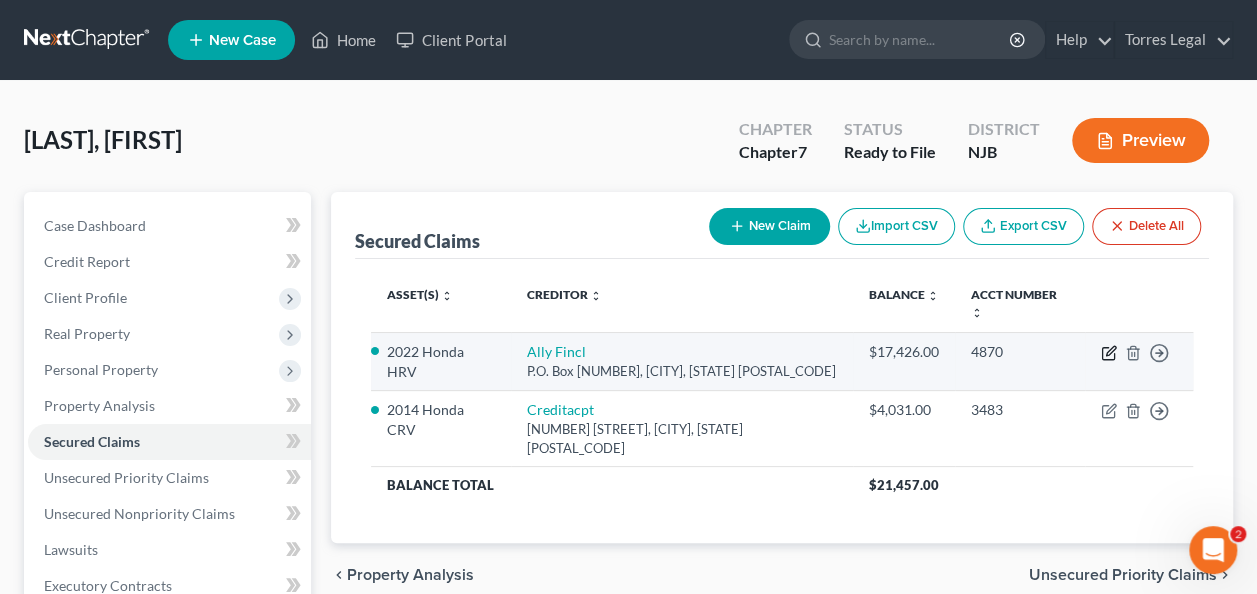 click 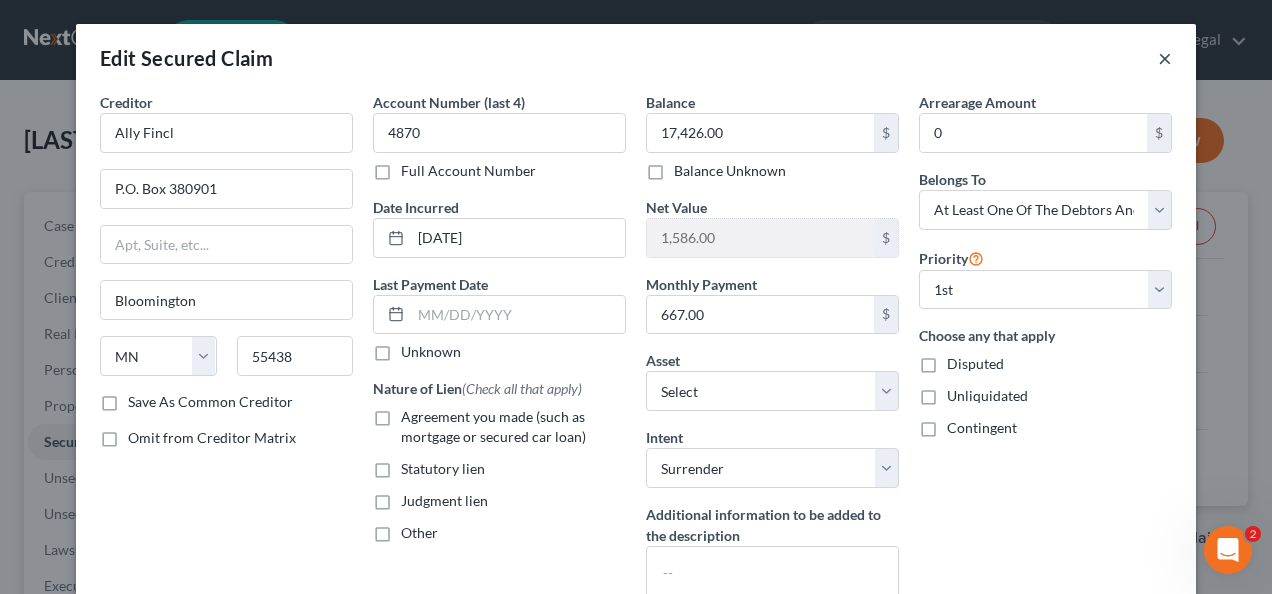 click on "×" at bounding box center (1165, 58) 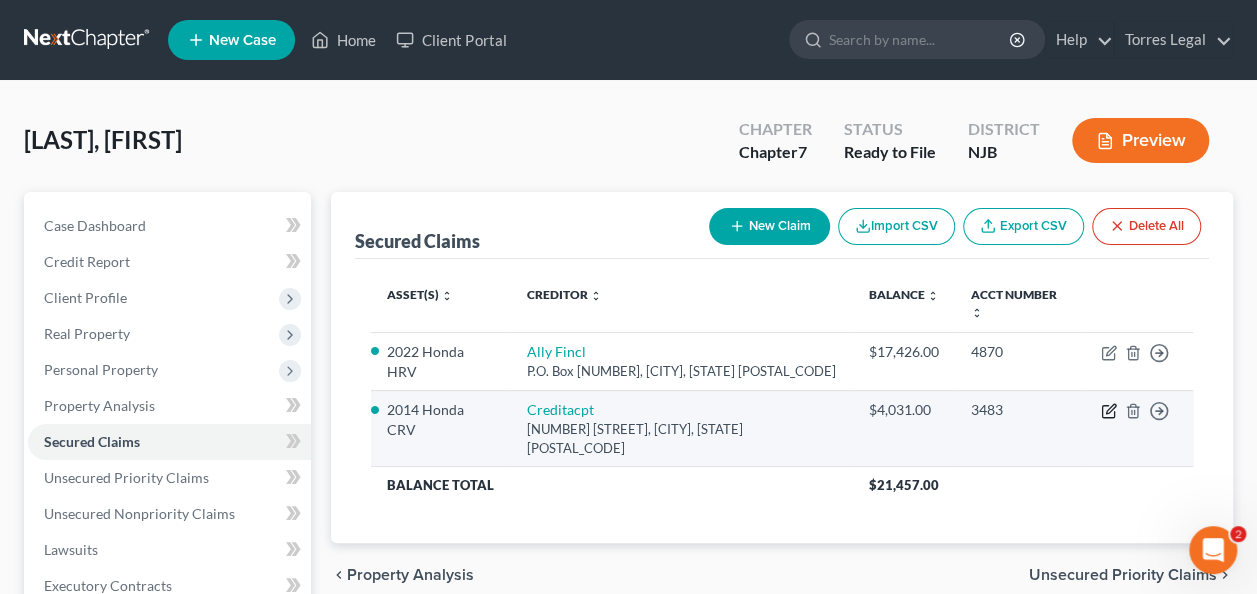 click 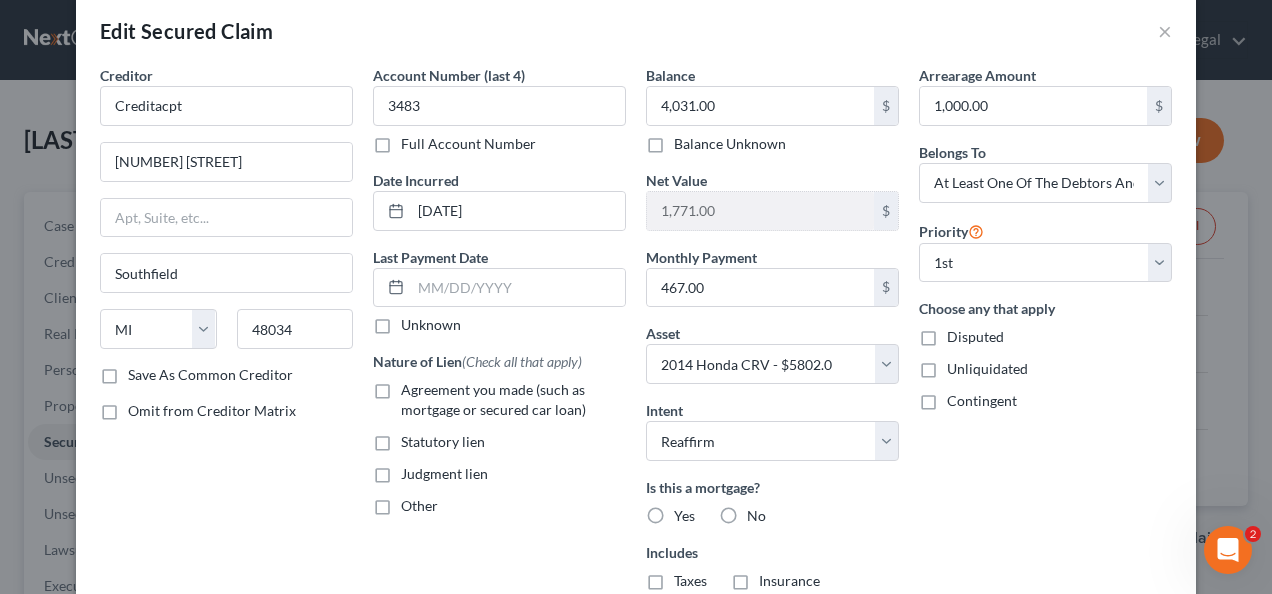 scroll, scrollTop: 0, scrollLeft: 0, axis: both 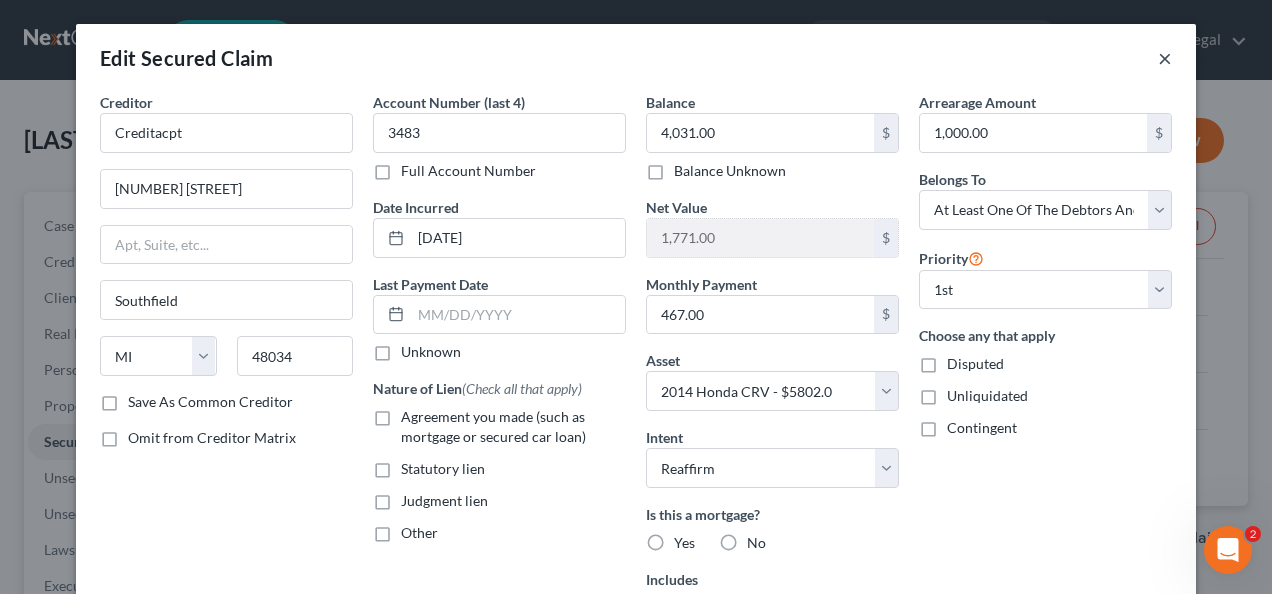click on "×" at bounding box center [1165, 58] 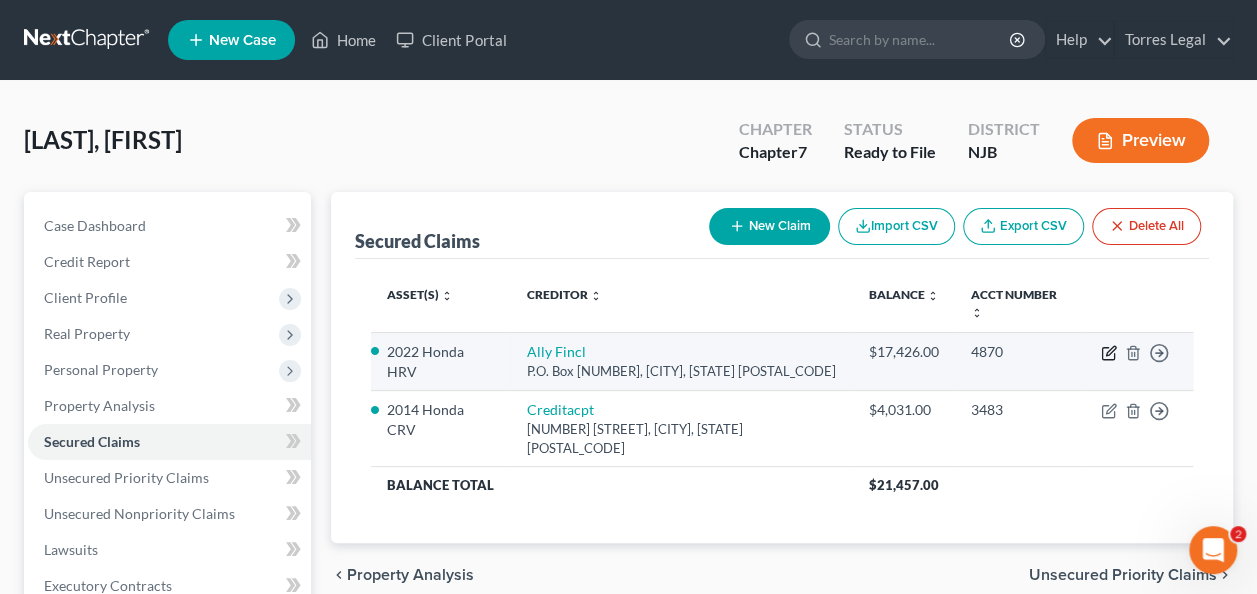 click 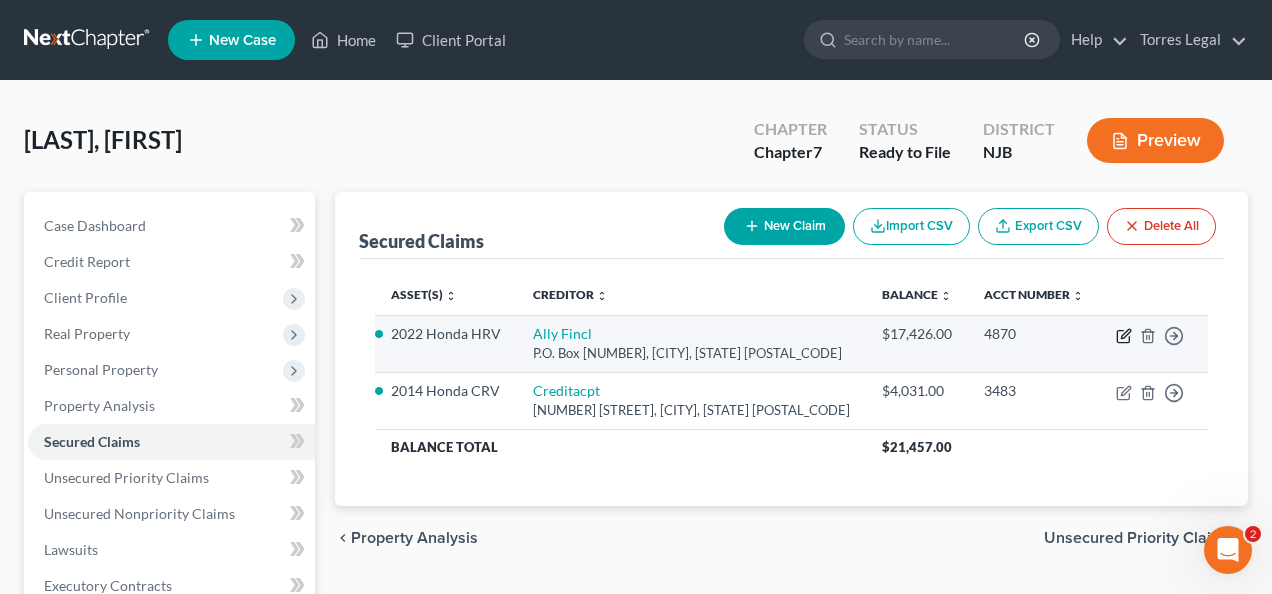 select on "24" 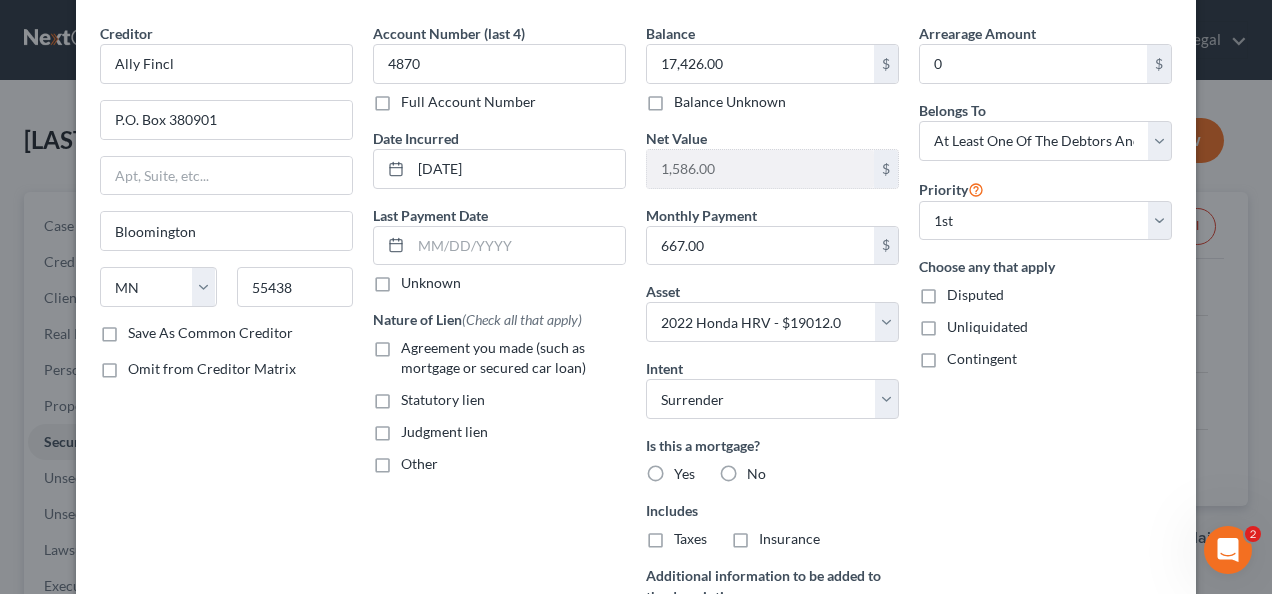 scroll, scrollTop: 100, scrollLeft: 0, axis: vertical 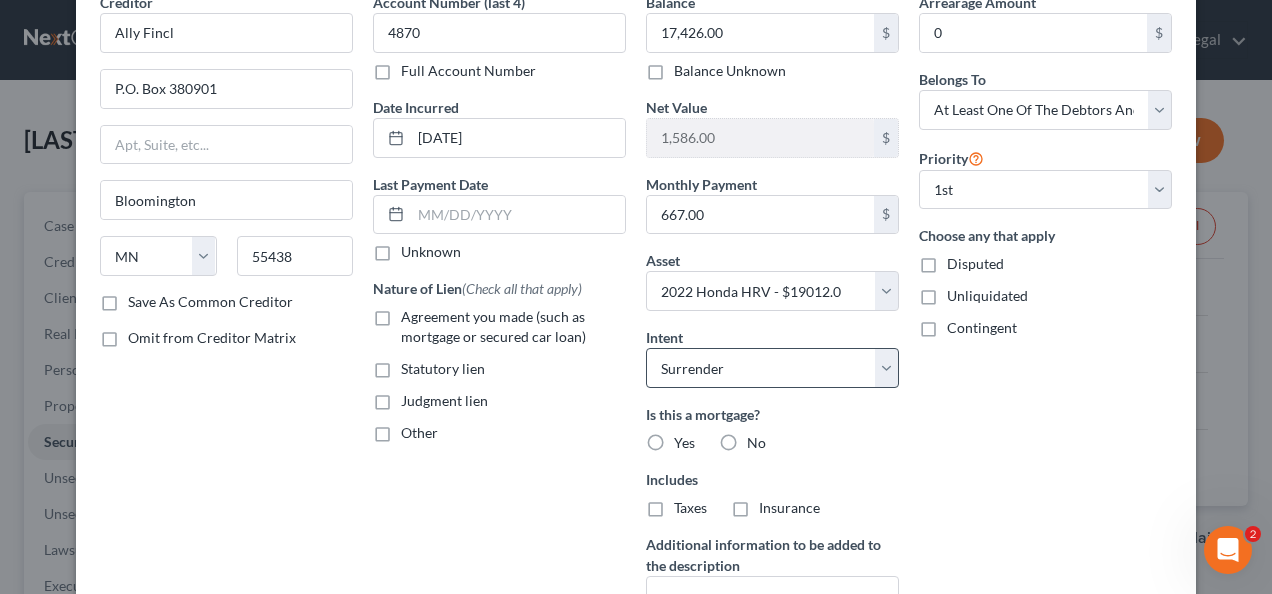 click on "No" at bounding box center (756, 443) 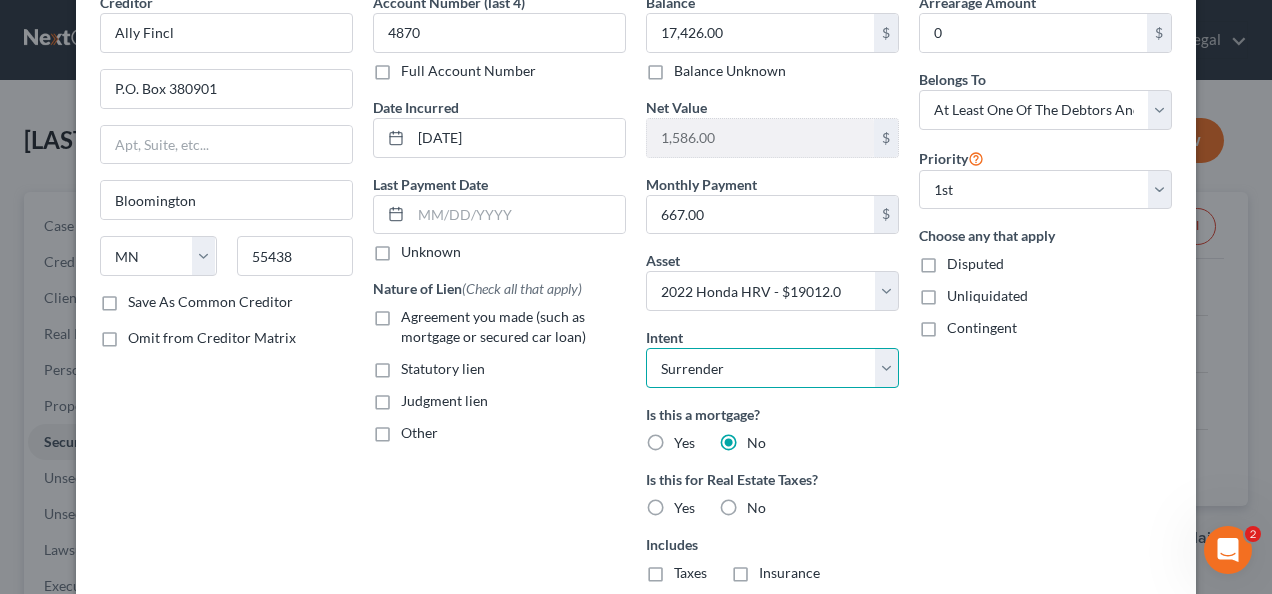 click on "Select Surrender Redeem Reaffirm Avoid Other" at bounding box center [772, 368] 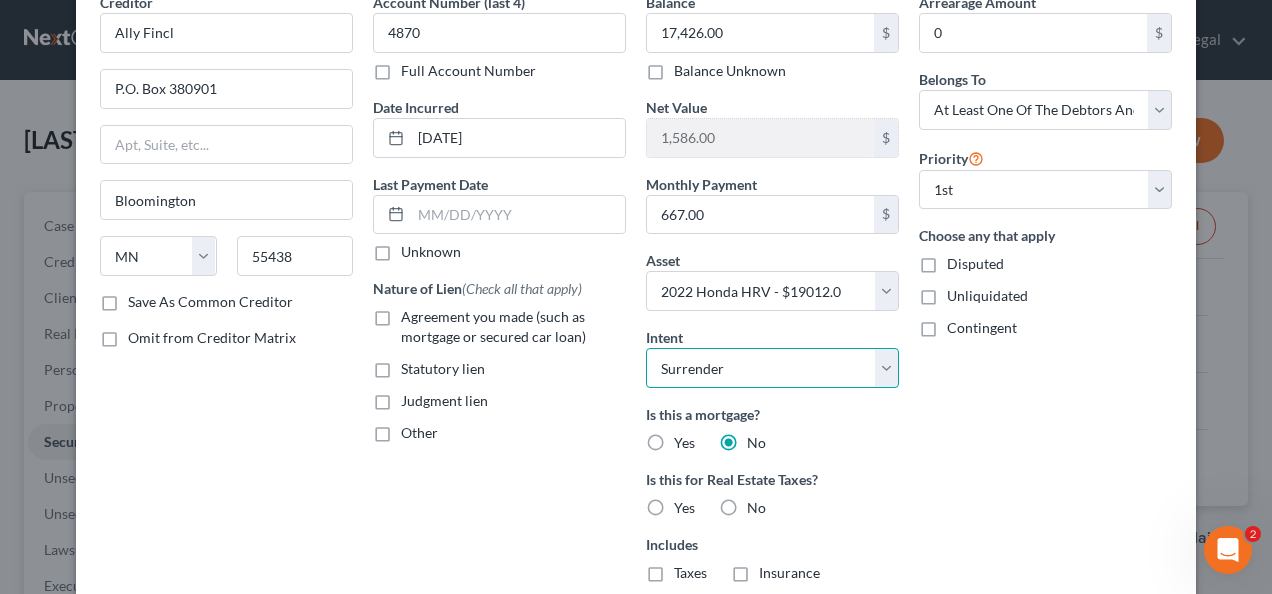 drag, startPoint x: 760, startPoint y: 382, endPoint x: 890, endPoint y: 410, distance: 132.9812 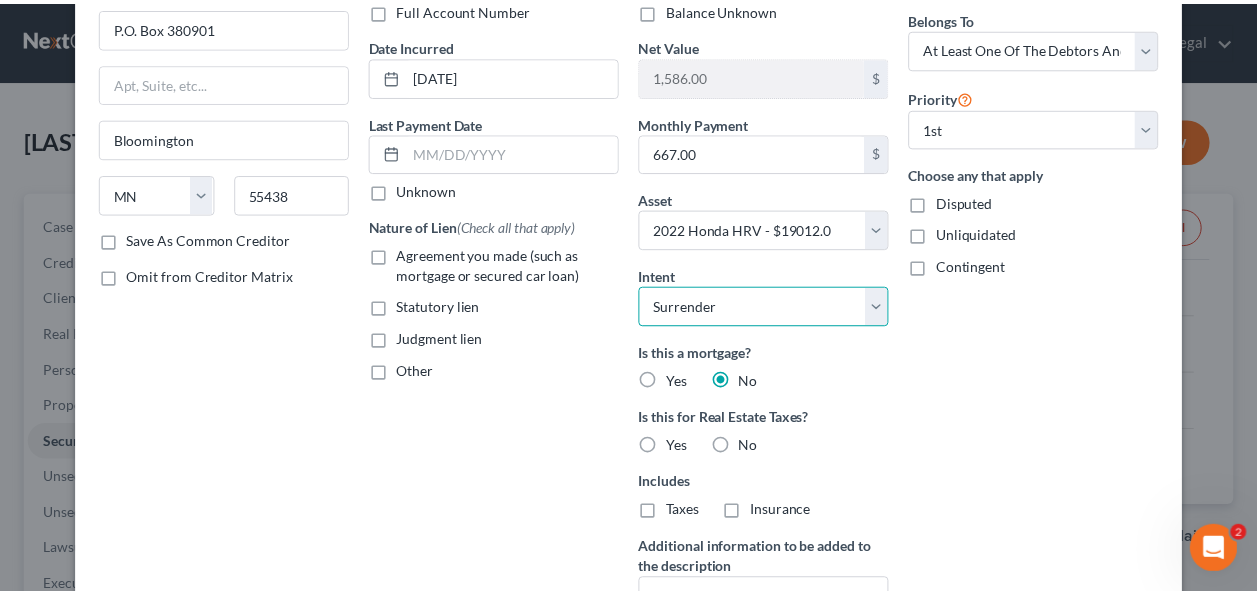 scroll, scrollTop: 400, scrollLeft: 0, axis: vertical 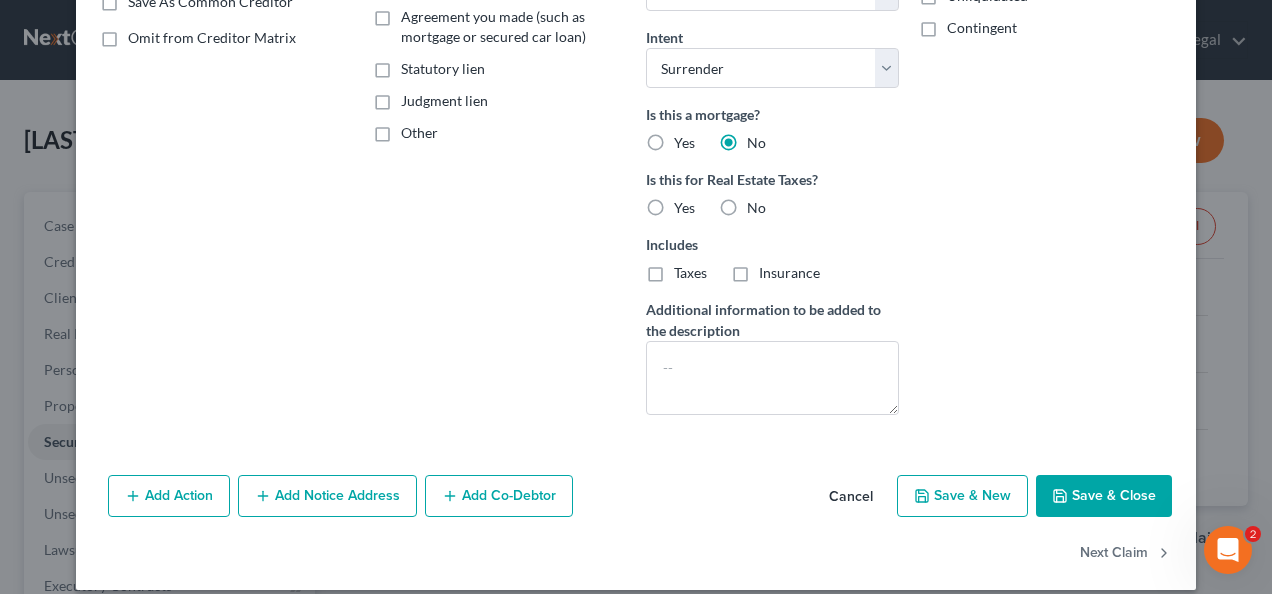 click 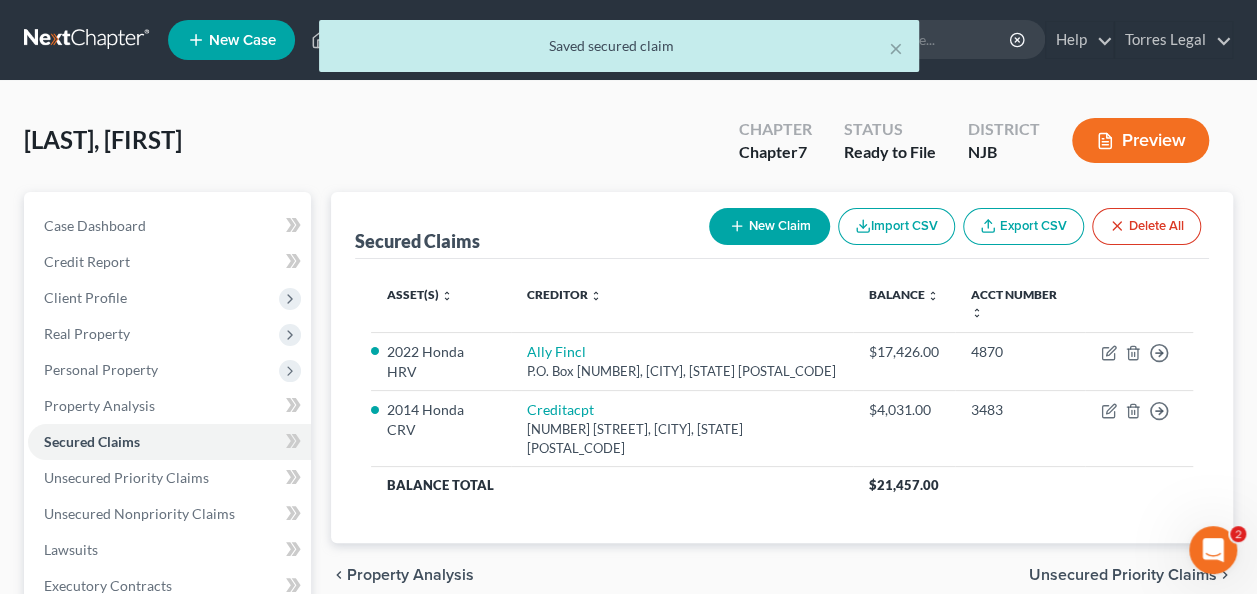 click on "Unsecured Priority Claims" at bounding box center [1123, 575] 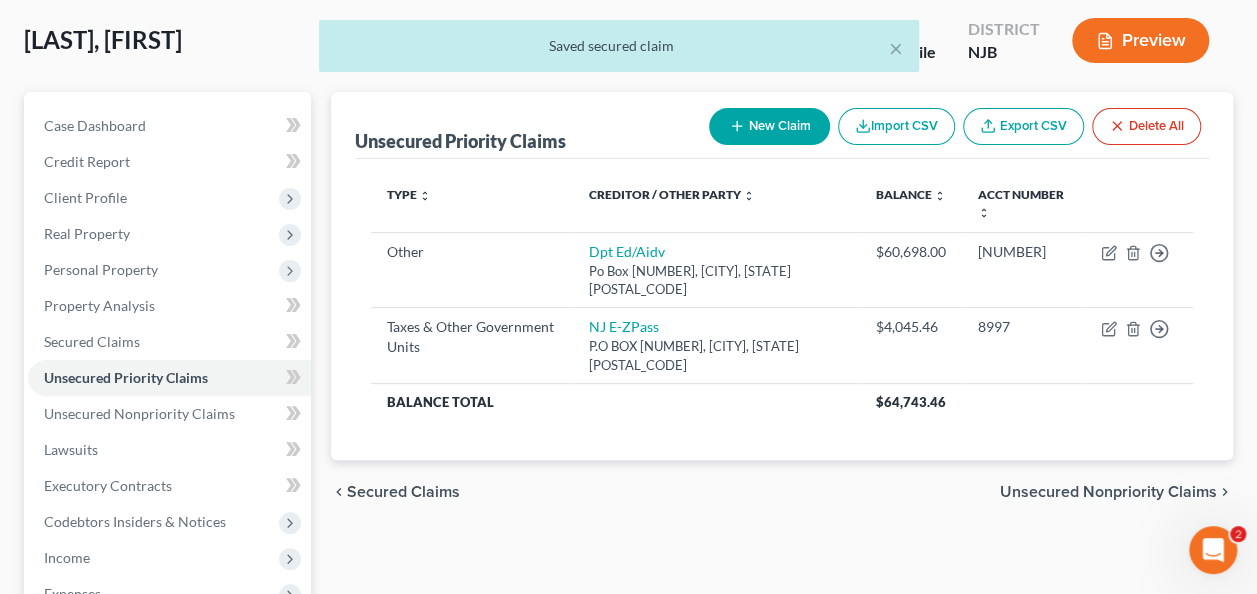click on "Unsecured Nonpriority Claims" at bounding box center [1108, 492] 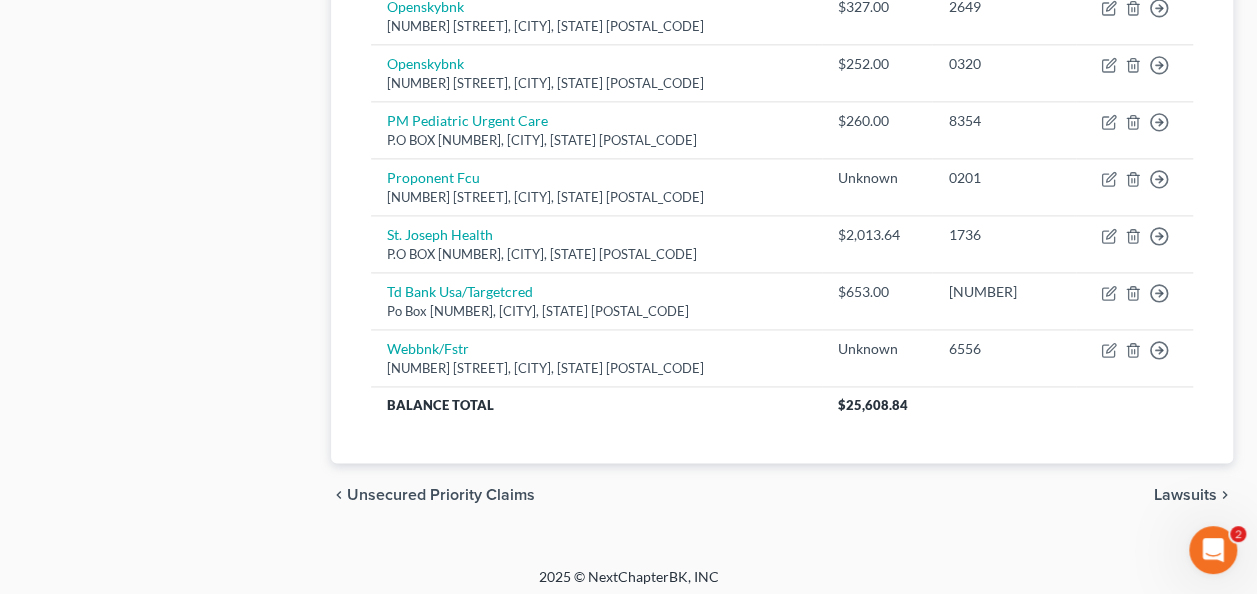 click on "Lawsuits" at bounding box center (1185, 495) 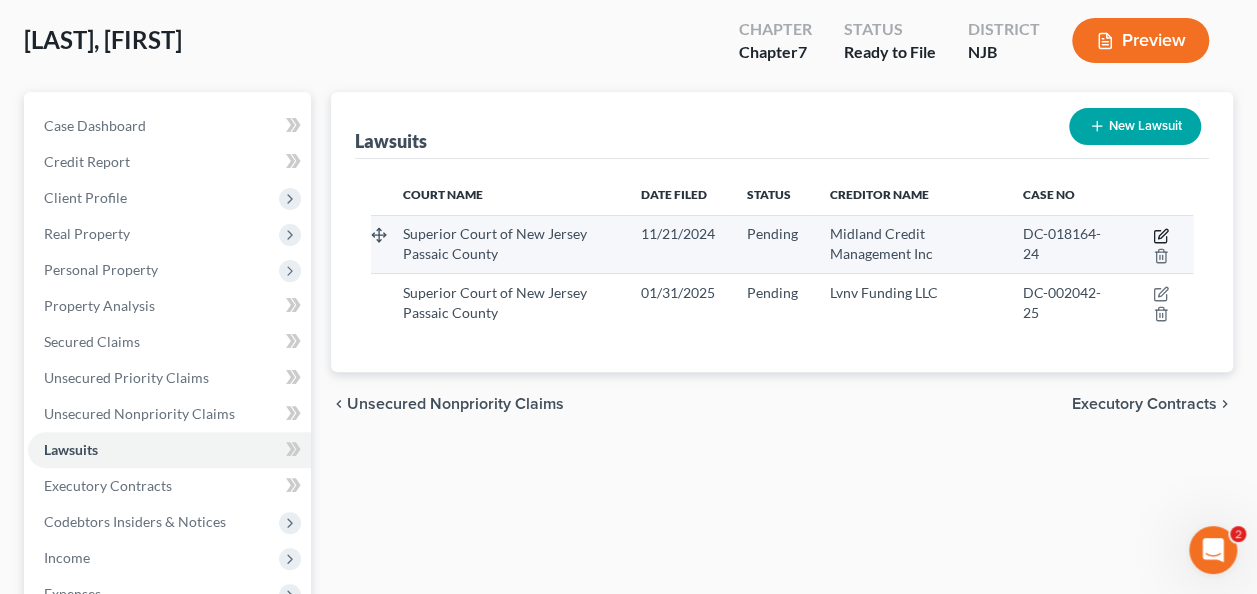 click 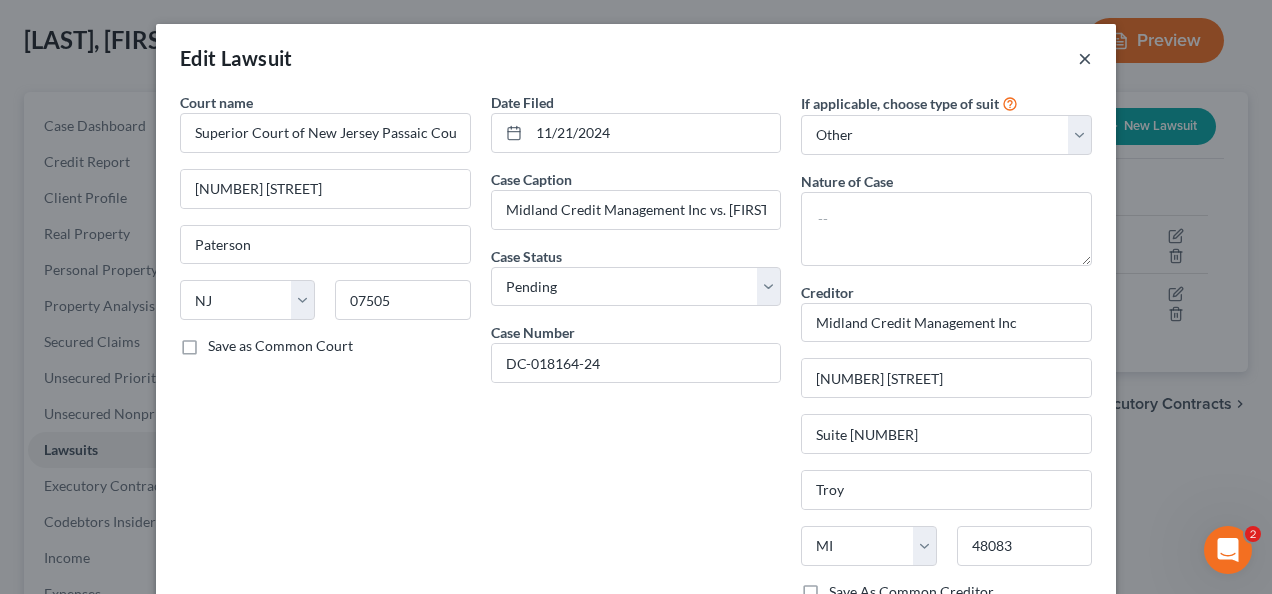 click on "×" at bounding box center [1085, 58] 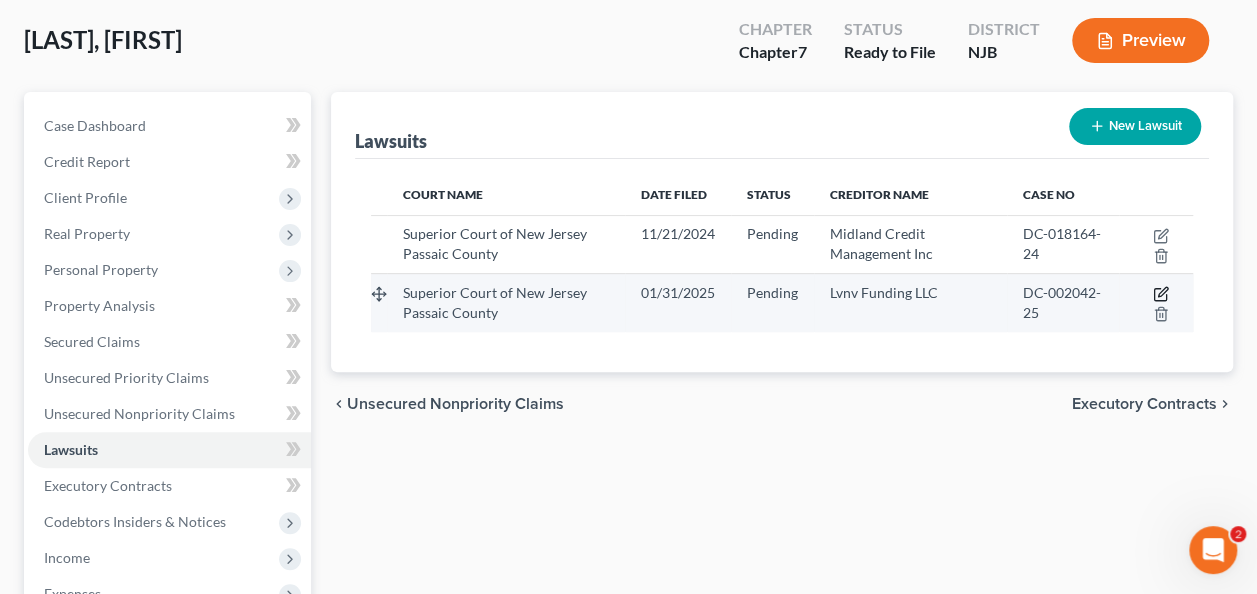 click 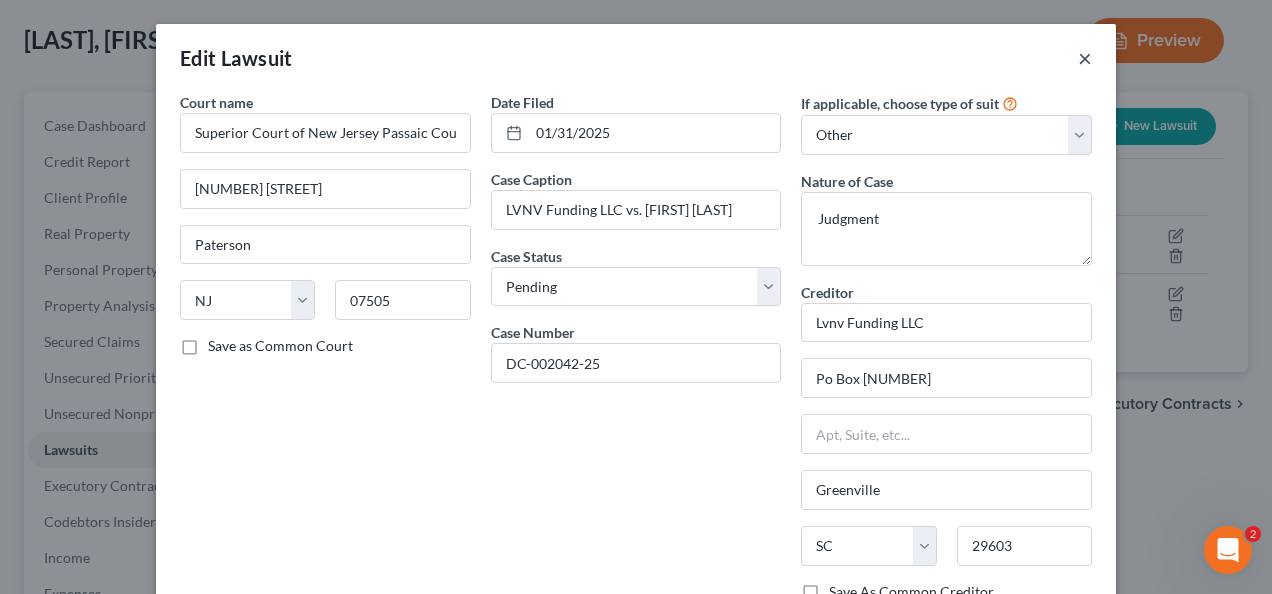 click on "×" at bounding box center [1085, 58] 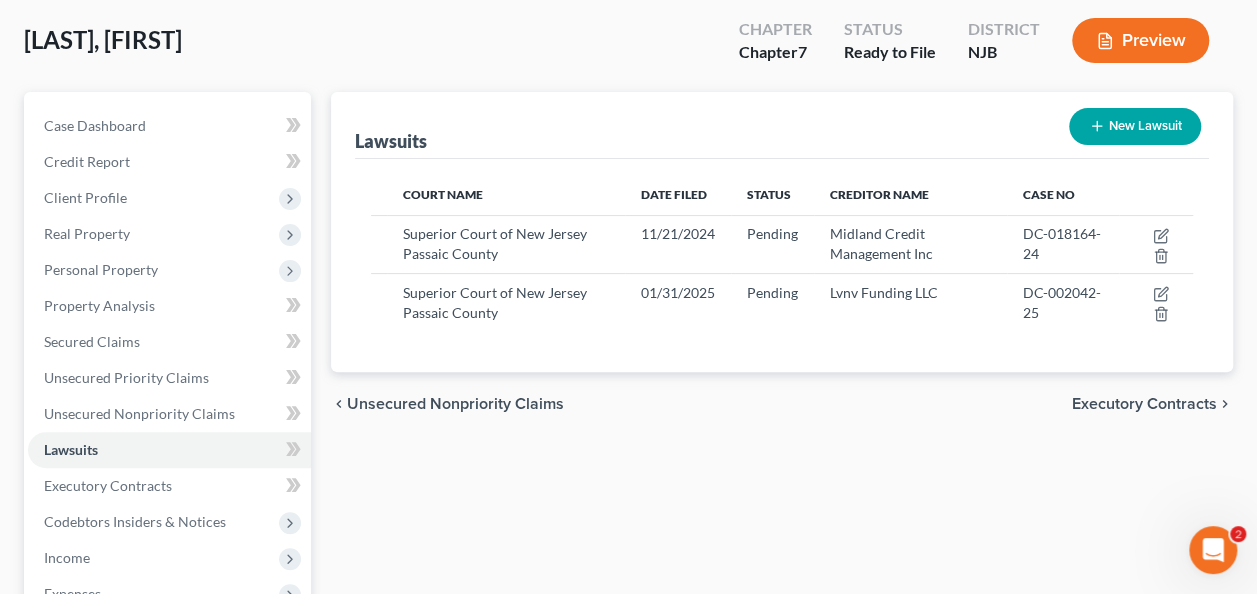 click on "chevron_left
Unsecured Nonpriority Claims
Executory Contracts
chevron_right" at bounding box center (782, 404) 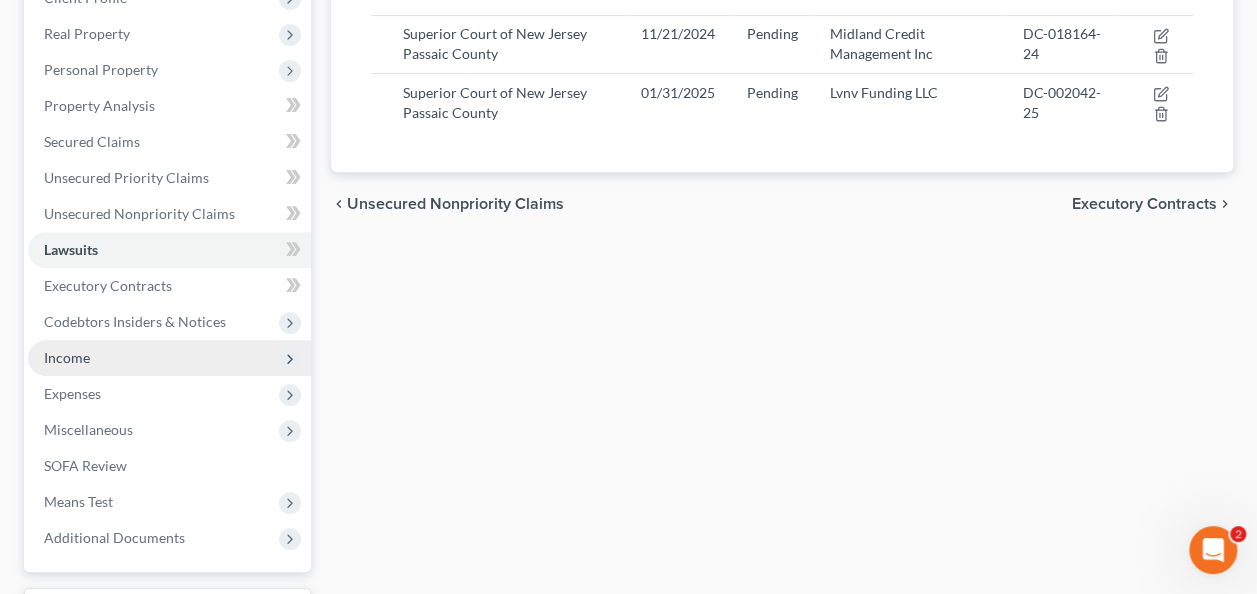 click on "Income" at bounding box center (169, 358) 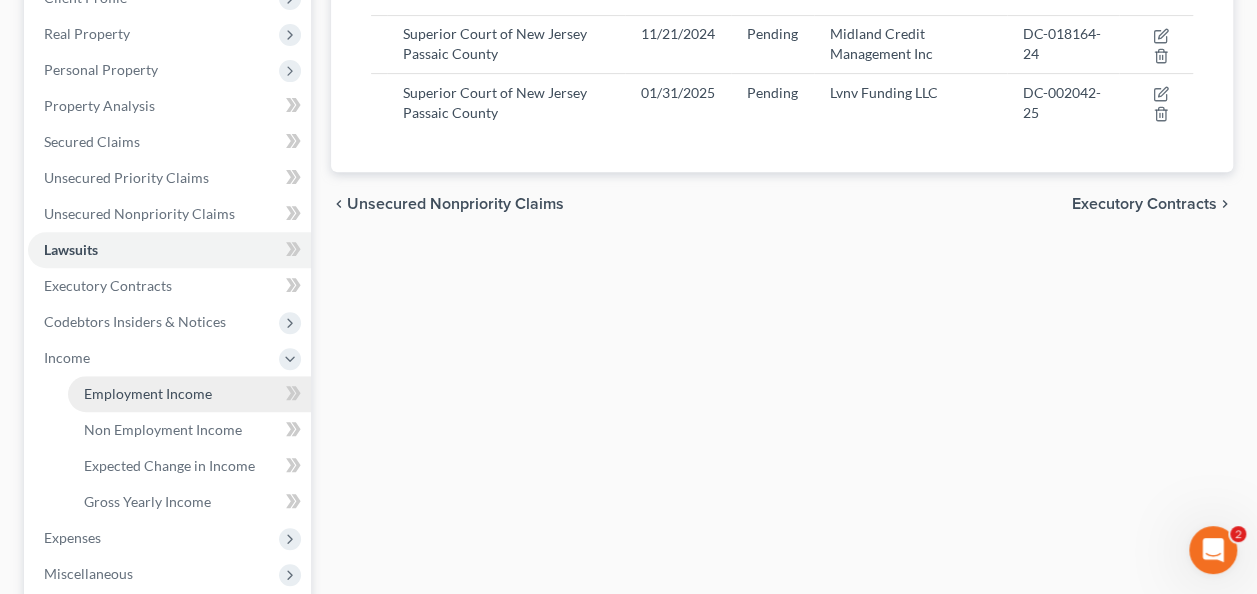 click on "Employment Income" at bounding box center (189, 394) 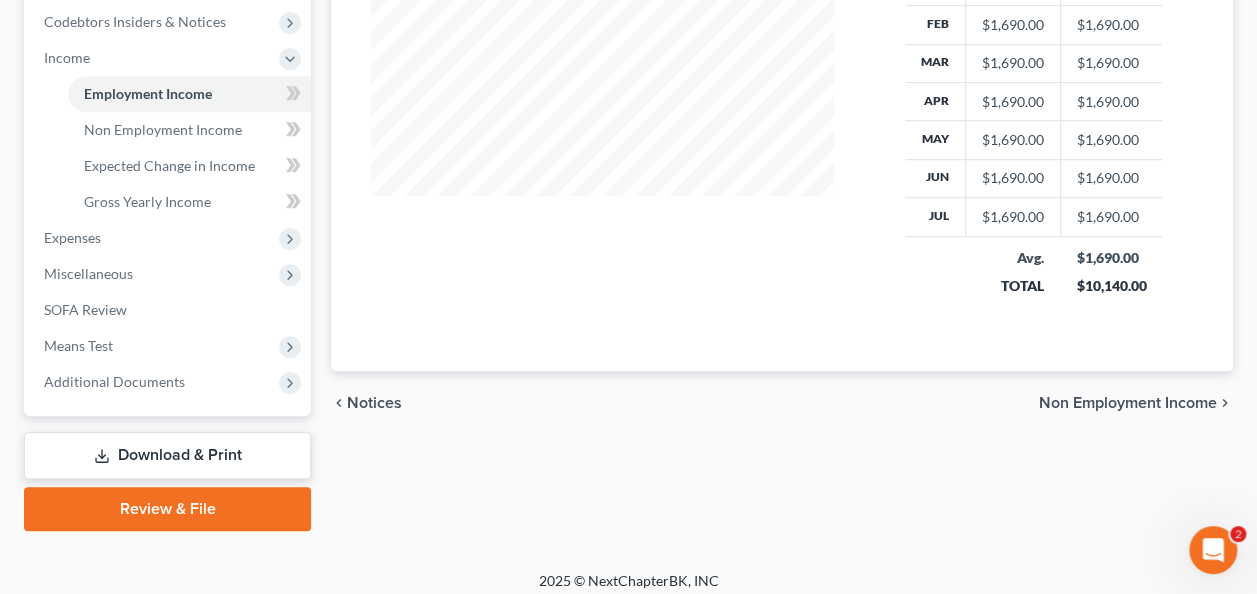 click on "Non Employment Income" at bounding box center (1128, 403) 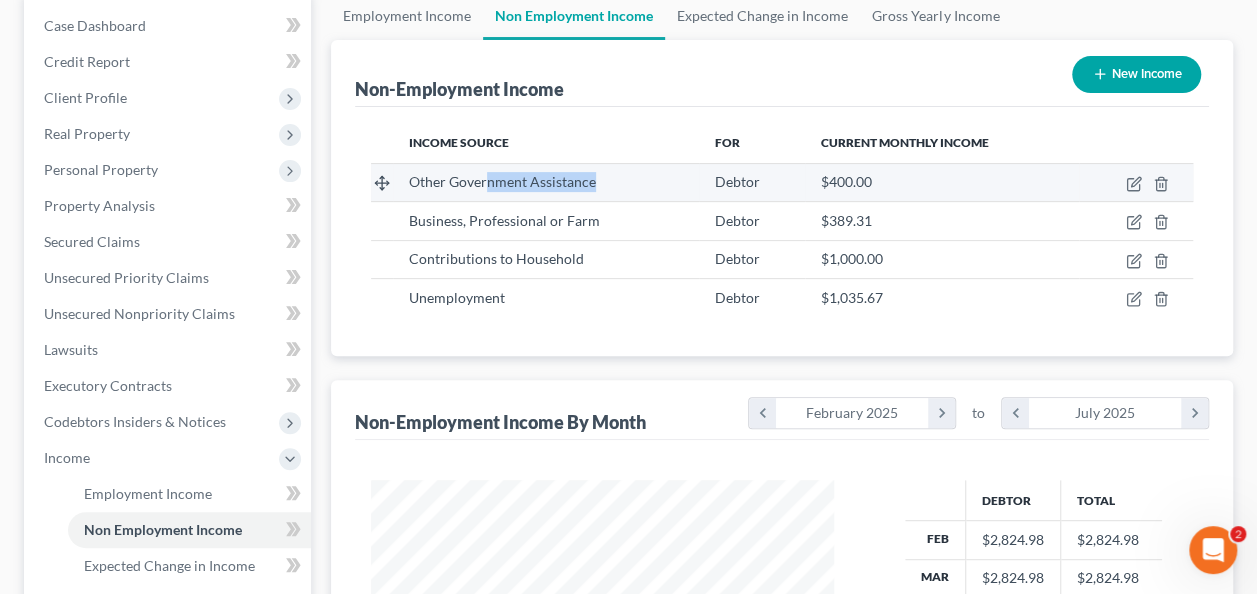 drag, startPoint x: 490, startPoint y: 184, endPoint x: 605, endPoint y: 187, distance: 115.03912 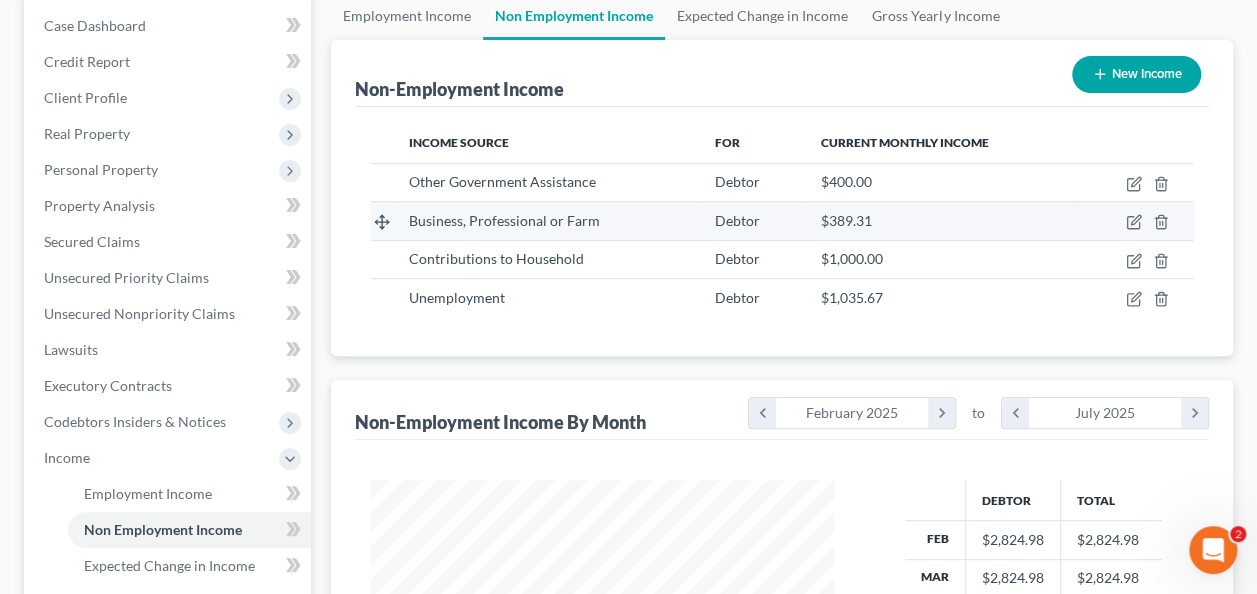 drag, startPoint x: 605, startPoint y: 188, endPoint x: 746, endPoint y: 208, distance: 142.41138 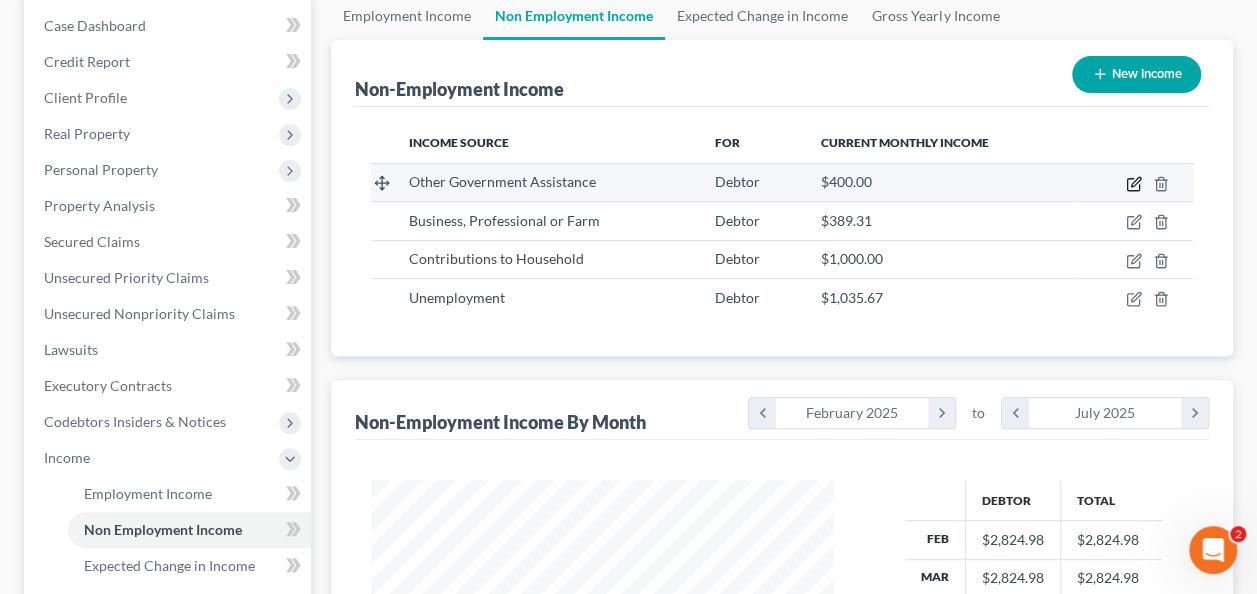 click 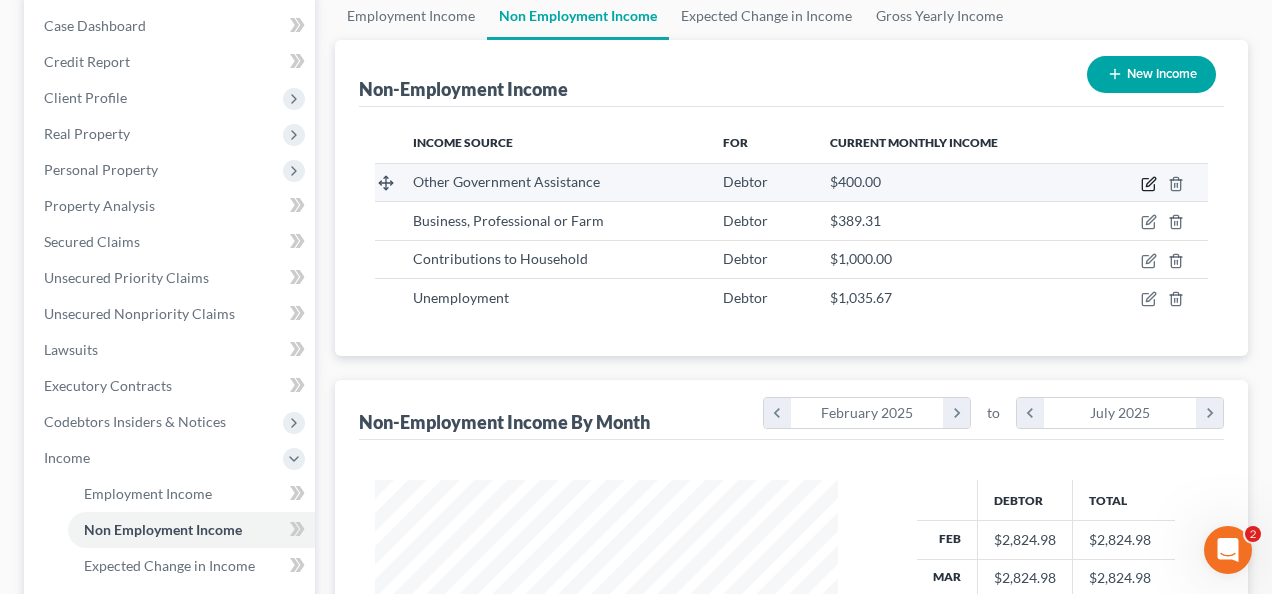 select on "5" 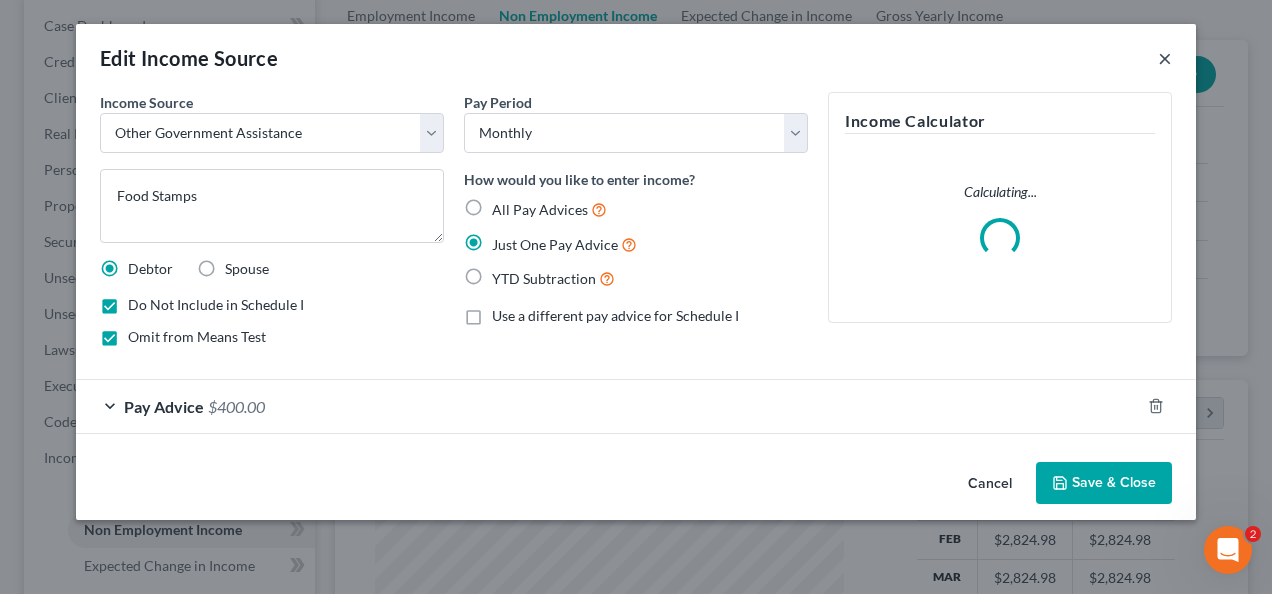 click on "×" at bounding box center [1165, 58] 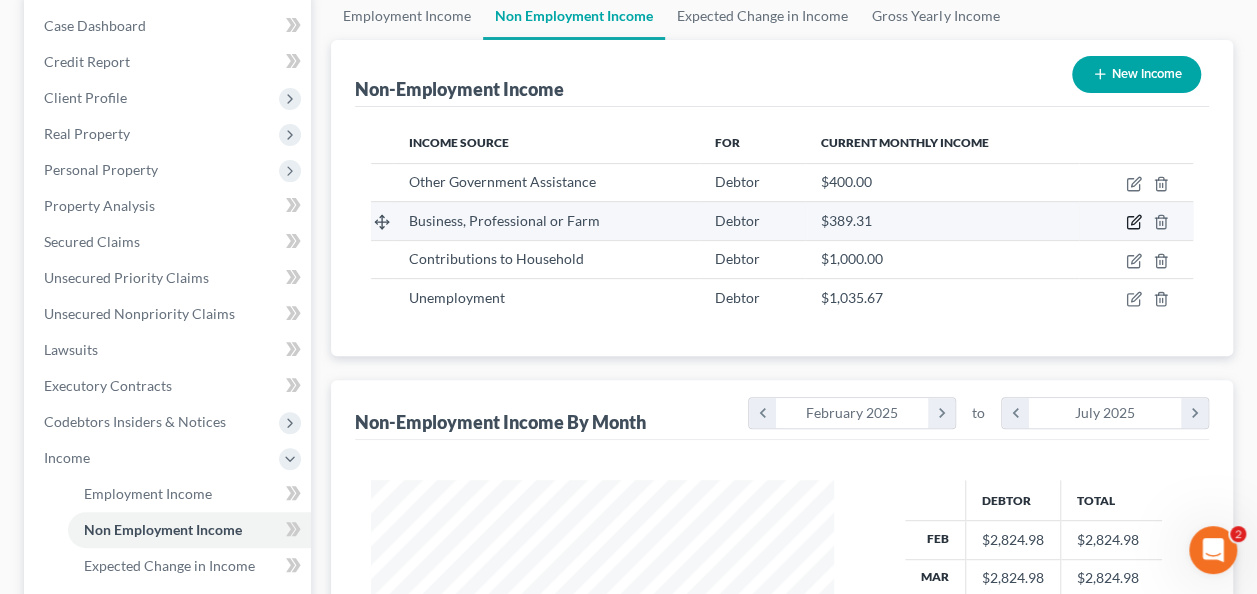 click 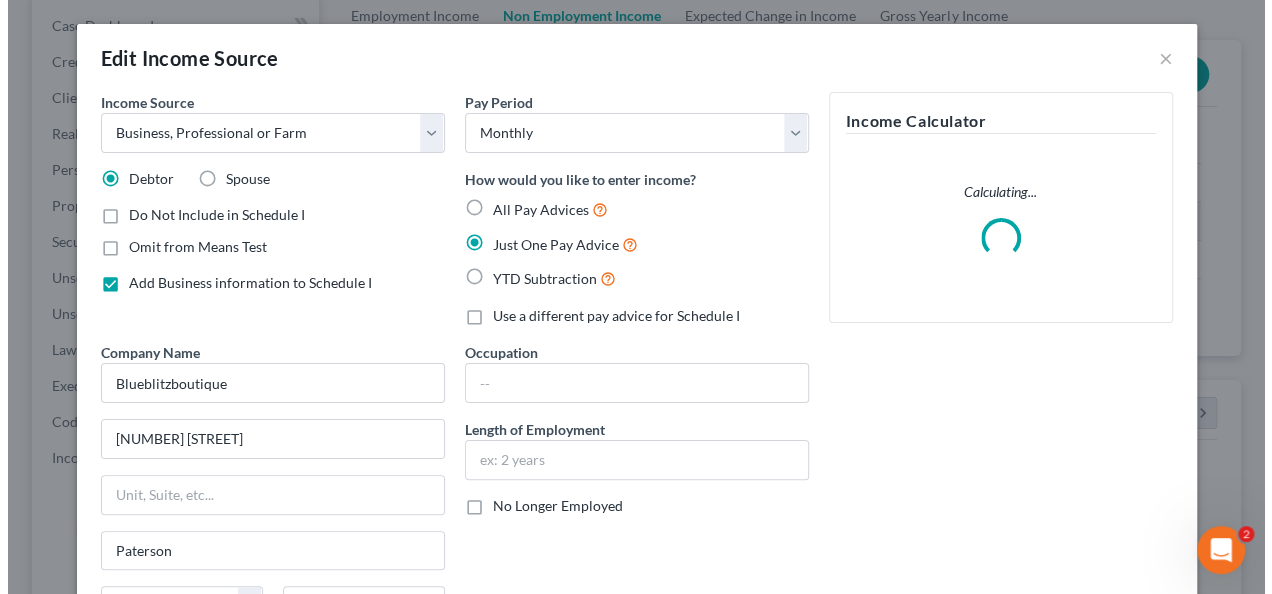 scroll, scrollTop: 999644, scrollLeft: 999490, axis: both 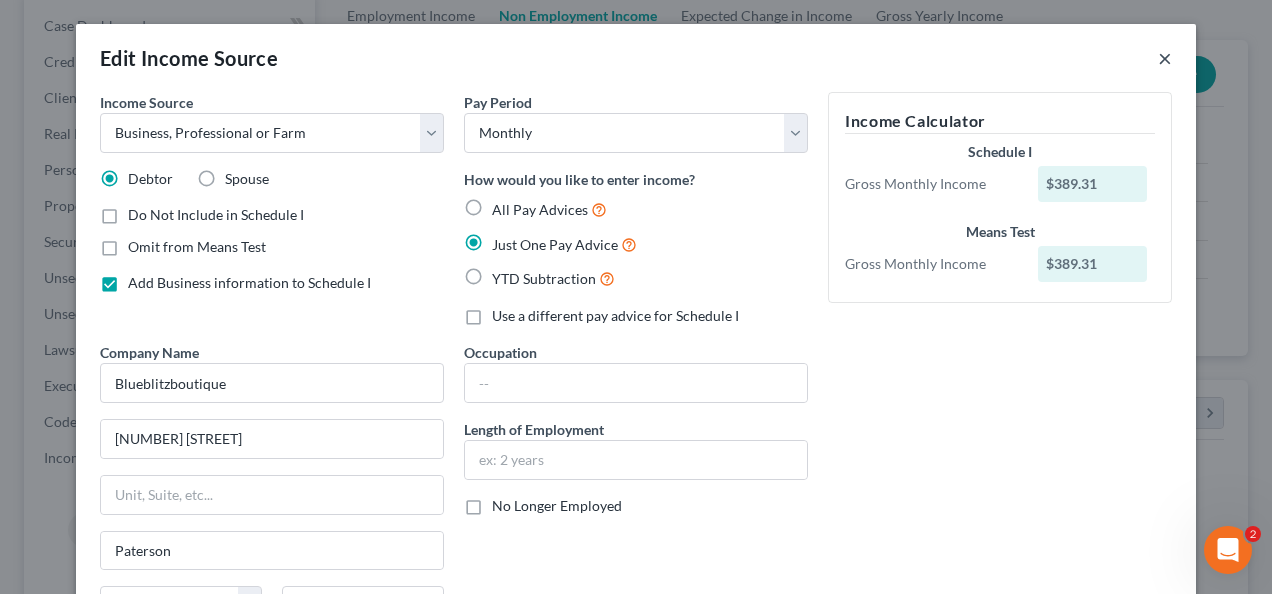click on "Edit Income Source ×" at bounding box center [636, 58] 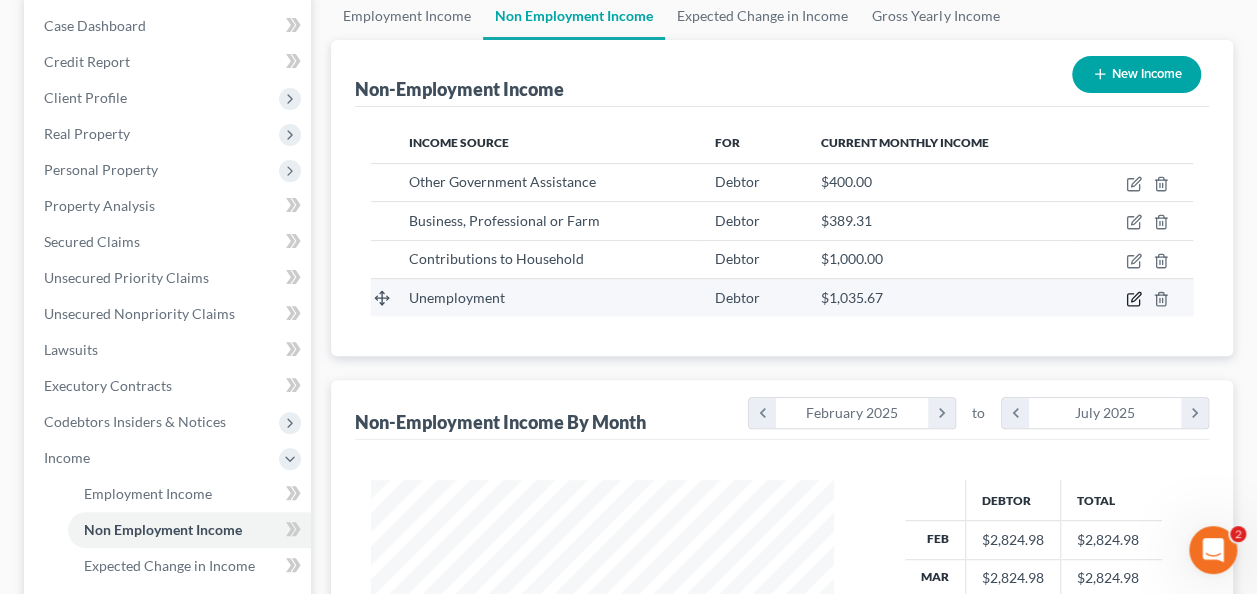 click 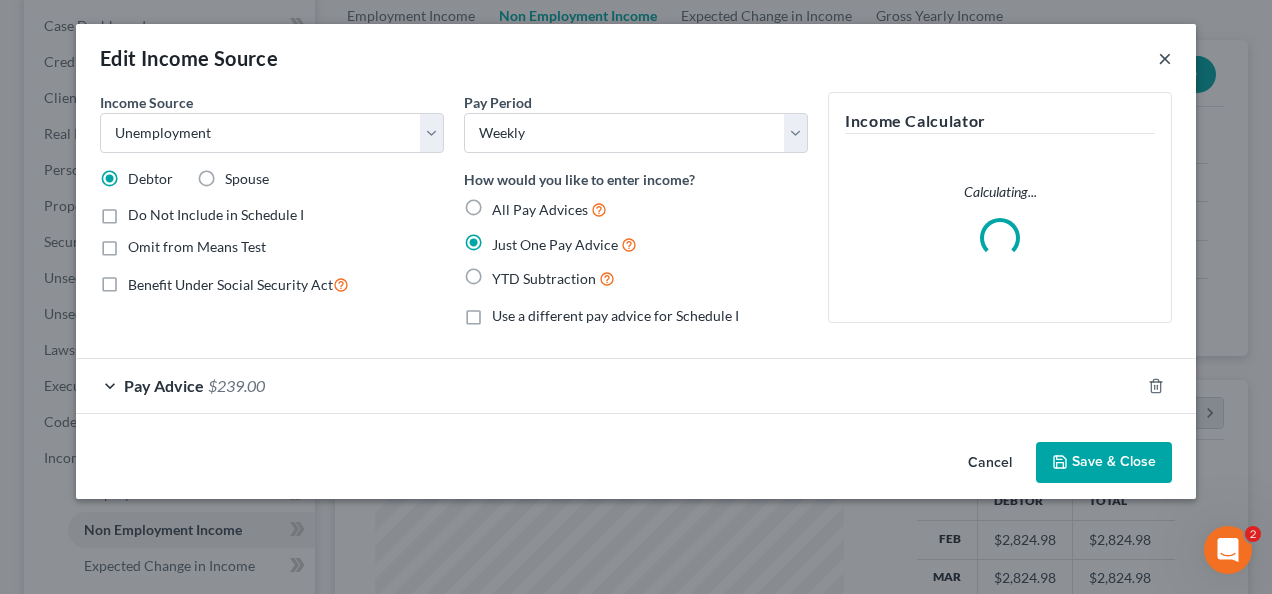 click on "×" at bounding box center (1165, 58) 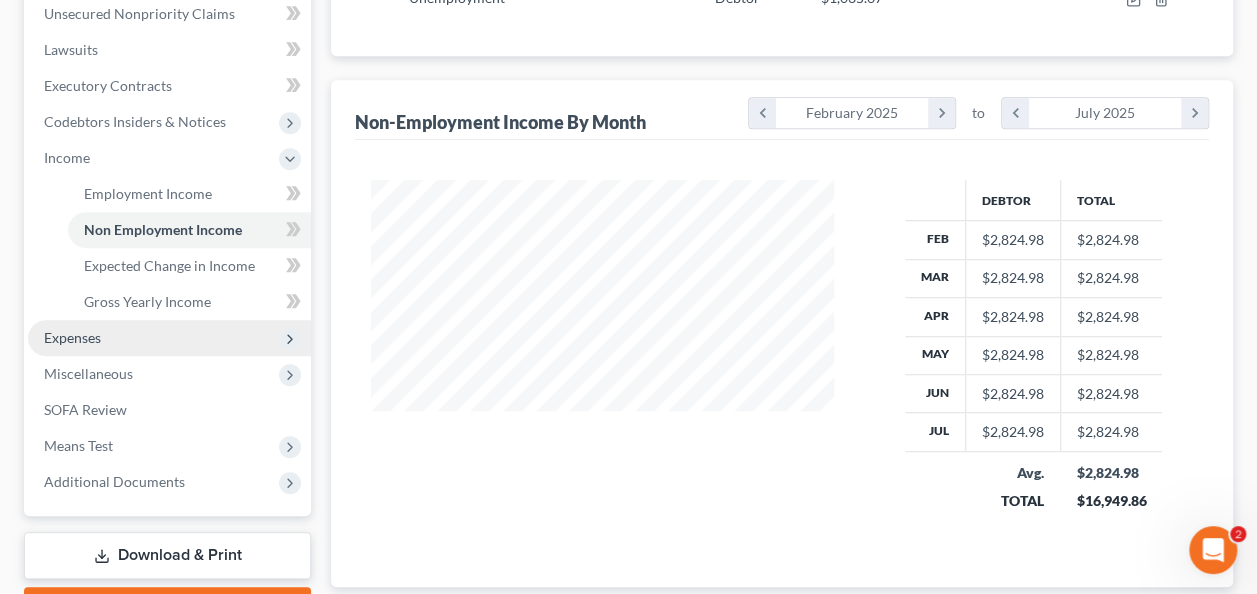 click on "Expenses" at bounding box center [169, 338] 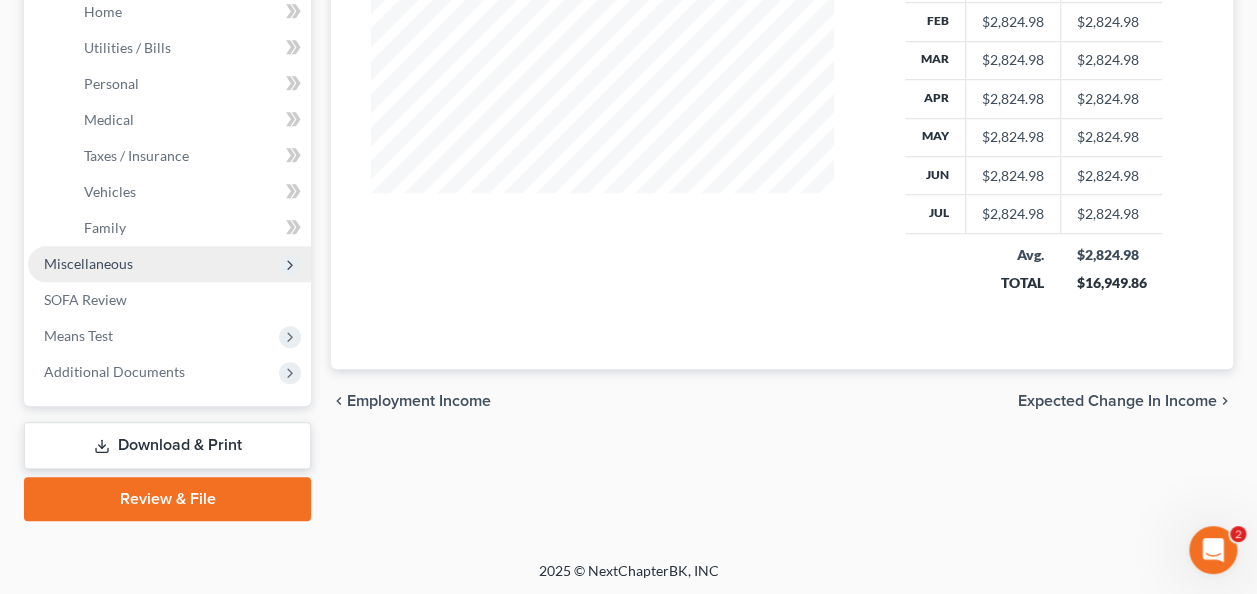 click on "Miscellaneous" at bounding box center (169, 264) 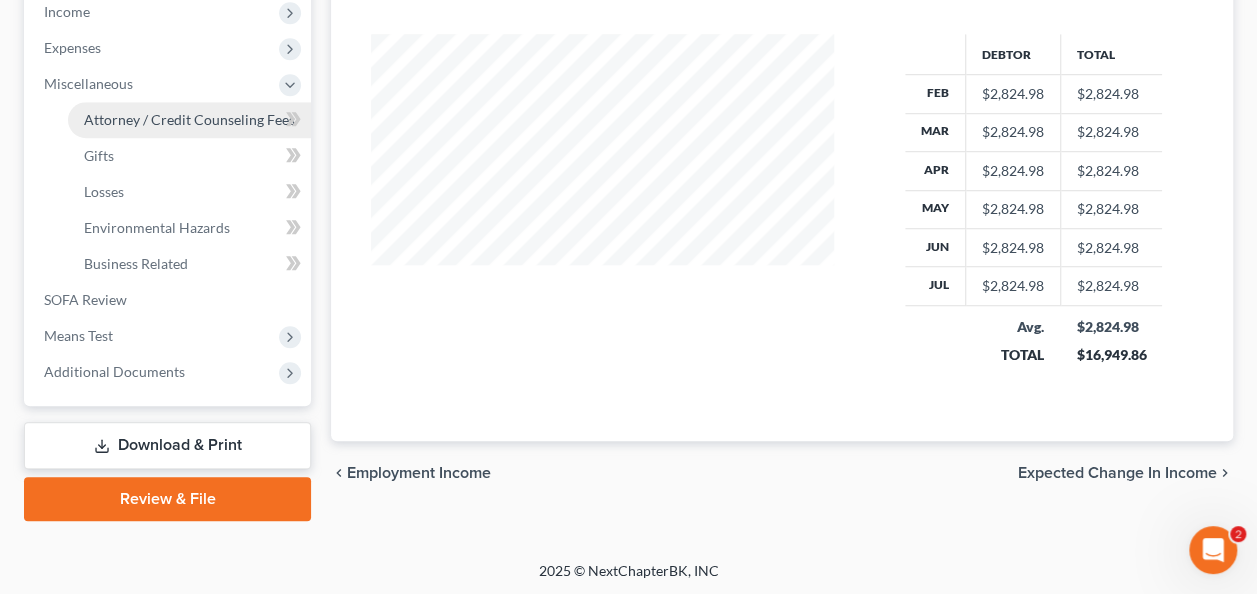 click on "Attorney / Credit Counseling Fees" at bounding box center [189, 120] 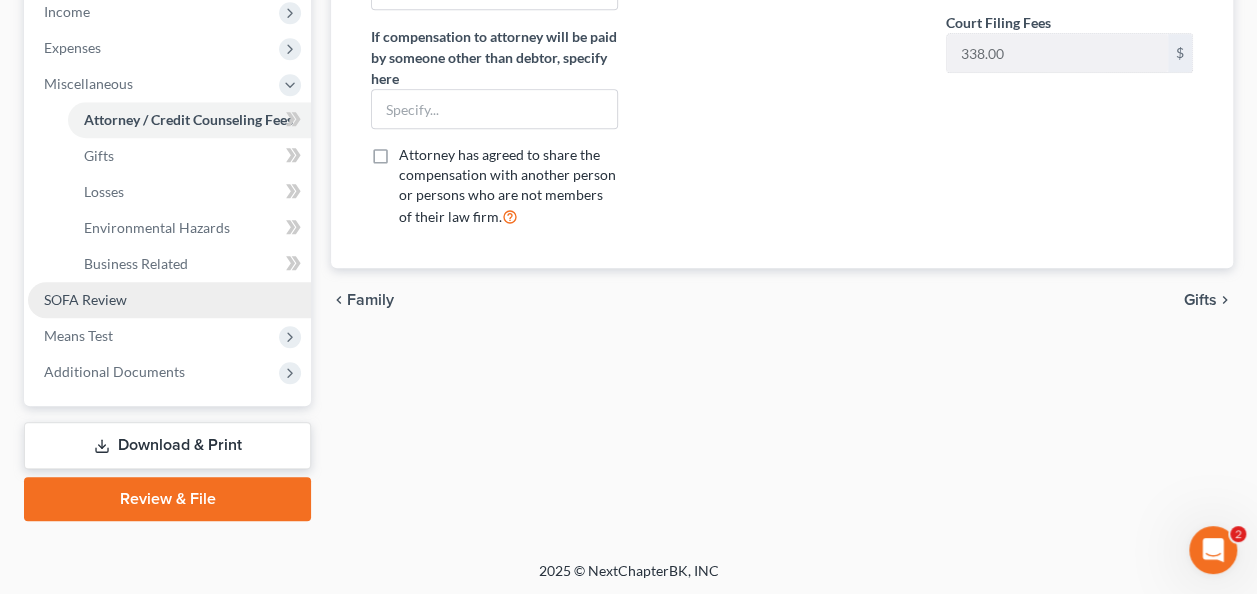 click on "SOFA Review" at bounding box center (169, 300) 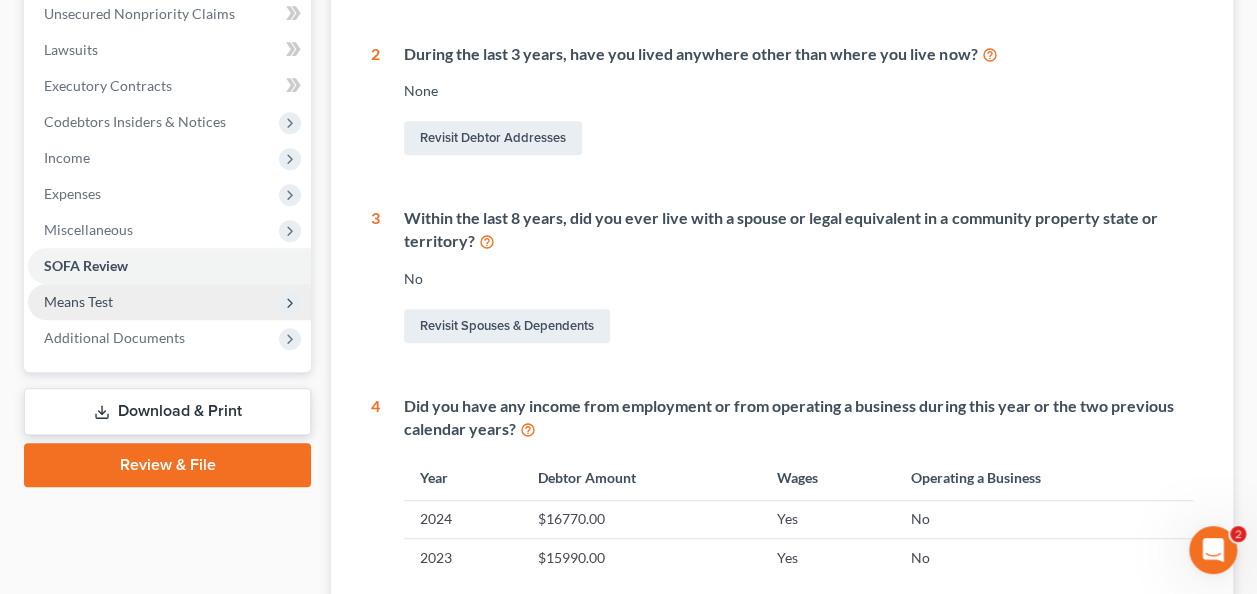 click on "Means Test" at bounding box center [169, 302] 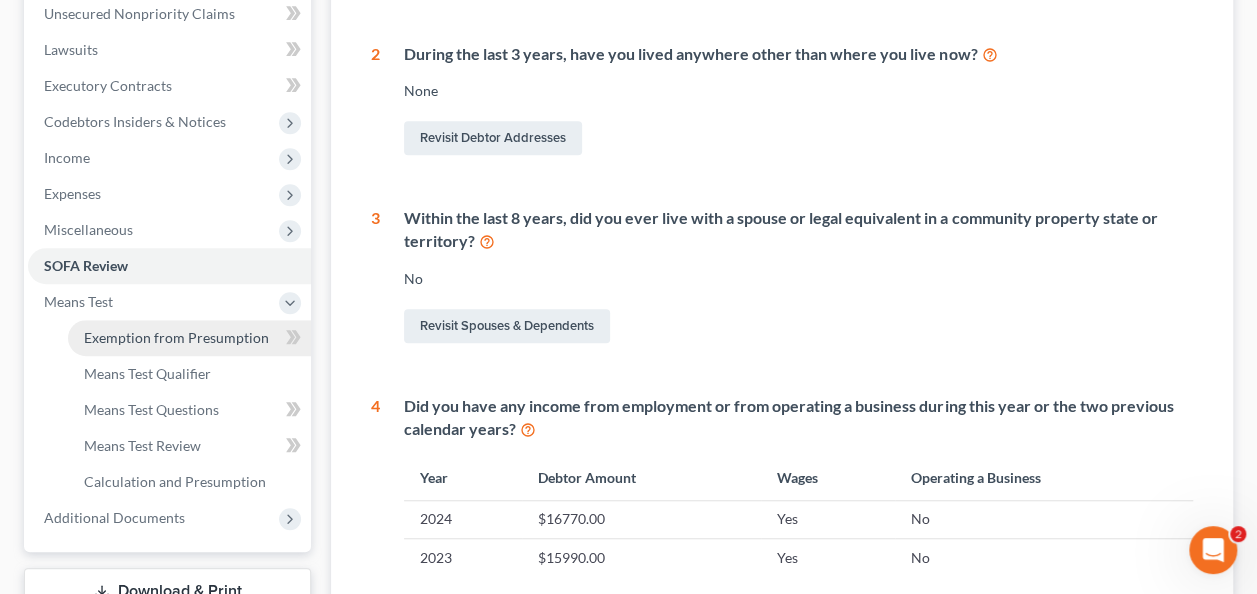 click on "Exemption from Presumption" at bounding box center (176, 337) 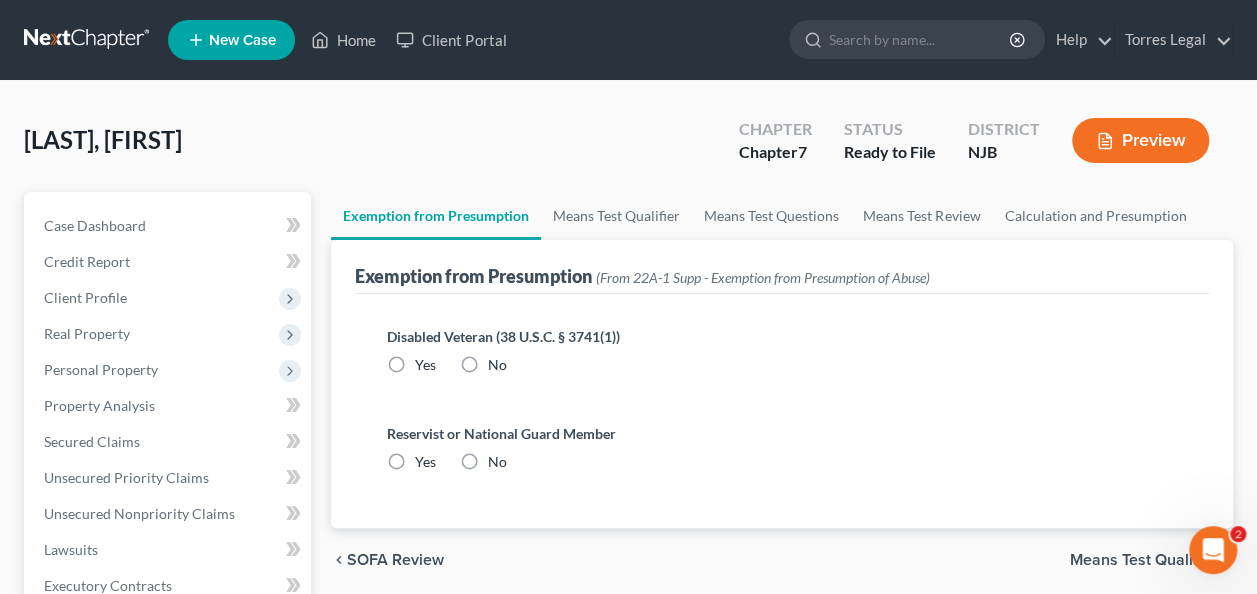 click on "No" at bounding box center [497, 365] 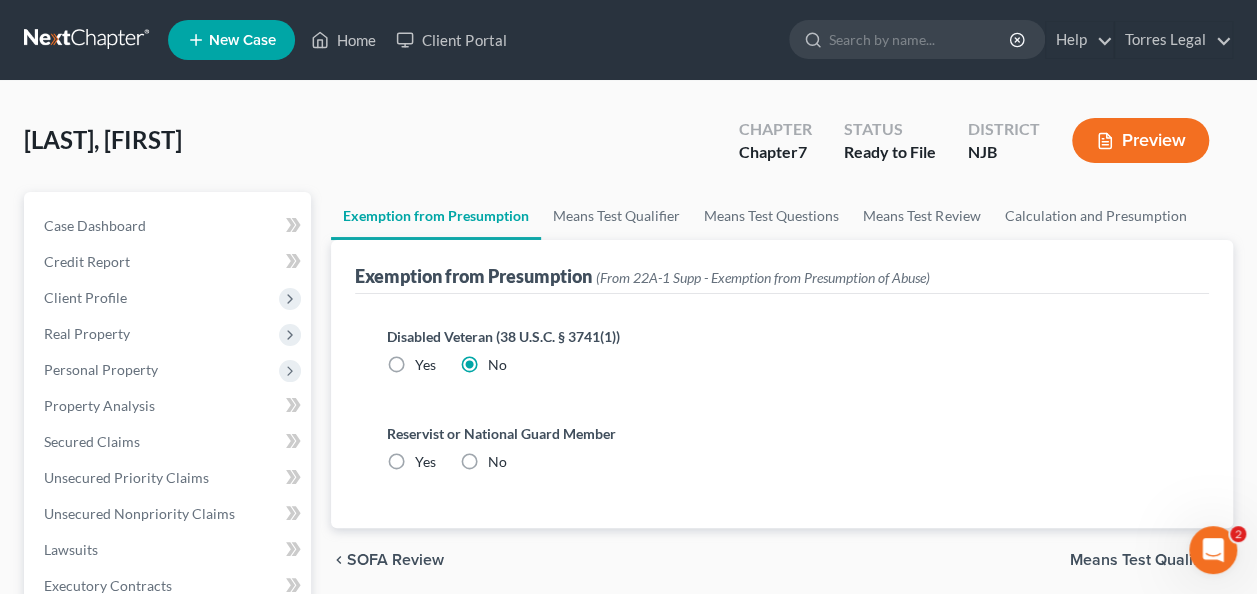 click on "No" at bounding box center (497, 462) 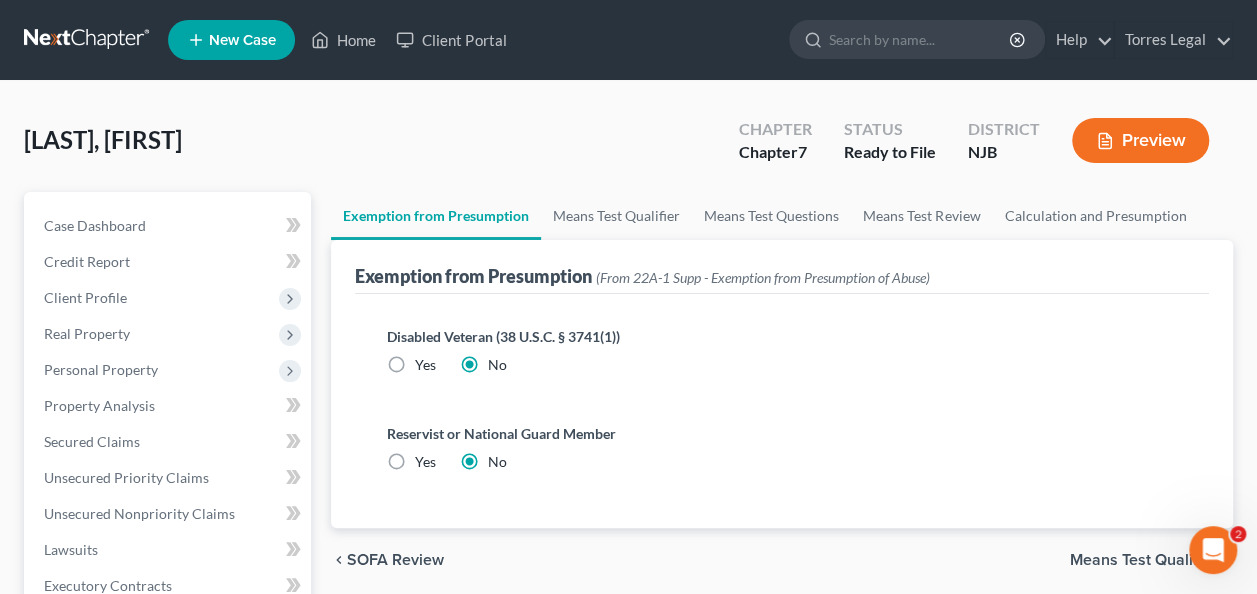 click on "Means Test Qualifier" at bounding box center (1143, 560) 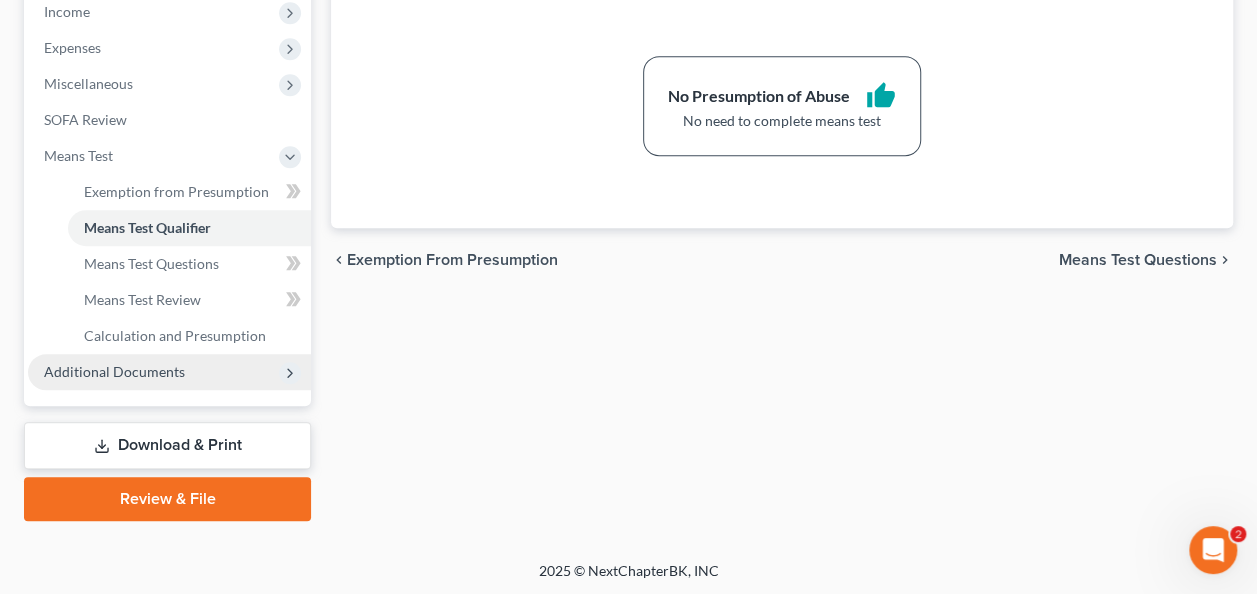 click on "Additional Documents" at bounding box center (169, 372) 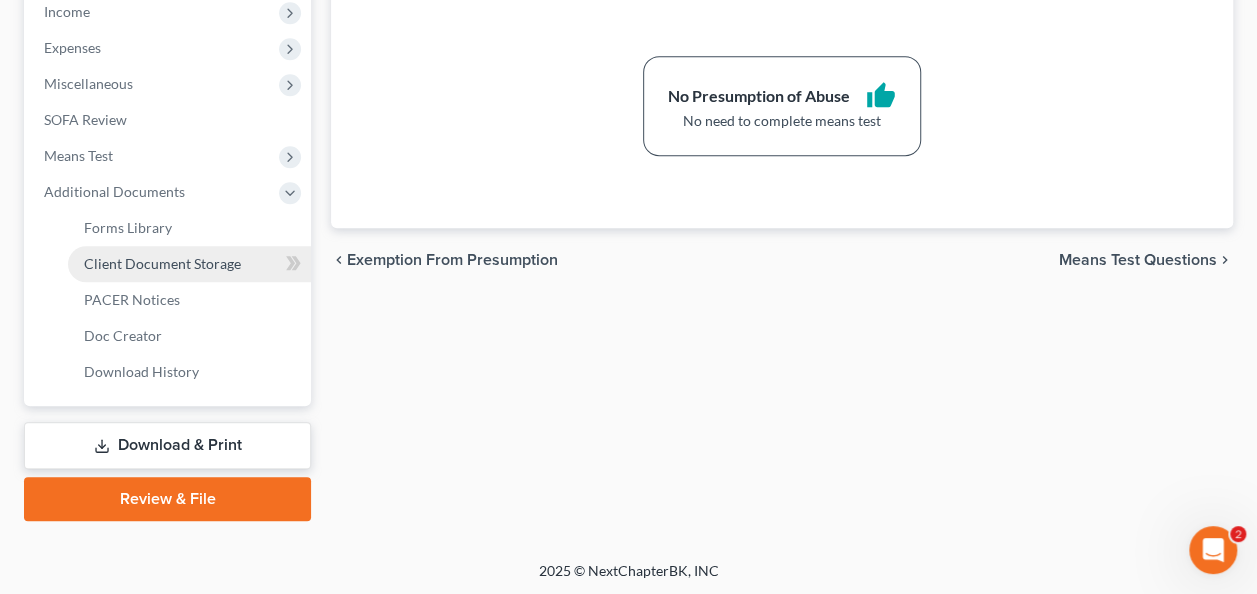 click on "Client Document Storage" at bounding box center [162, 263] 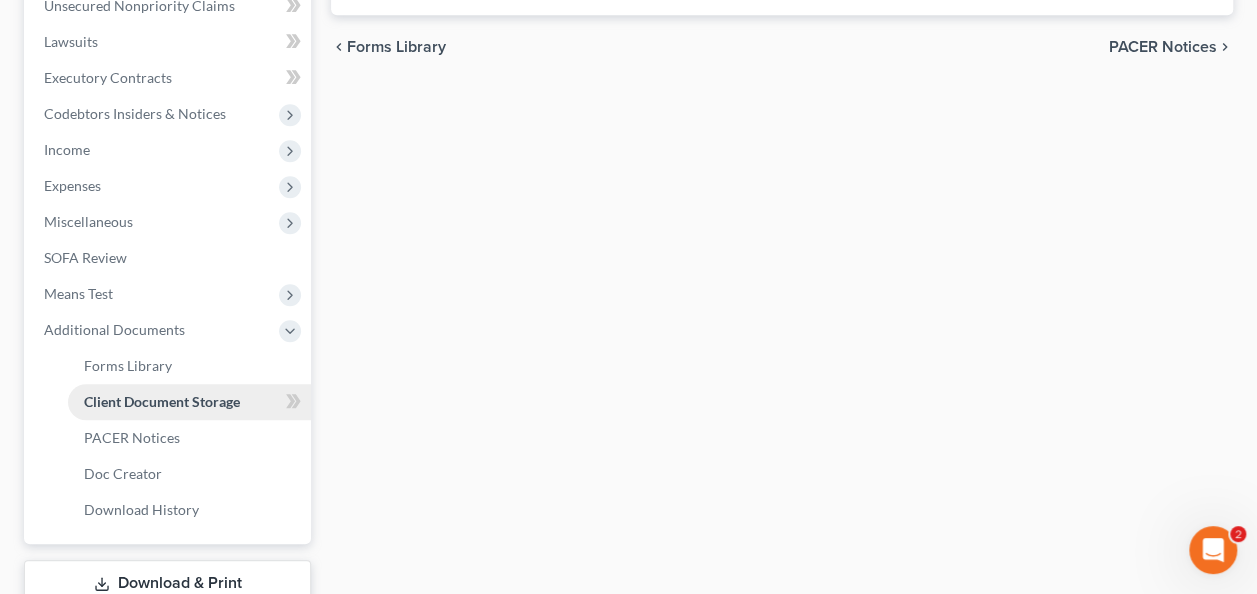 select on "9" 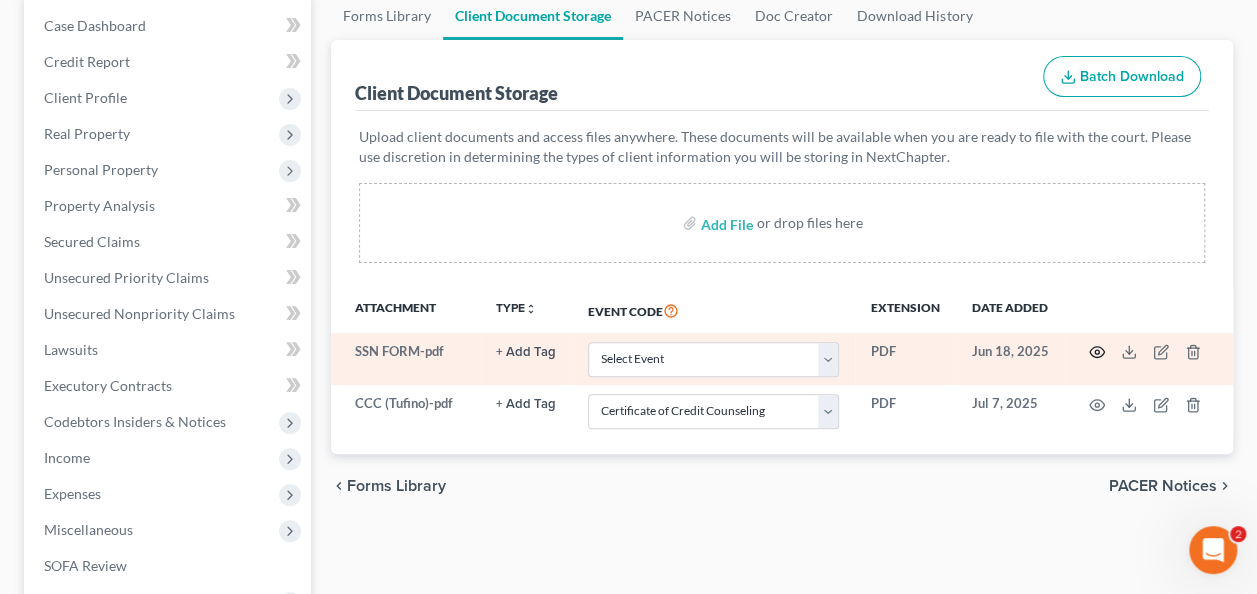 click 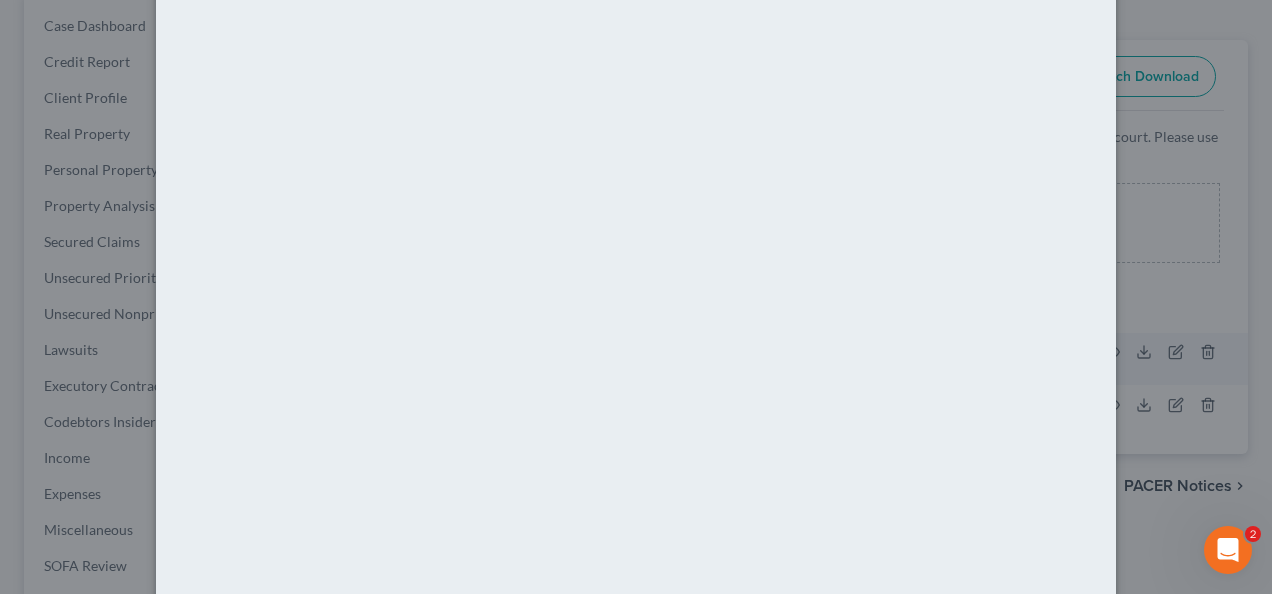 scroll, scrollTop: 30, scrollLeft: 0, axis: vertical 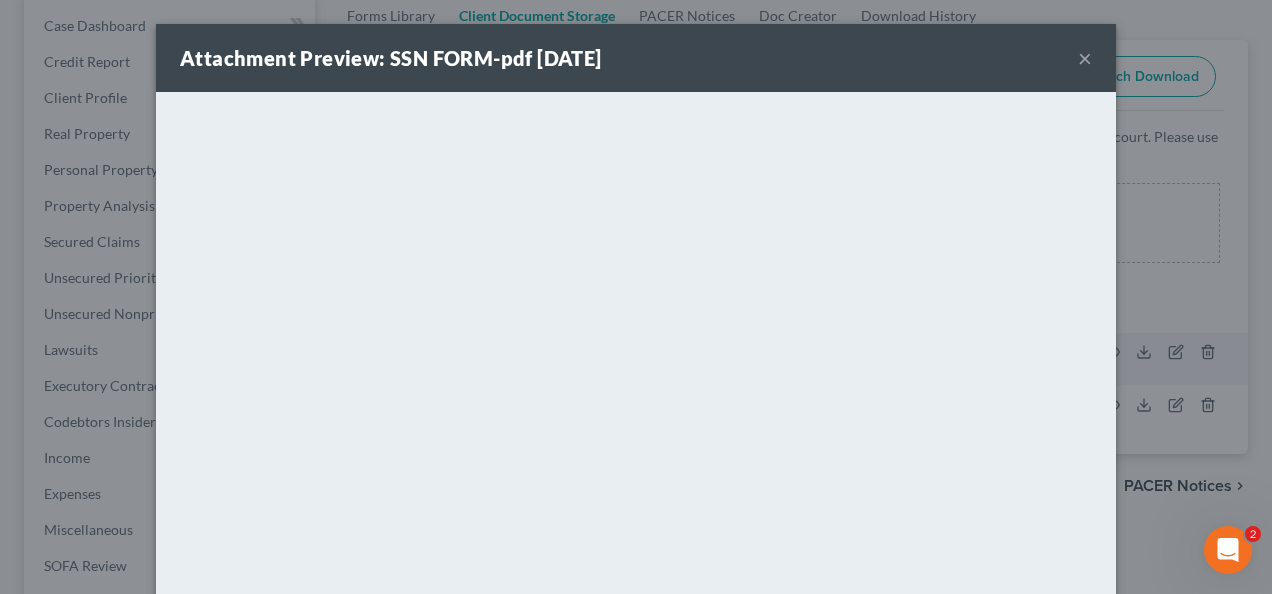 click on "×" at bounding box center [1085, 58] 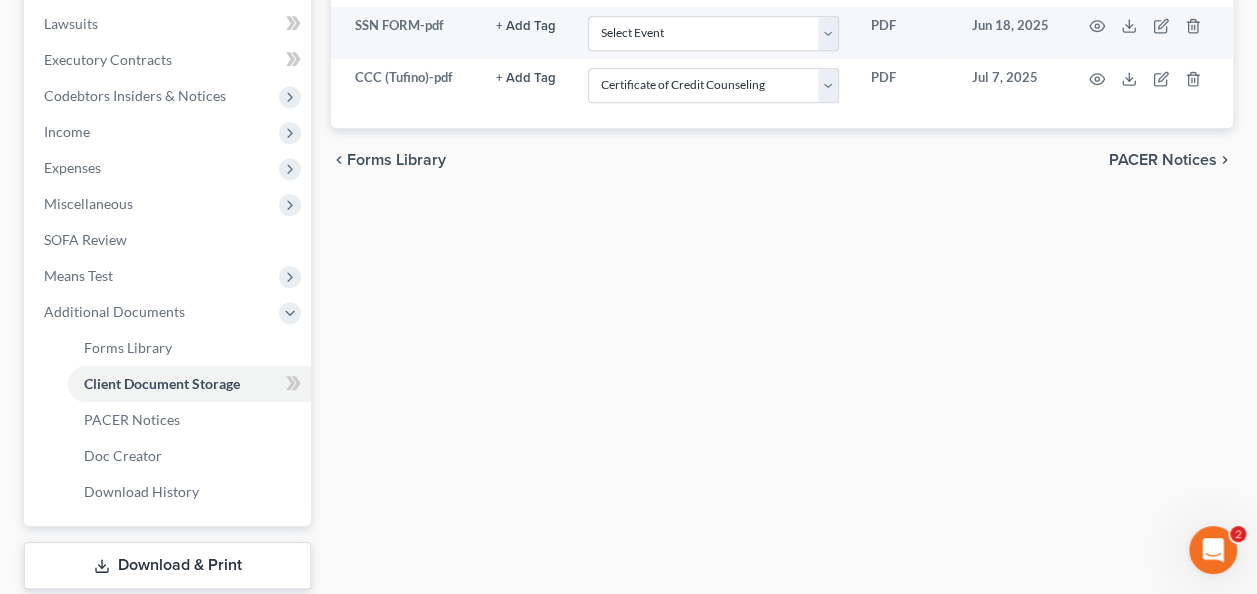 scroll, scrollTop: 600, scrollLeft: 0, axis: vertical 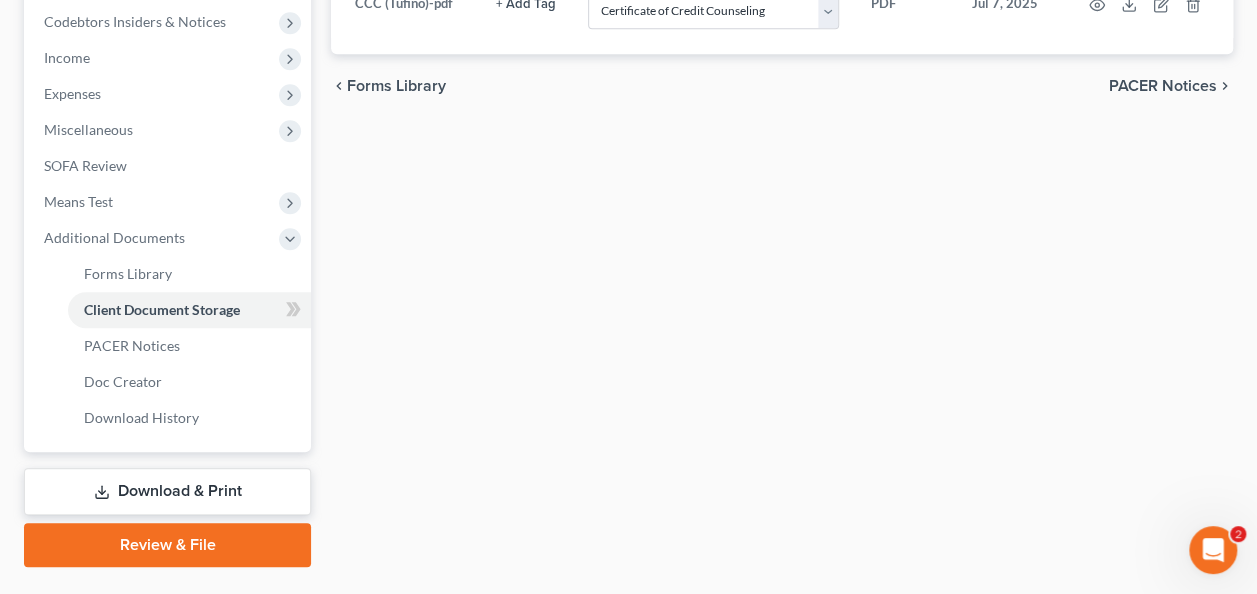 click on "Download & Print" at bounding box center [167, 491] 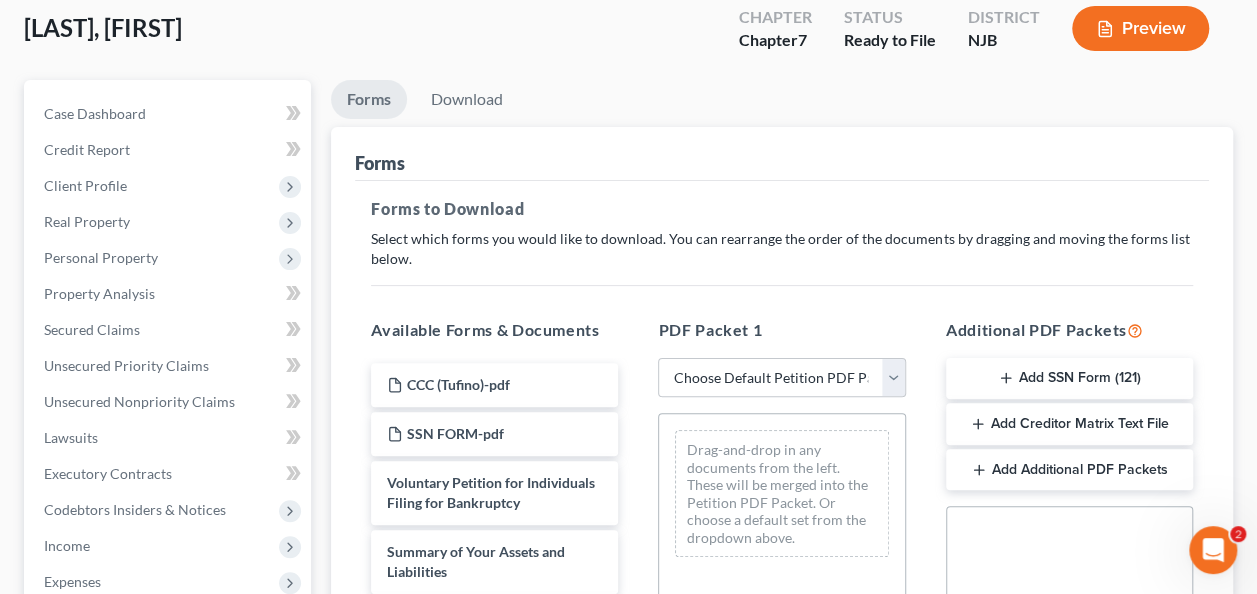 scroll, scrollTop: 0, scrollLeft: 0, axis: both 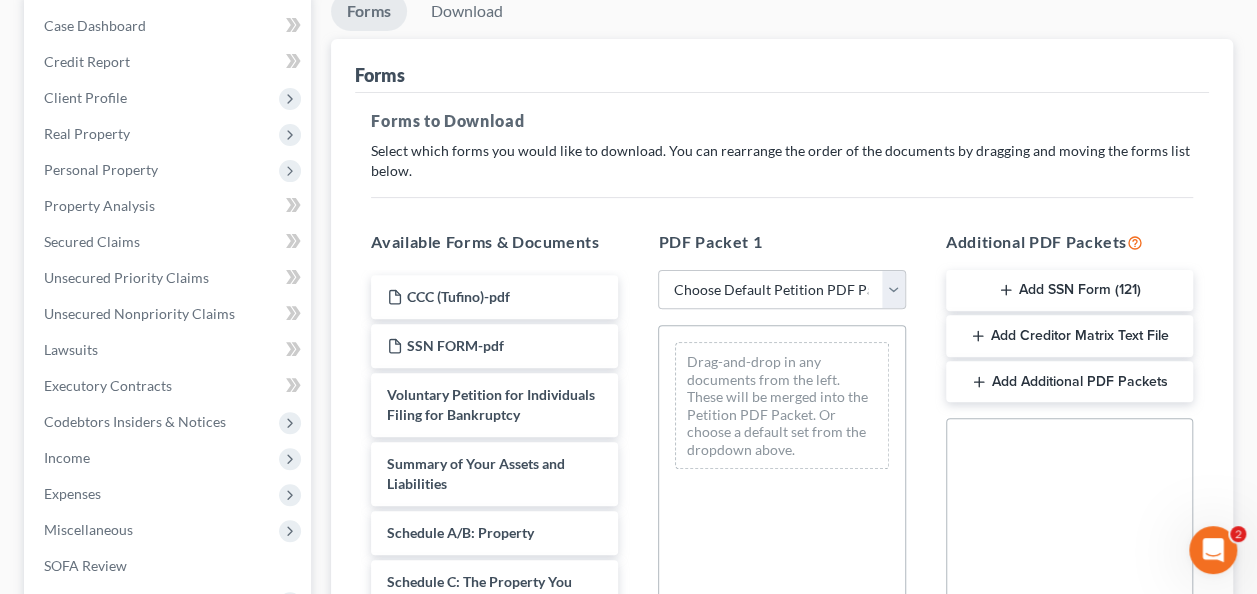 click 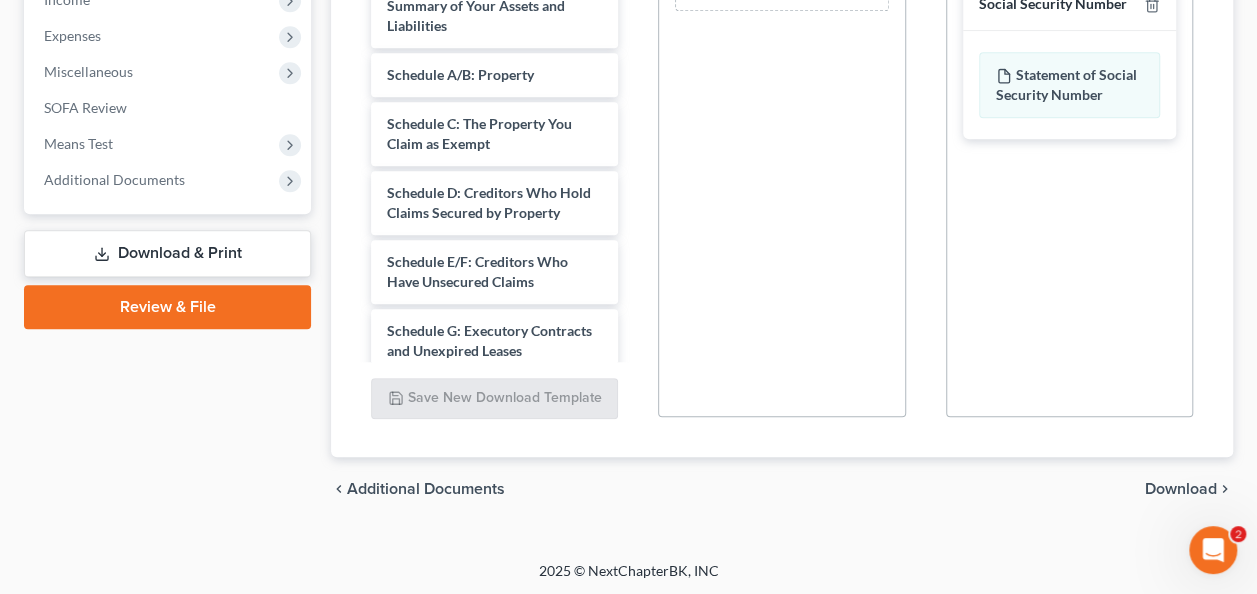 scroll, scrollTop: 659, scrollLeft: 0, axis: vertical 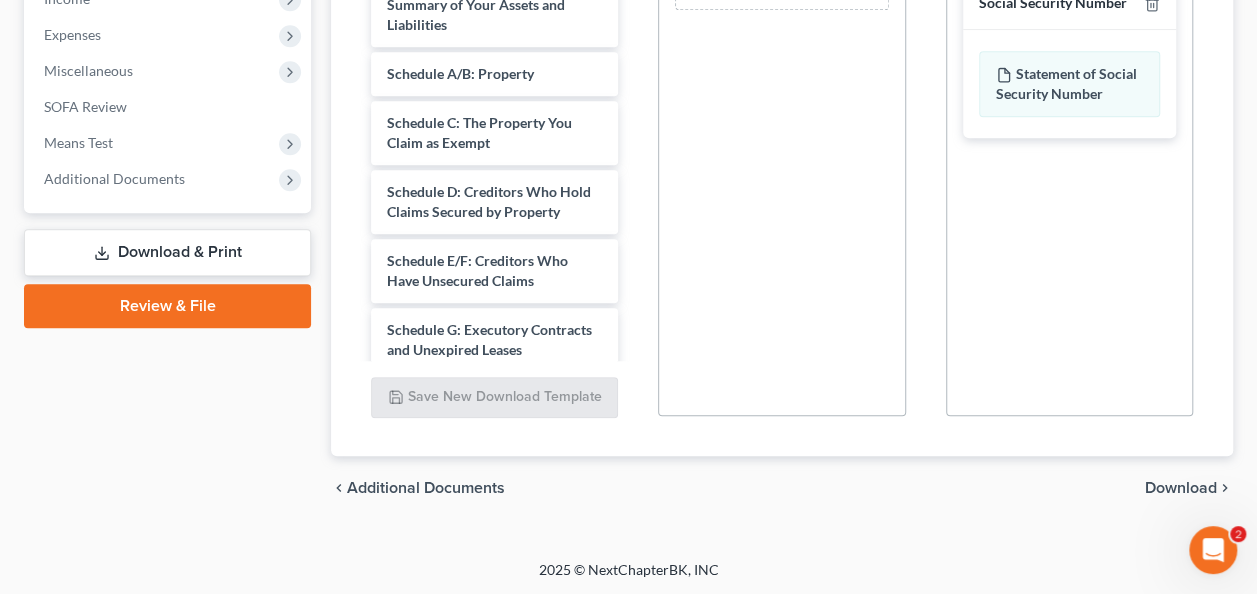 click on "Download" at bounding box center (1181, 488) 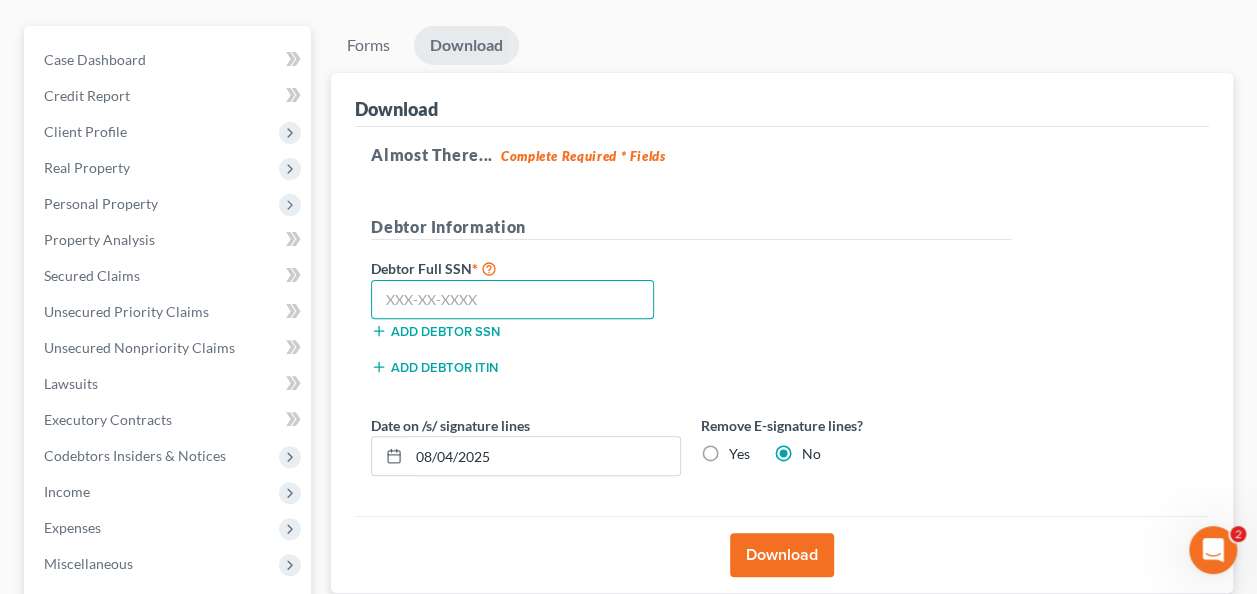 paste on "[SSN]" 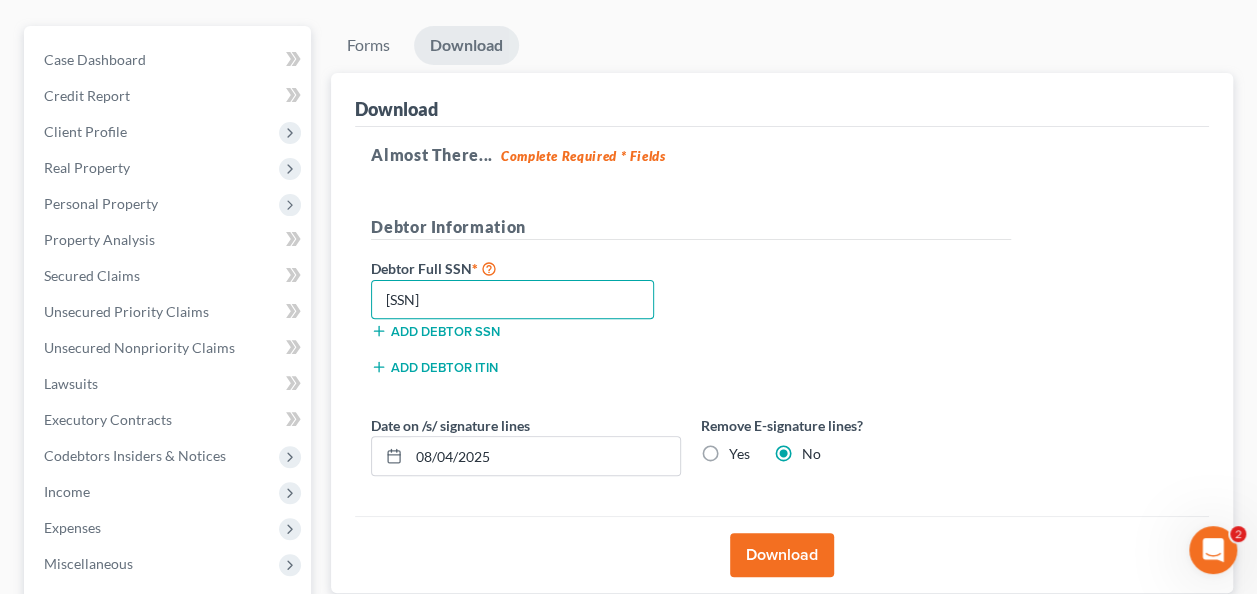 type on "[SSN]" 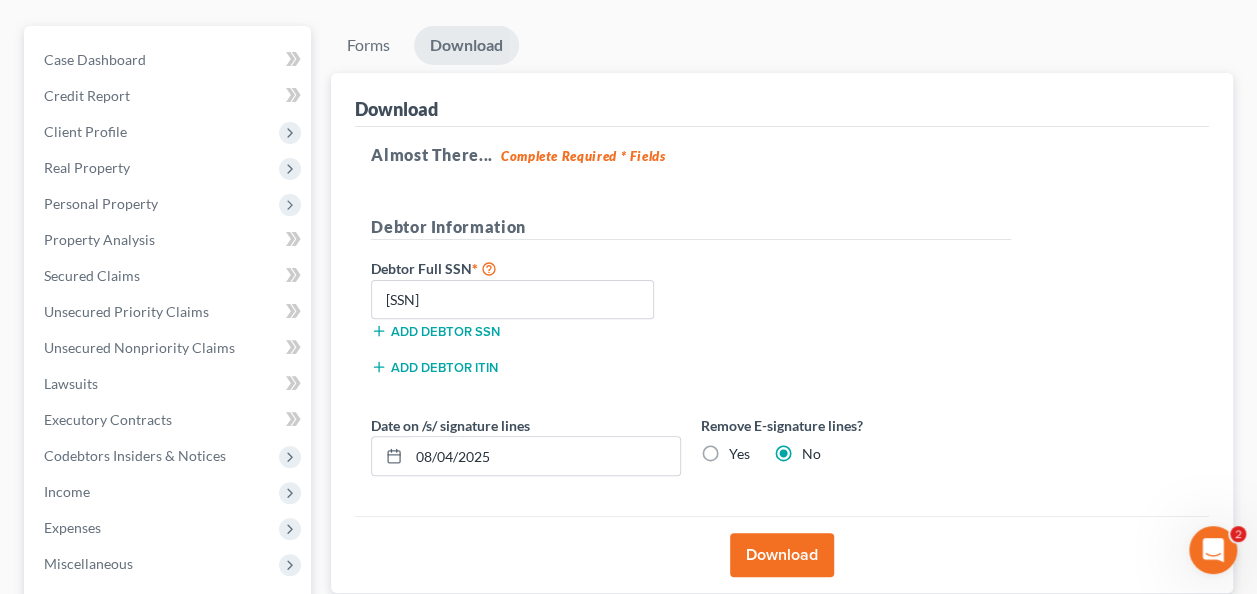 click on "Download" at bounding box center [782, 555] 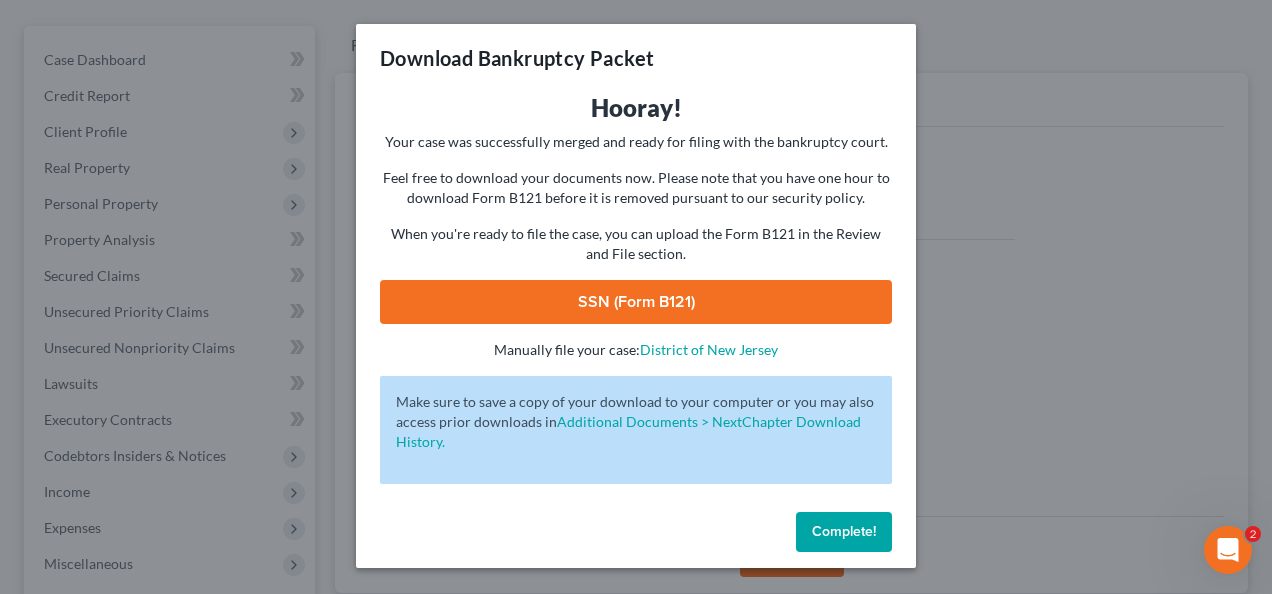 click on "SSN (Form B121)" at bounding box center (636, 302) 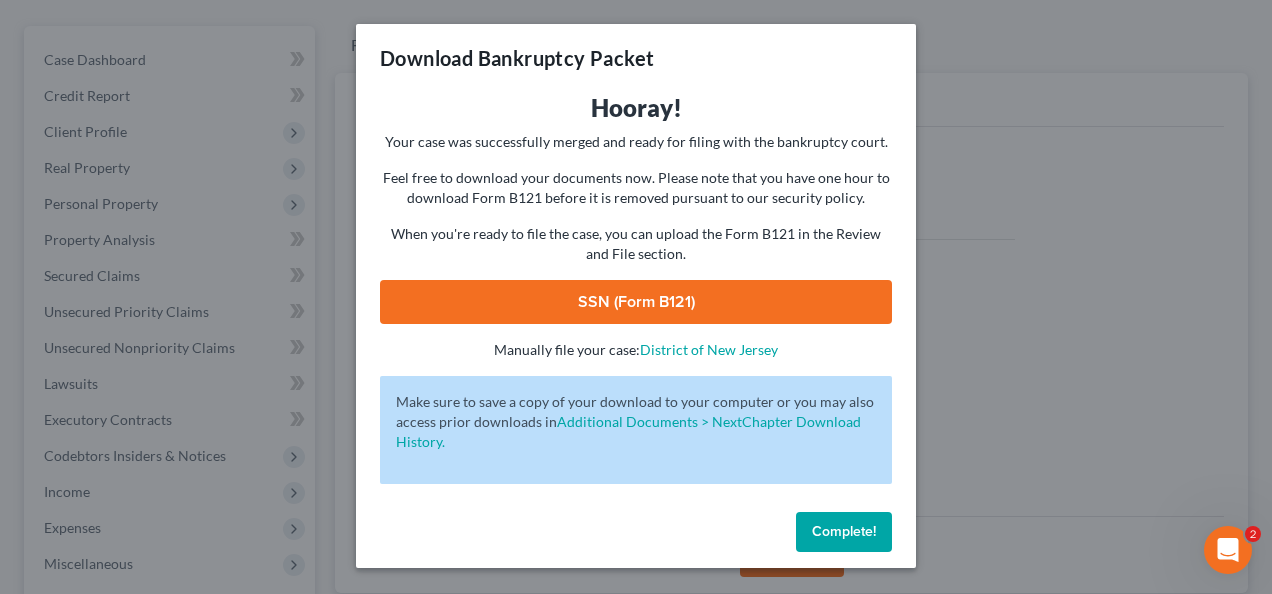 click on "Complete!" at bounding box center (844, 531) 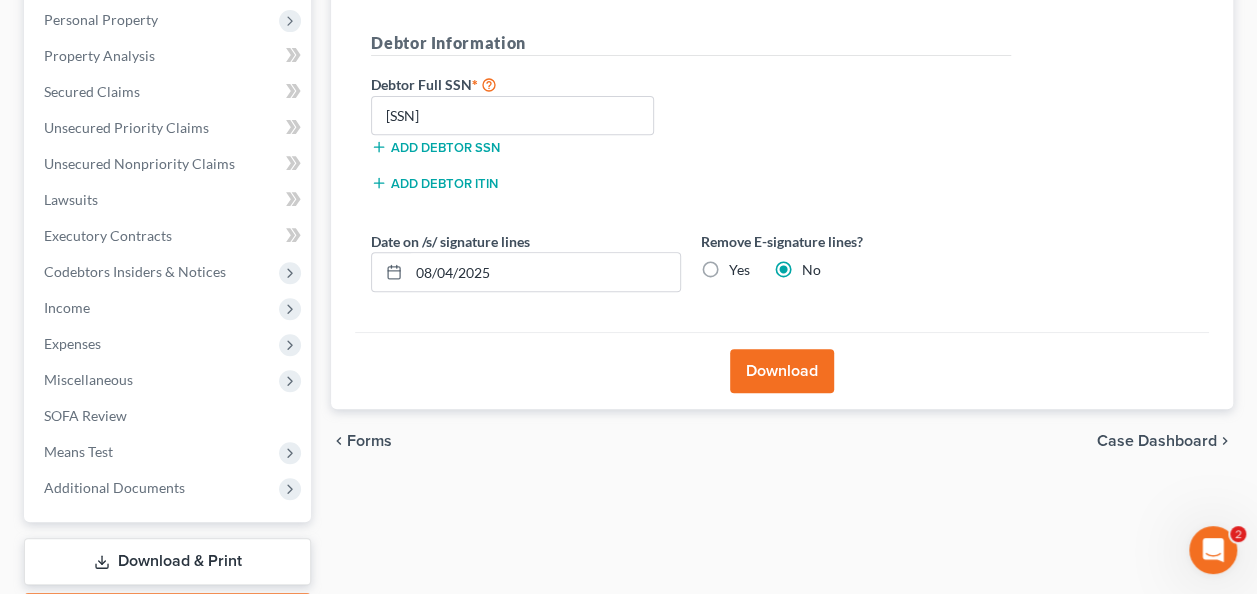 scroll, scrollTop: 466, scrollLeft: 0, axis: vertical 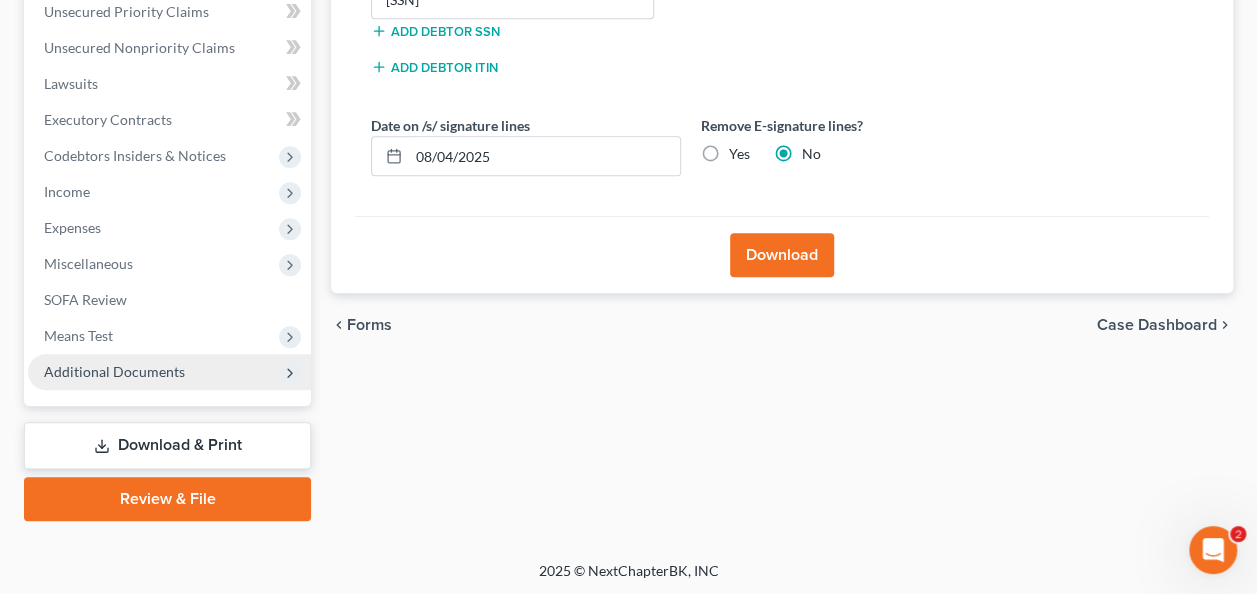 click on "Additional Documents" at bounding box center (169, 372) 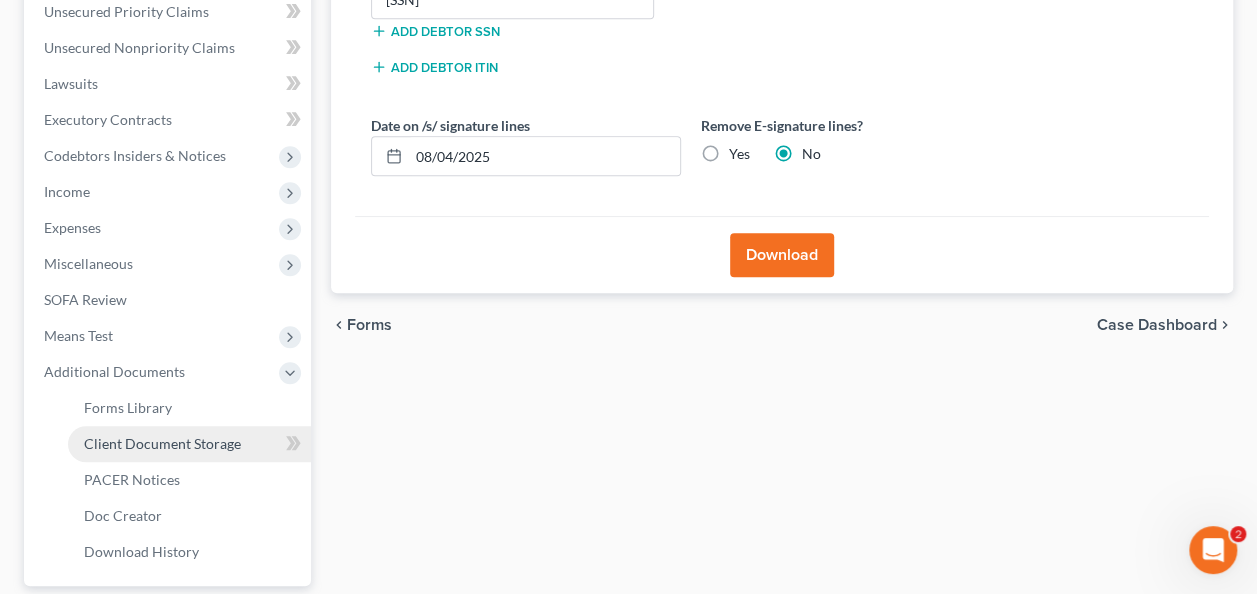 click on "Client Document Storage" at bounding box center [162, 443] 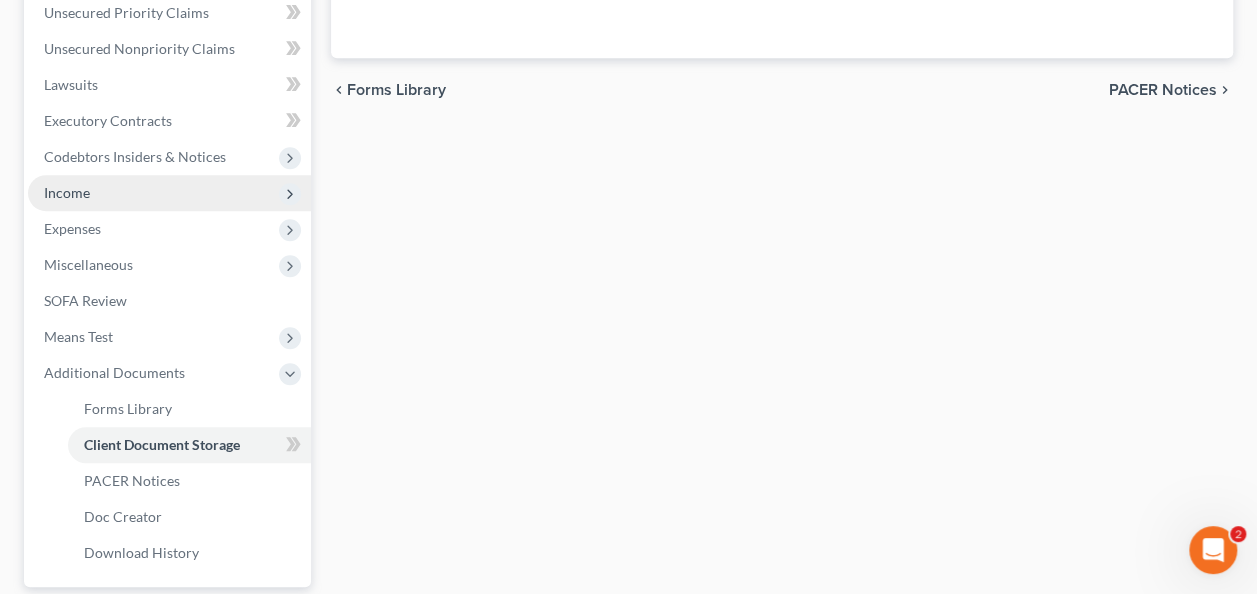 select on "9" 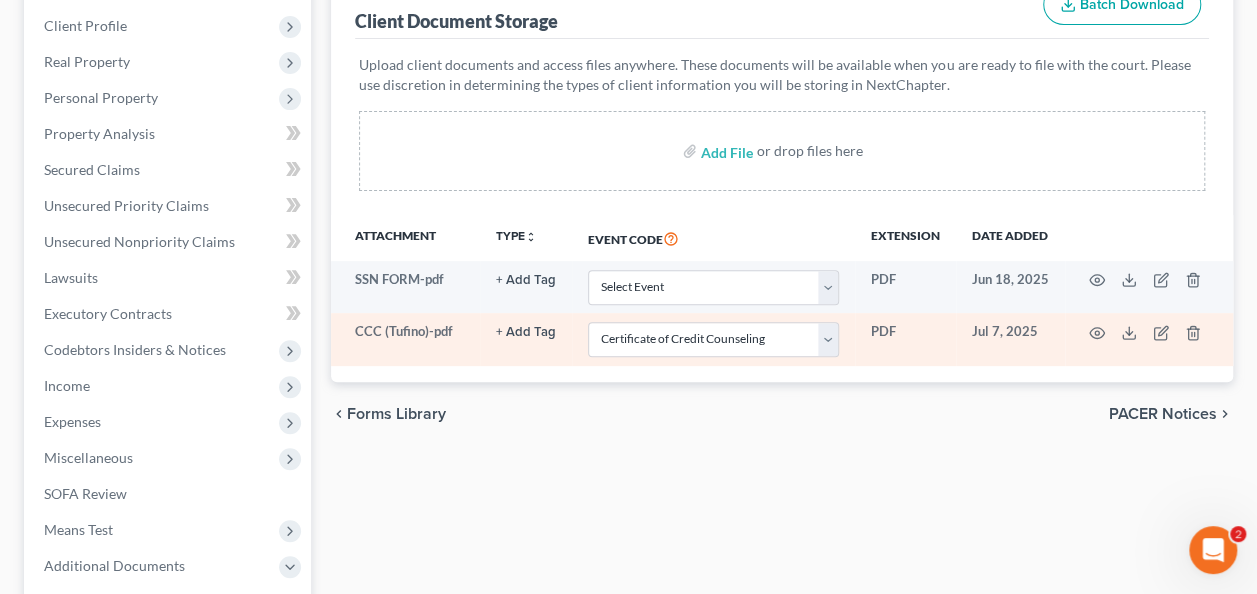 scroll, scrollTop: 302, scrollLeft: 0, axis: vertical 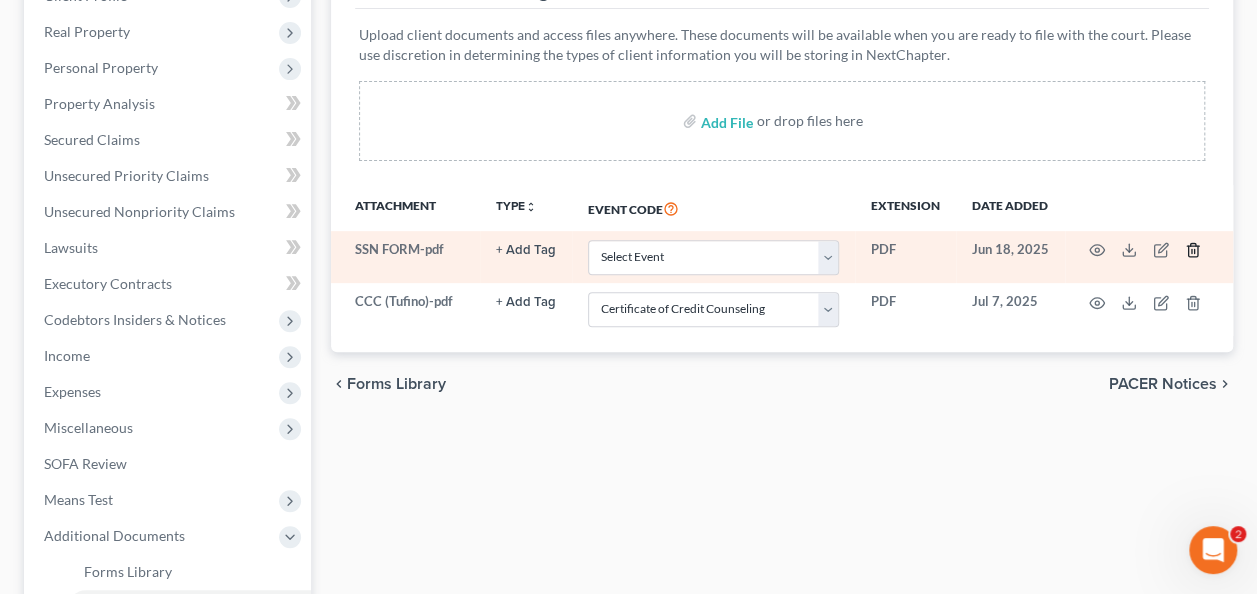 click 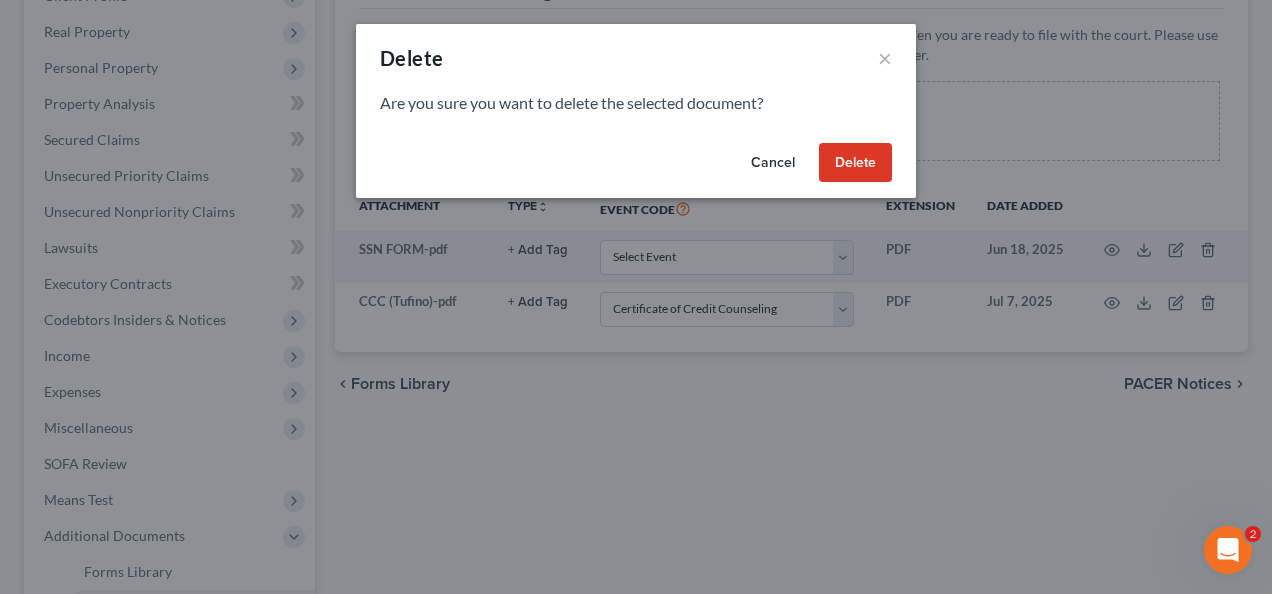 click on "Delete" at bounding box center [855, 163] 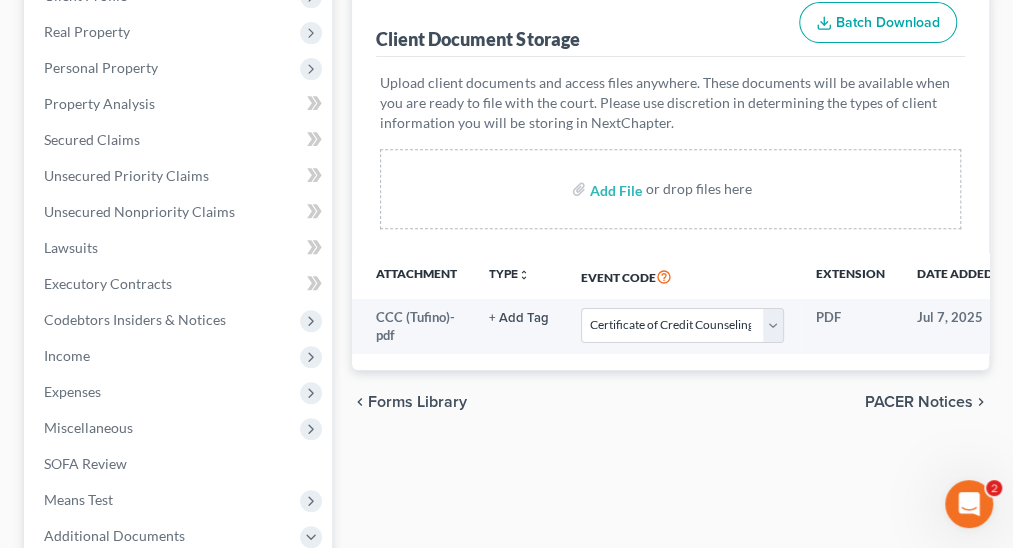 select on "9" 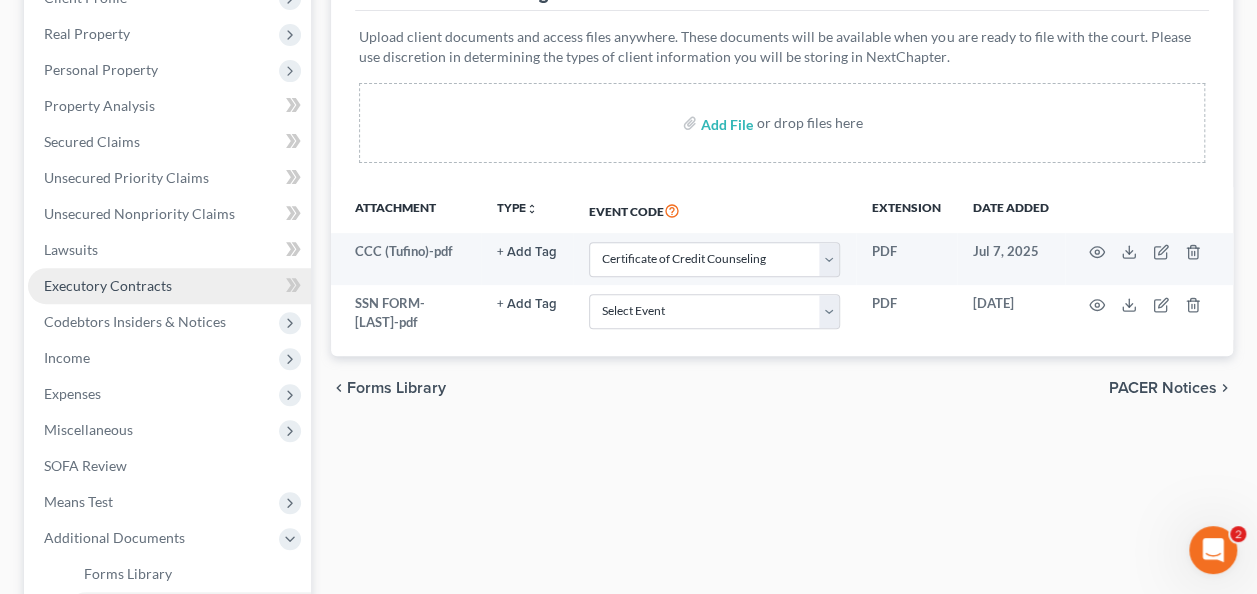 scroll, scrollTop: 400, scrollLeft: 0, axis: vertical 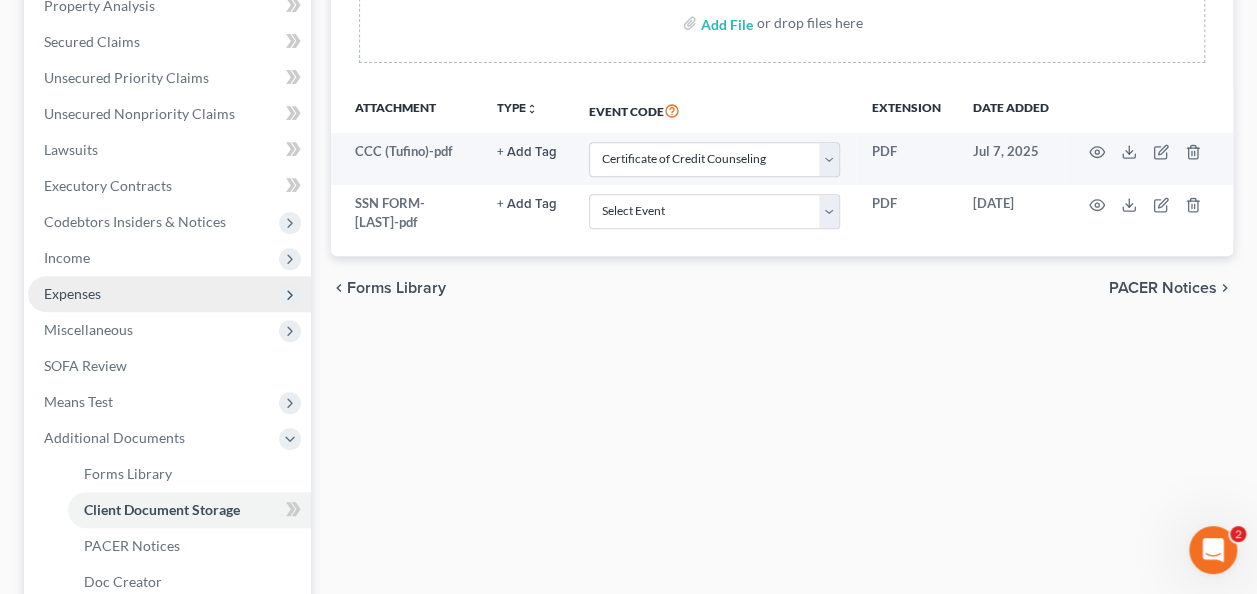 click on "Expenses" at bounding box center (169, 294) 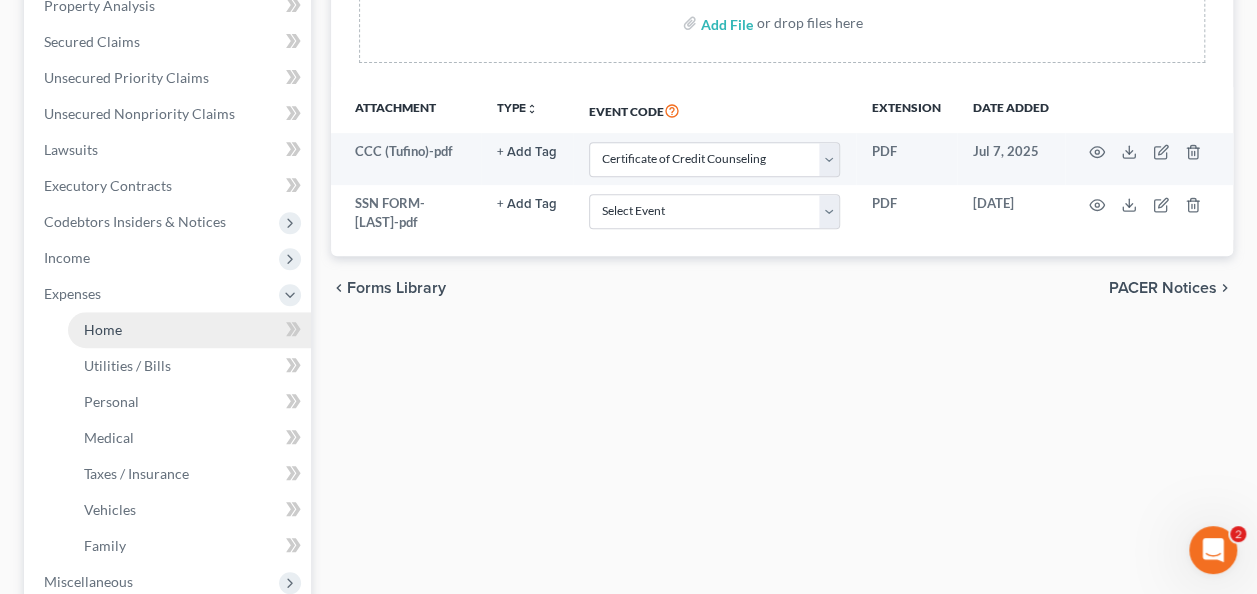 click on "Home" at bounding box center [189, 330] 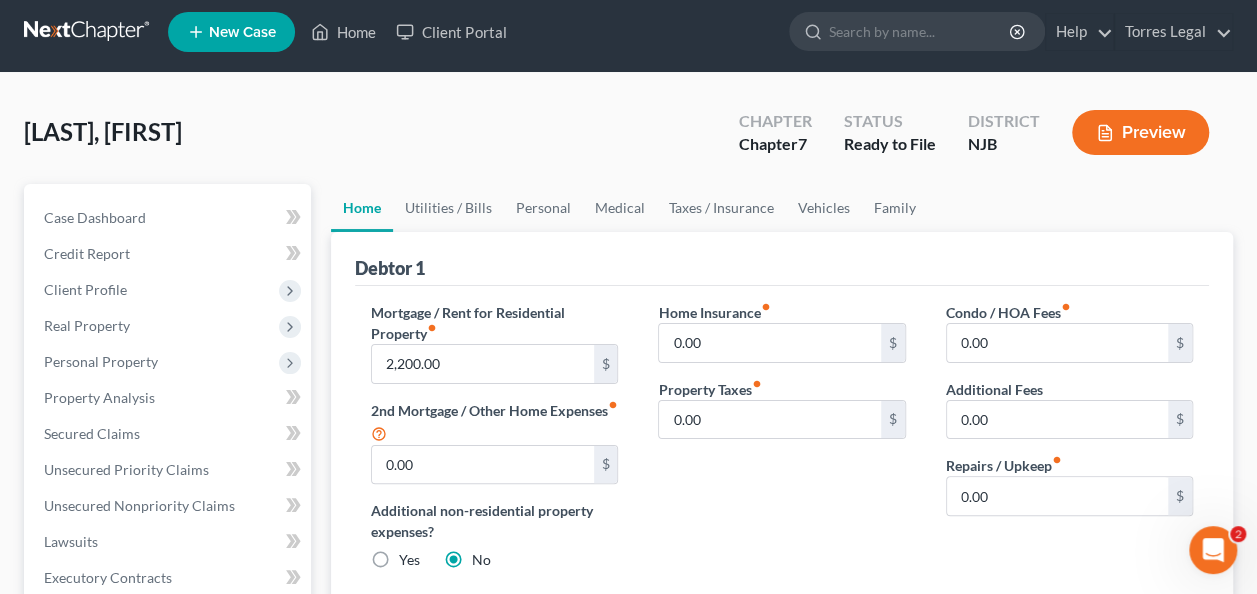 scroll, scrollTop: 0, scrollLeft: 0, axis: both 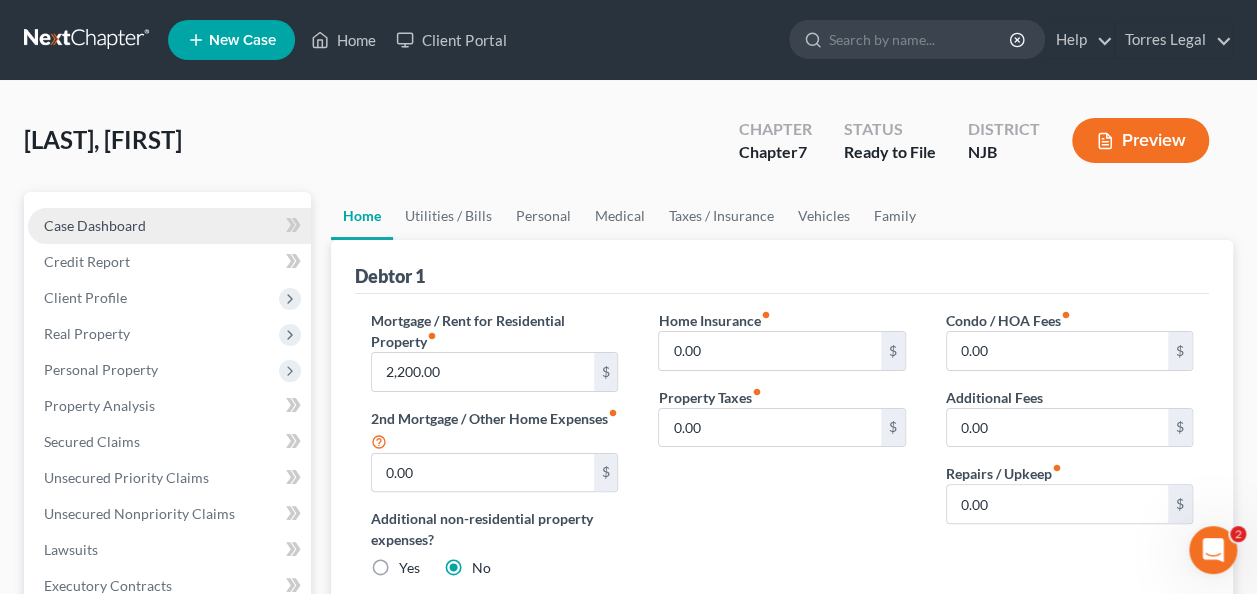 click on "Case Dashboard" at bounding box center [169, 226] 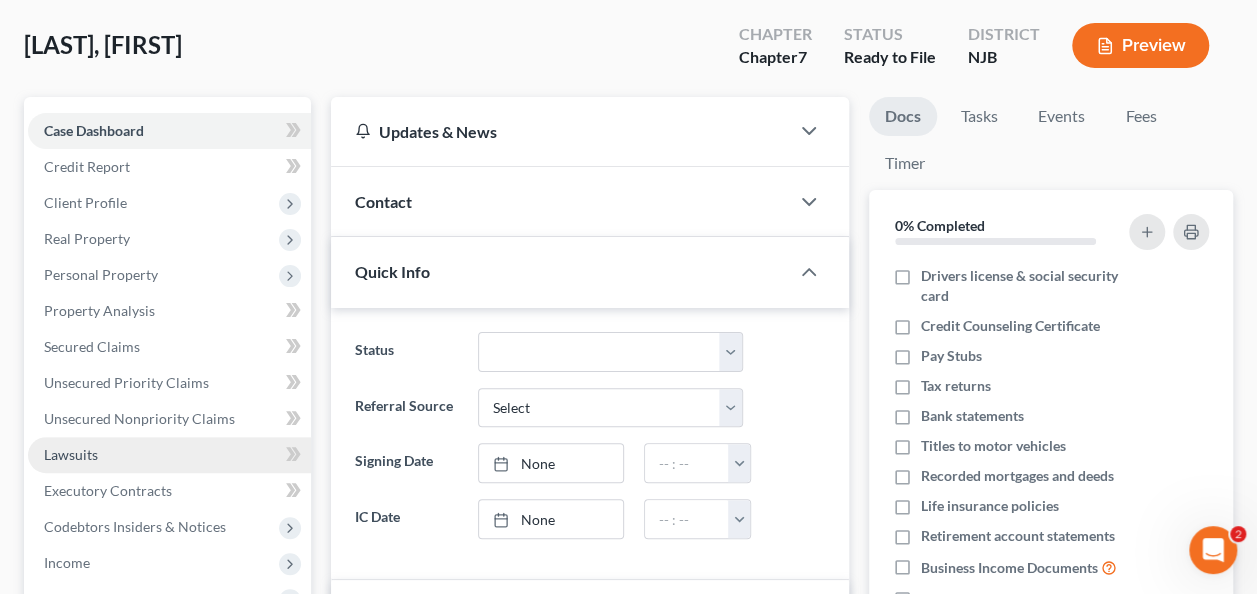 scroll, scrollTop: 0, scrollLeft: 0, axis: both 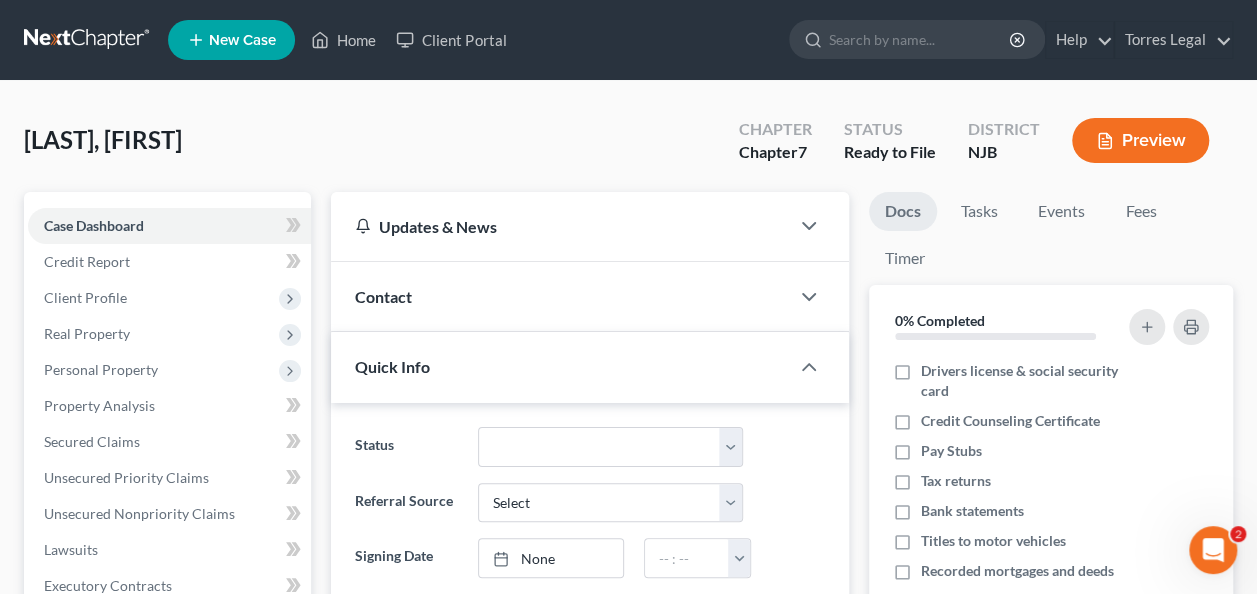 click on "[LAST], [FIRST] Upgraded Chapter Chapter  7 Status Ready to File District NJB Preview" at bounding box center [628, 148] 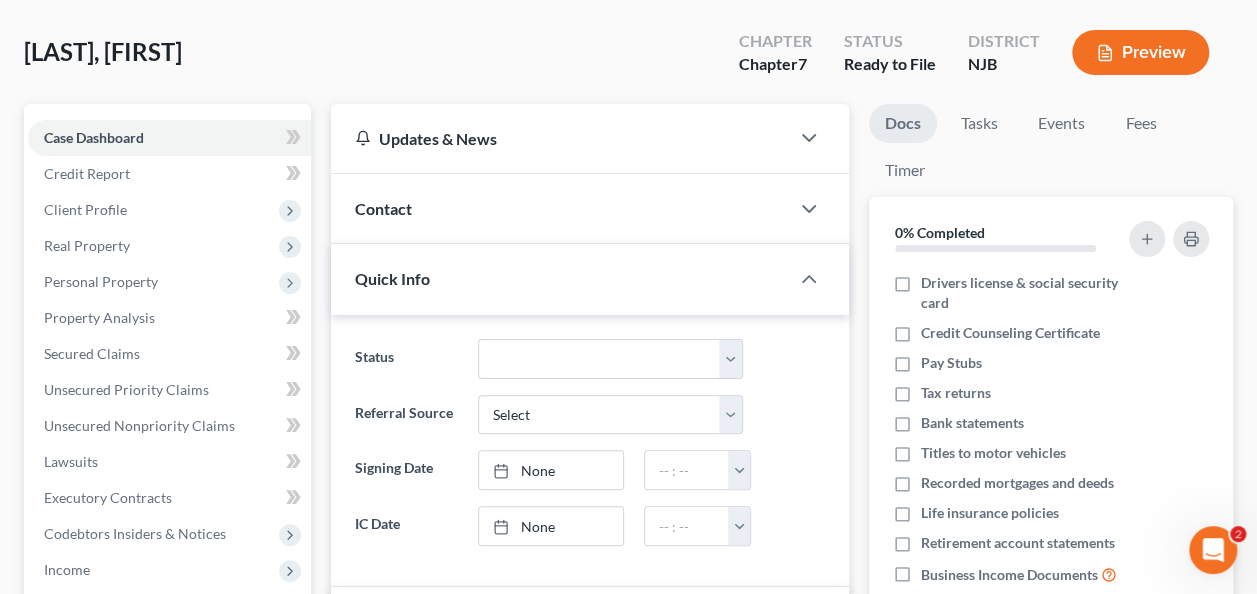 scroll, scrollTop: 0, scrollLeft: 0, axis: both 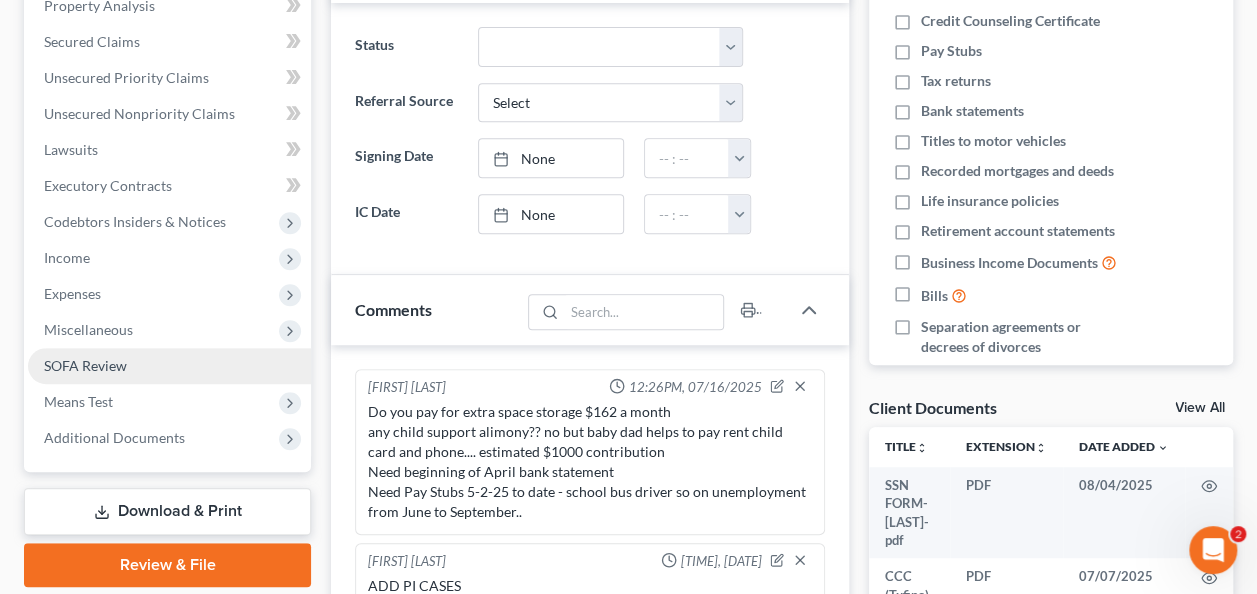 click on "SOFA Review" at bounding box center (169, 366) 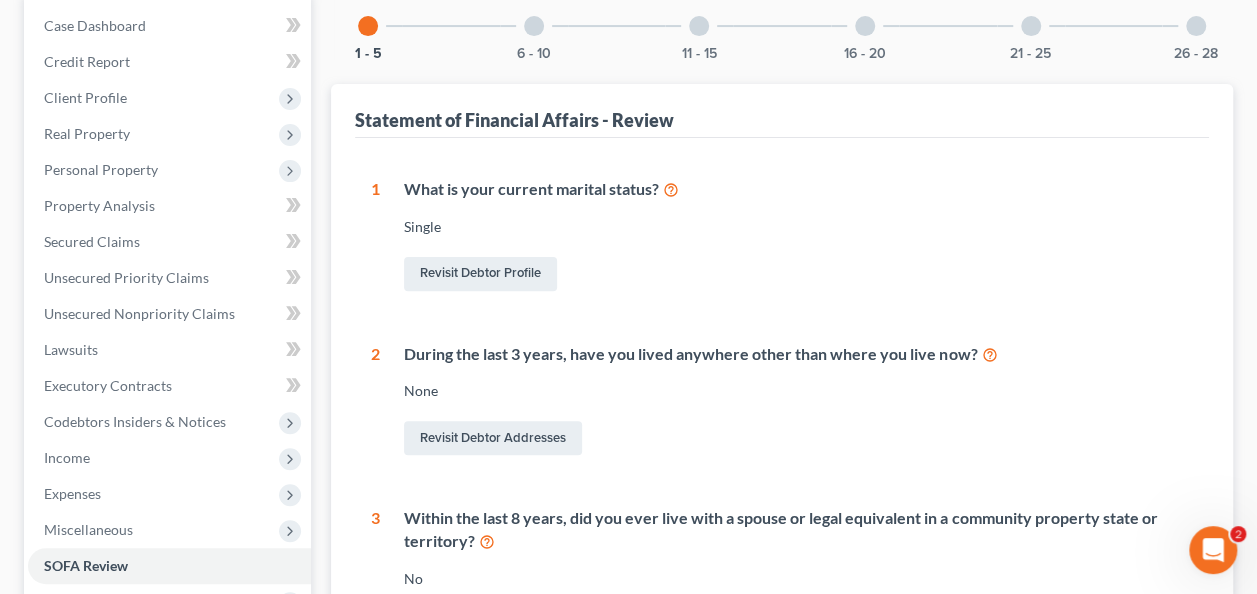 scroll, scrollTop: 300, scrollLeft: 0, axis: vertical 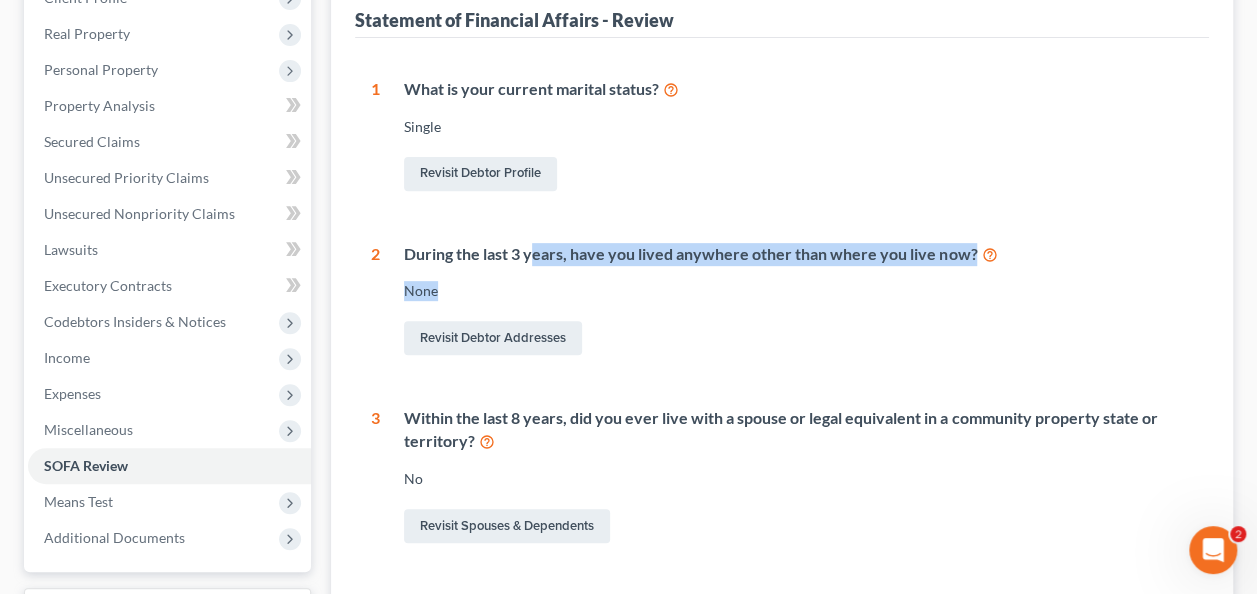 drag, startPoint x: 529, startPoint y: 261, endPoint x: 613, endPoint y: 271, distance: 84.59315 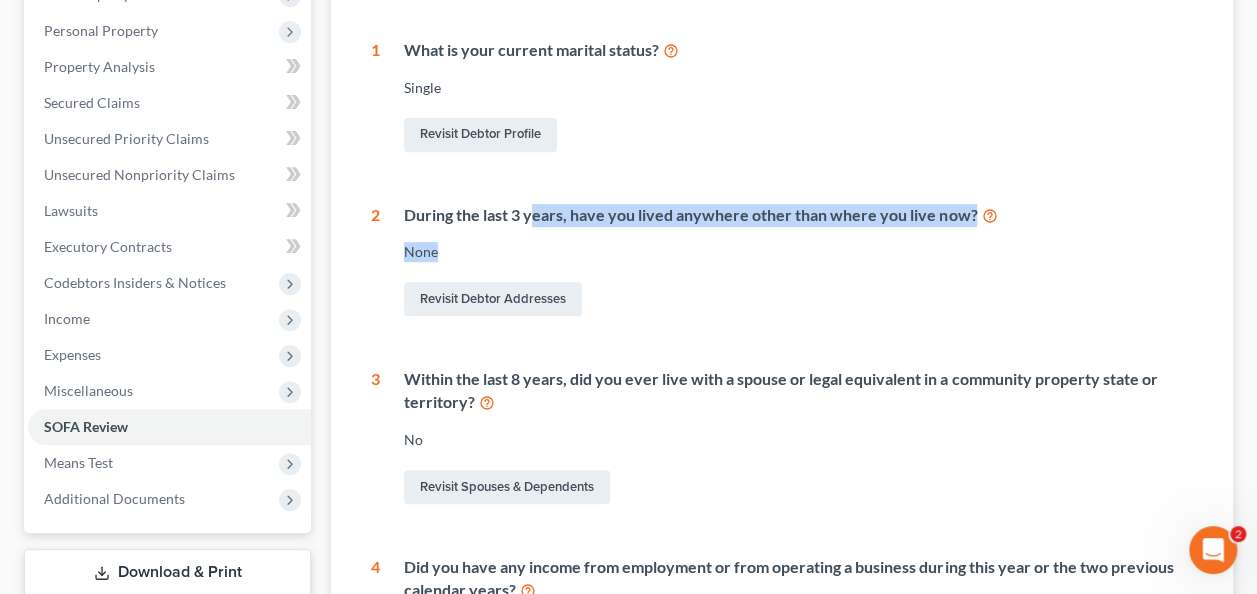 scroll, scrollTop: 400, scrollLeft: 0, axis: vertical 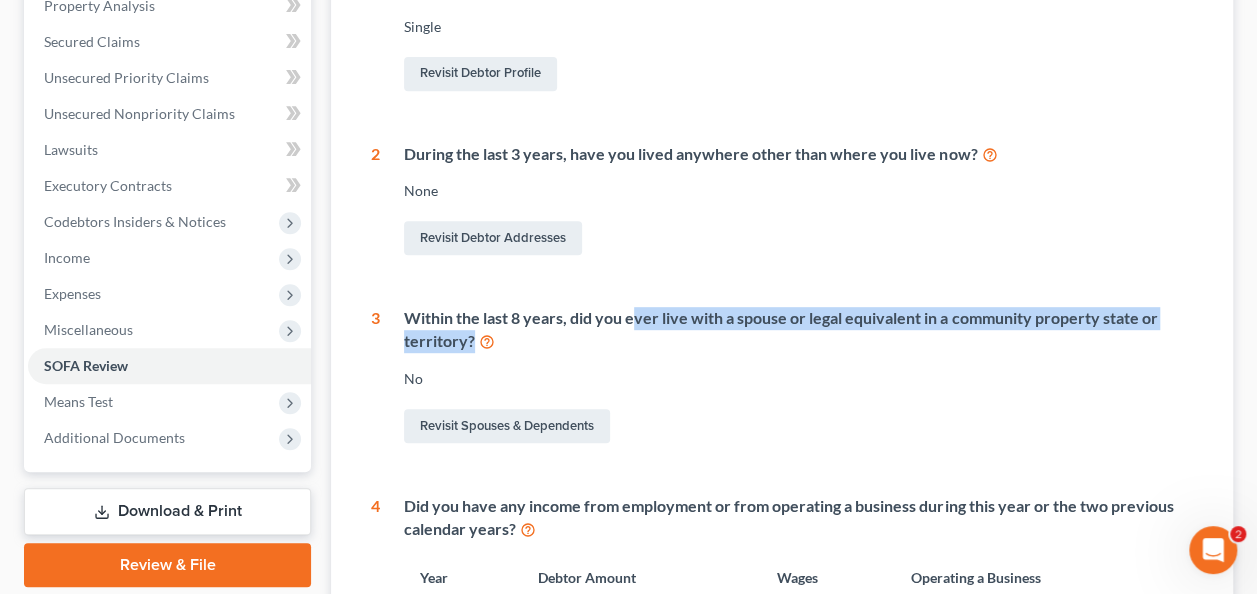 drag, startPoint x: 630, startPoint y: 318, endPoint x: 704, endPoint y: 340, distance: 77.201035 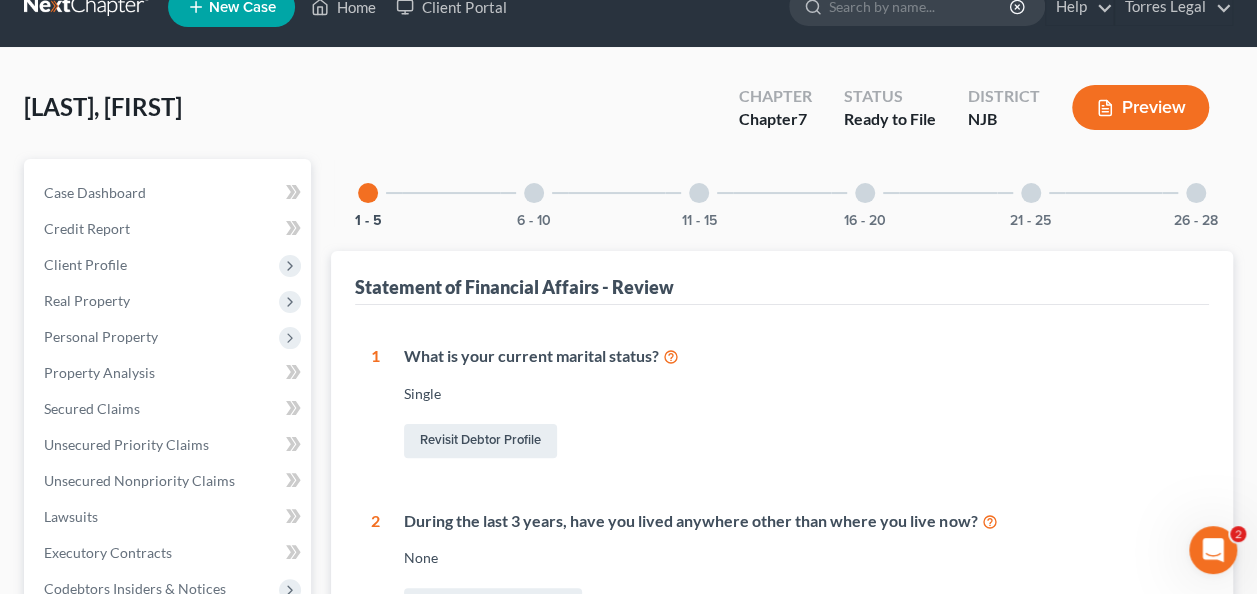 scroll, scrollTop: 0, scrollLeft: 0, axis: both 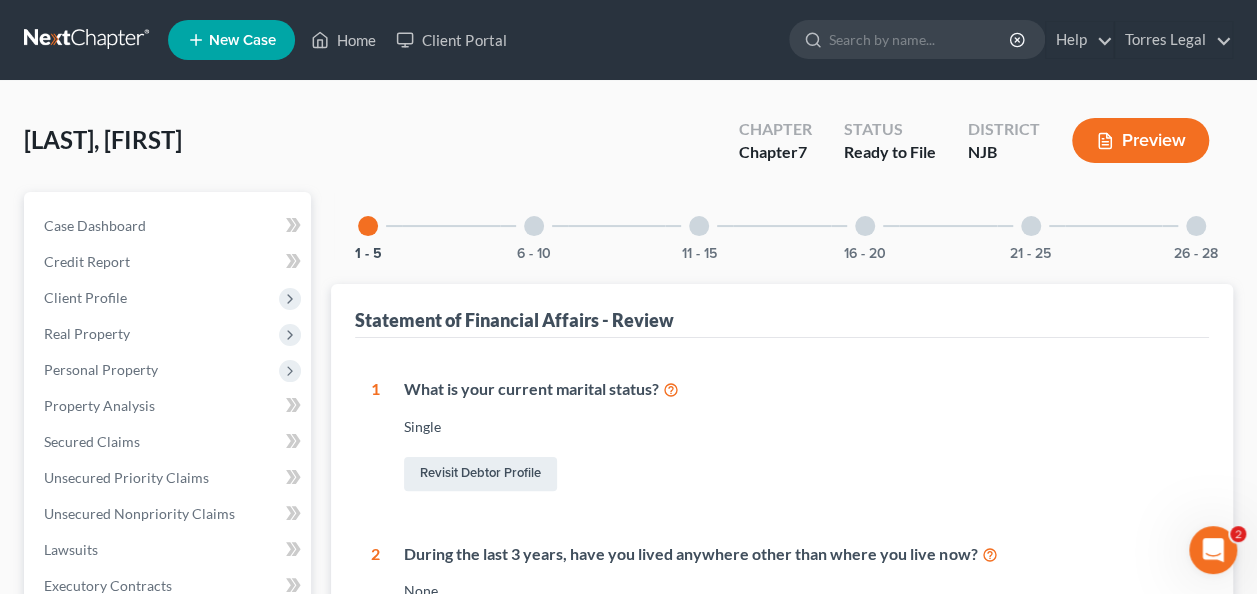 click at bounding box center [534, 226] 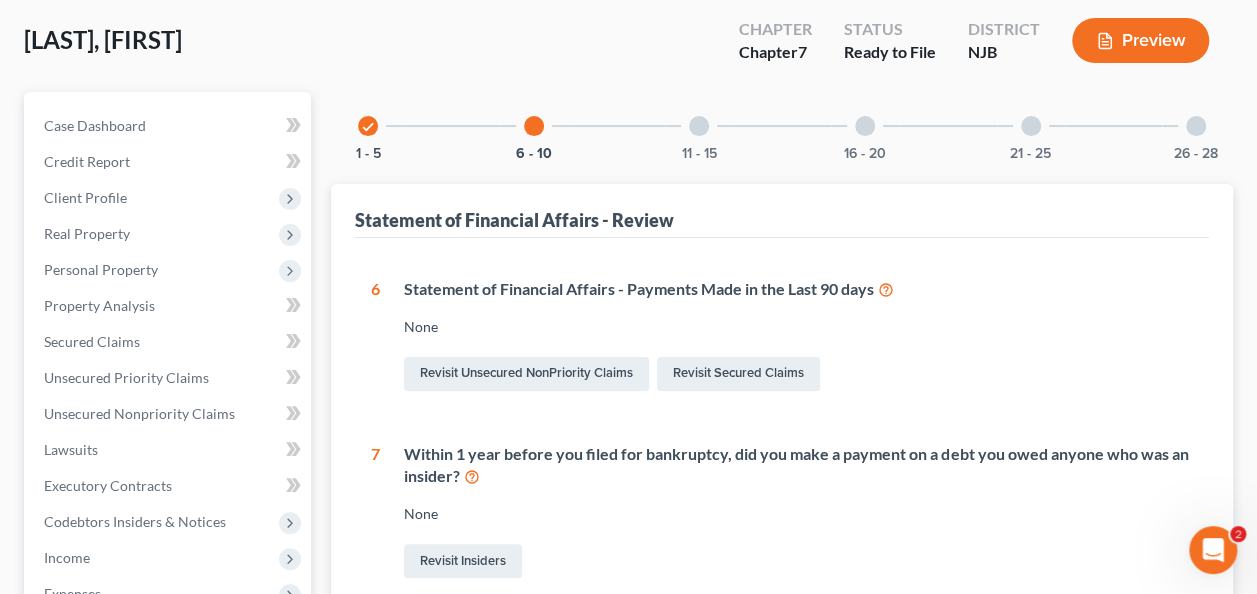 scroll, scrollTop: 200, scrollLeft: 0, axis: vertical 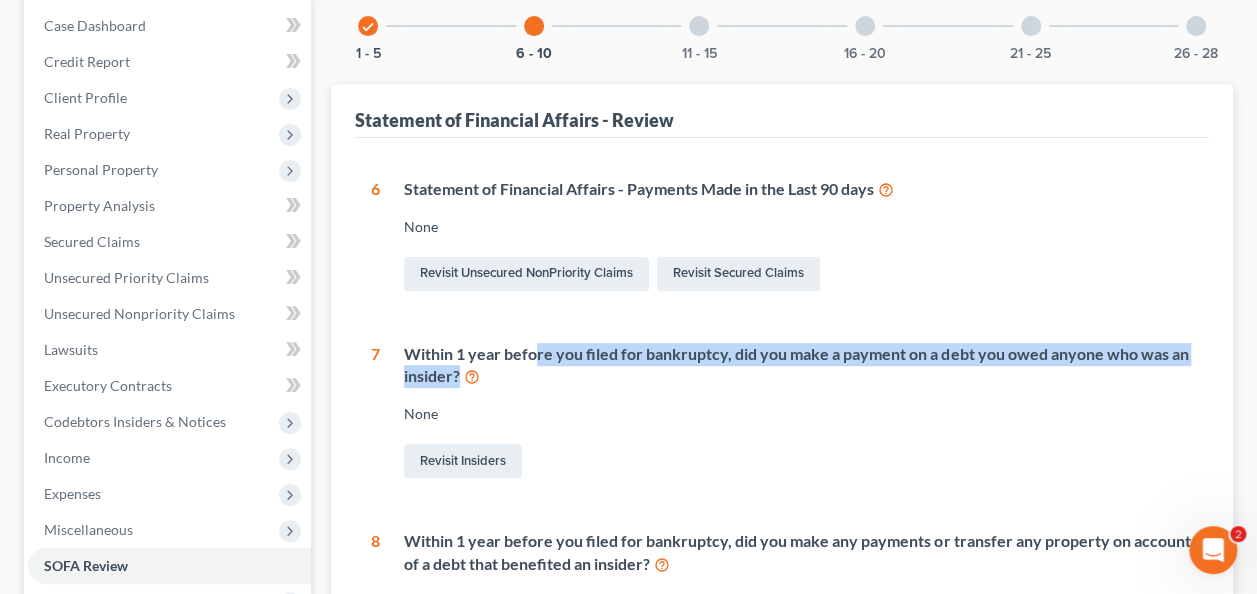 drag, startPoint x: 534, startPoint y: 354, endPoint x: 614, endPoint y: 378, distance: 83.52245 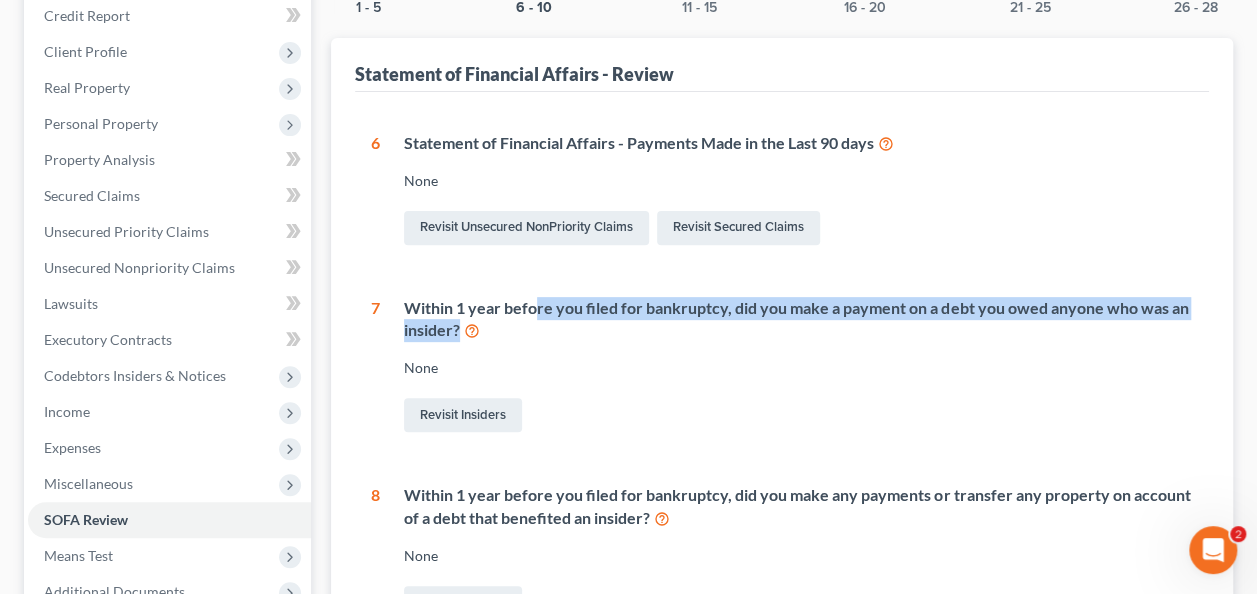 scroll, scrollTop: 300, scrollLeft: 0, axis: vertical 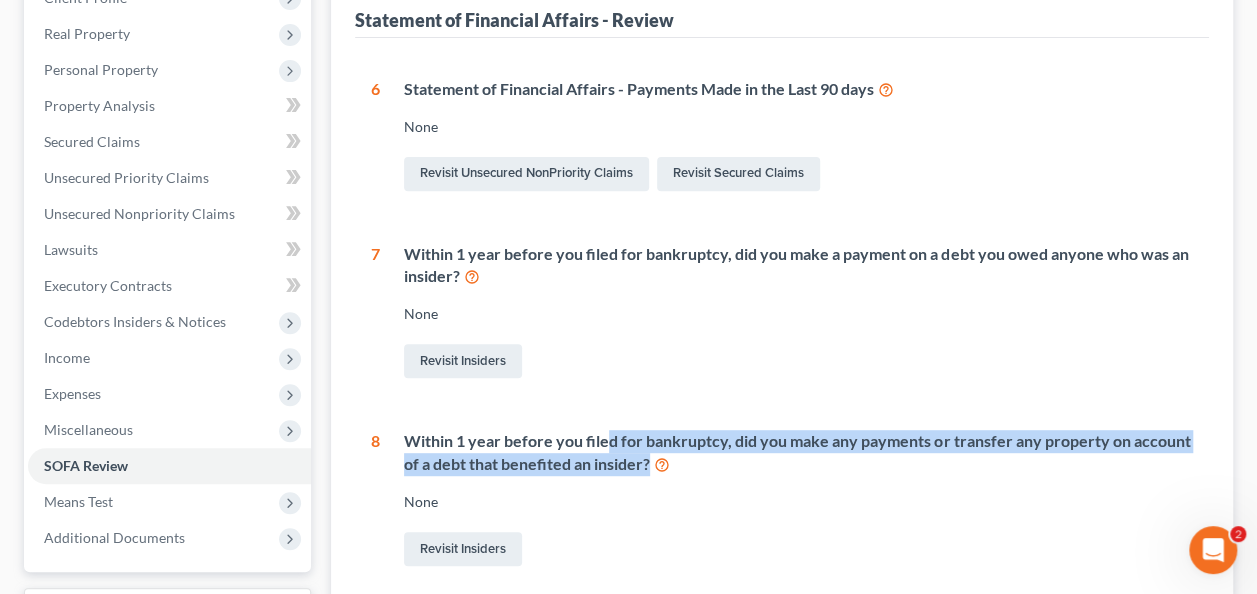 drag, startPoint x: 609, startPoint y: 438, endPoint x: 673, endPoint y: 464, distance: 69.079666 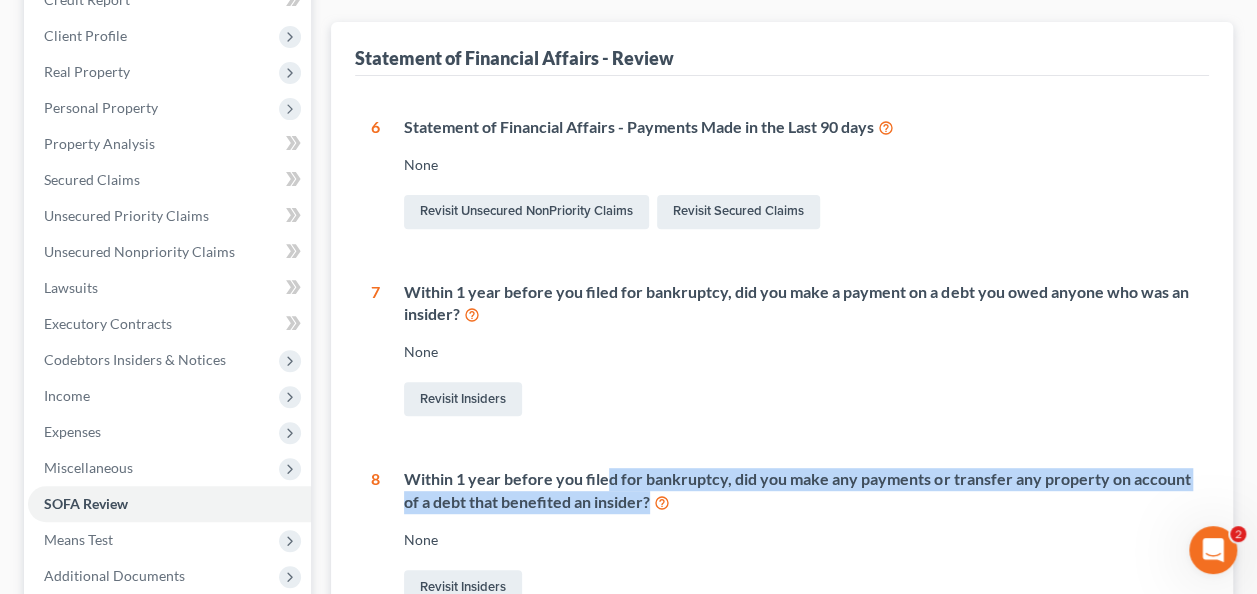 scroll, scrollTop: 100, scrollLeft: 0, axis: vertical 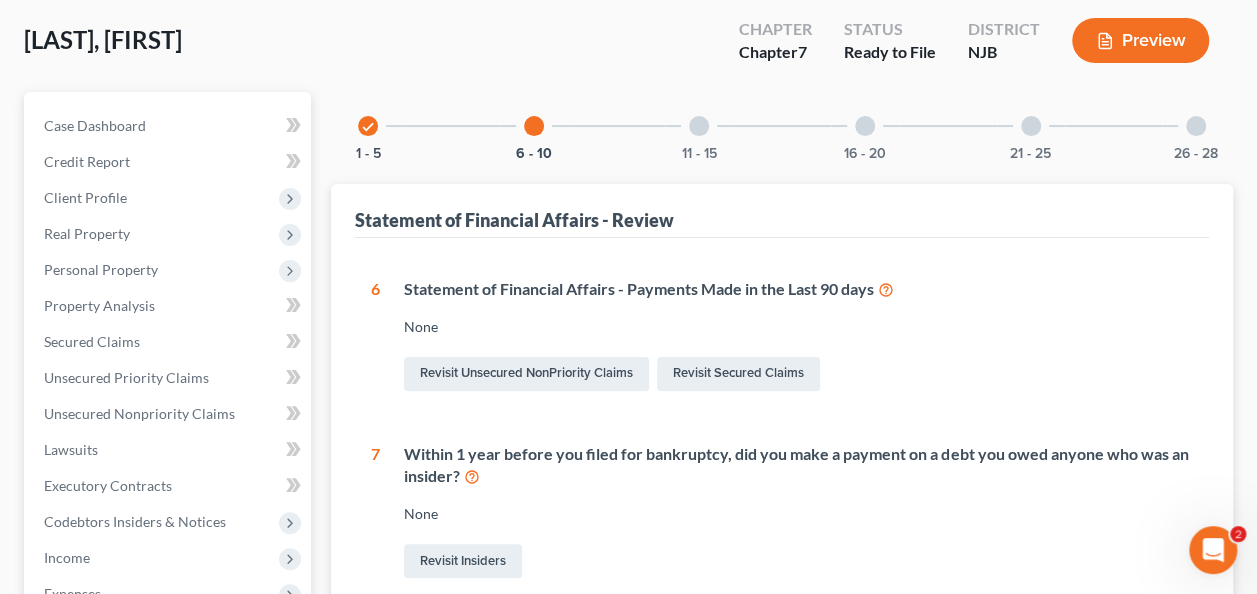 drag, startPoint x: 696, startPoint y: 129, endPoint x: 698, endPoint y: 151, distance: 22.090721 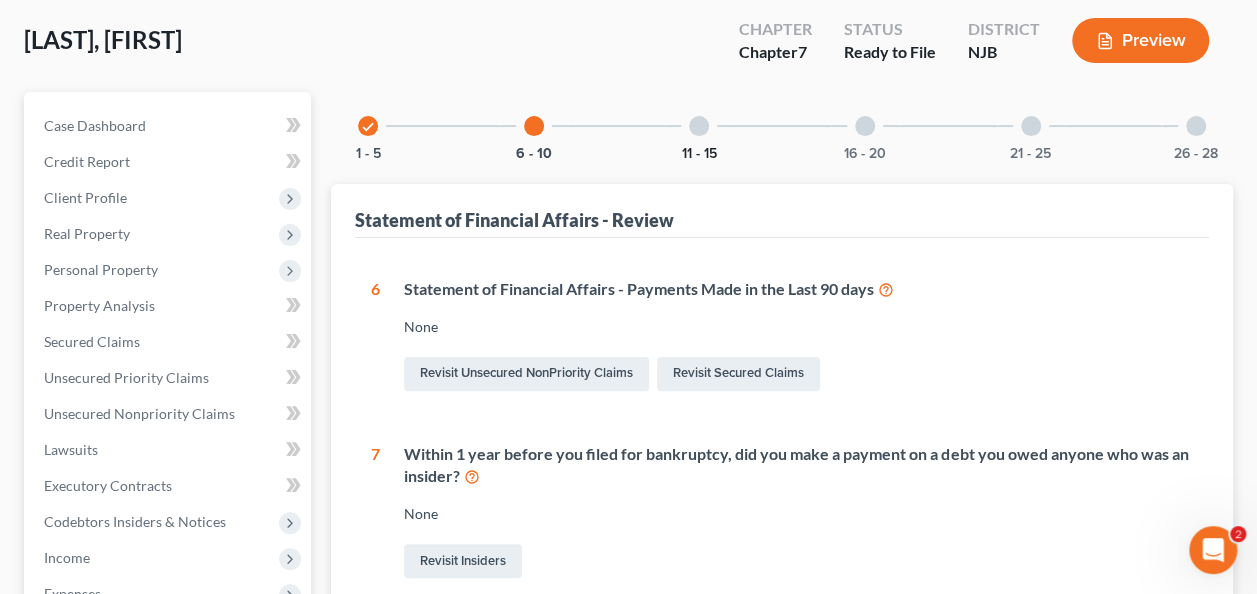 click at bounding box center (699, 126) 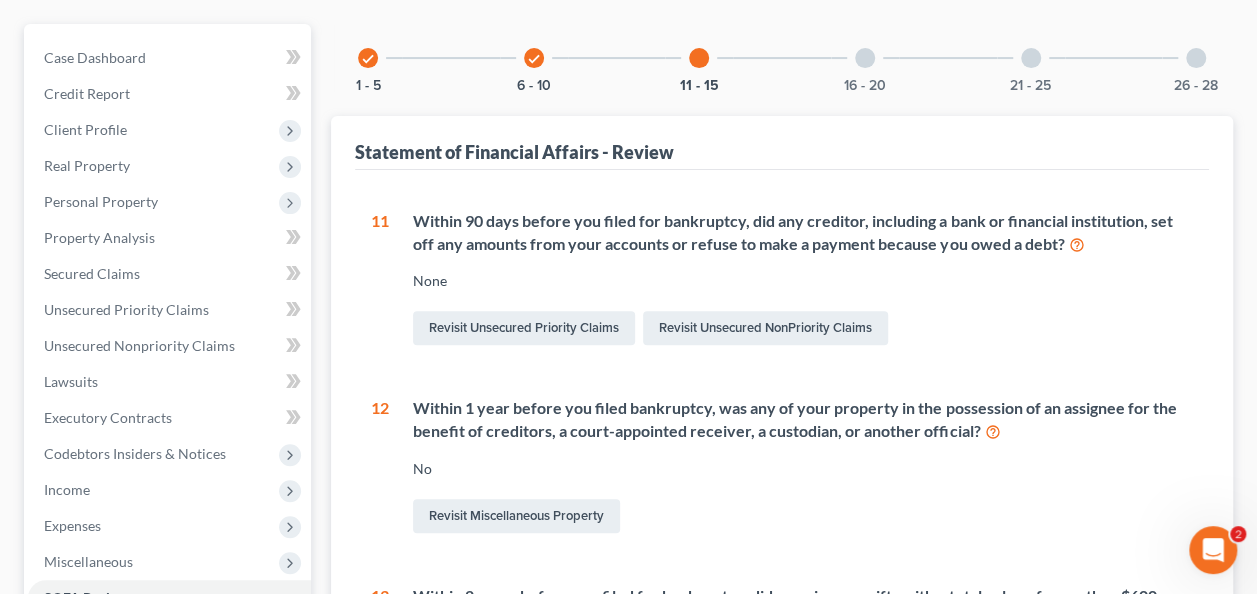 scroll, scrollTop: 200, scrollLeft: 0, axis: vertical 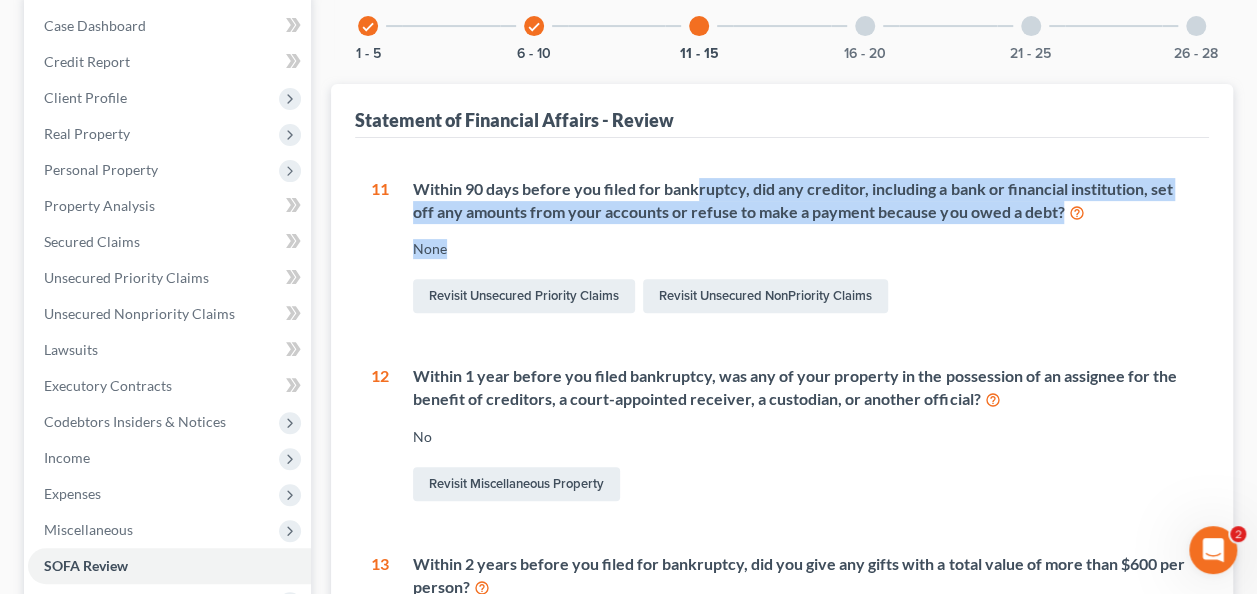 drag, startPoint x: 698, startPoint y: 196, endPoint x: 1002, endPoint y: 249, distance: 308.58548 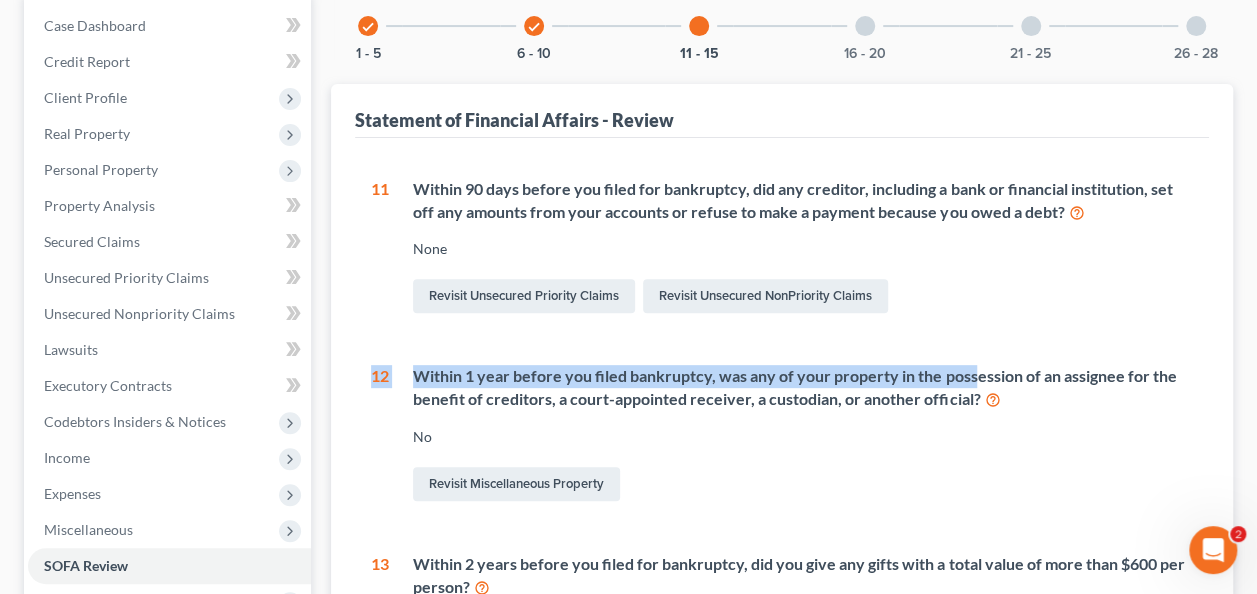 drag, startPoint x: 1002, startPoint y: 249, endPoint x: 966, endPoint y: 326, distance: 85 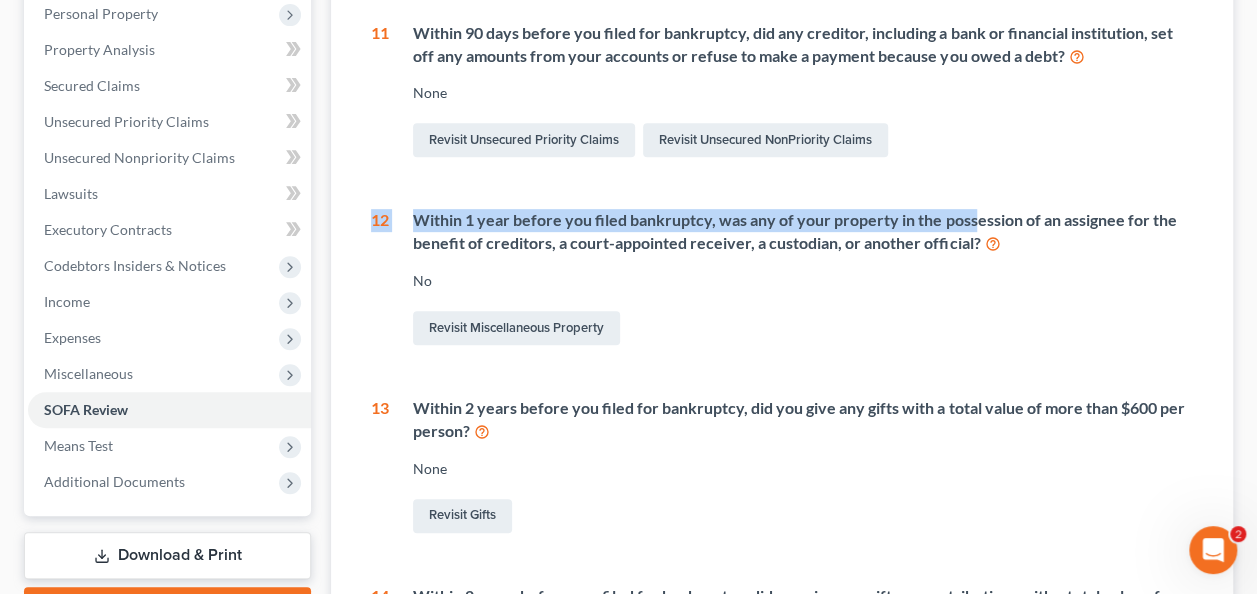 scroll, scrollTop: 400, scrollLeft: 0, axis: vertical 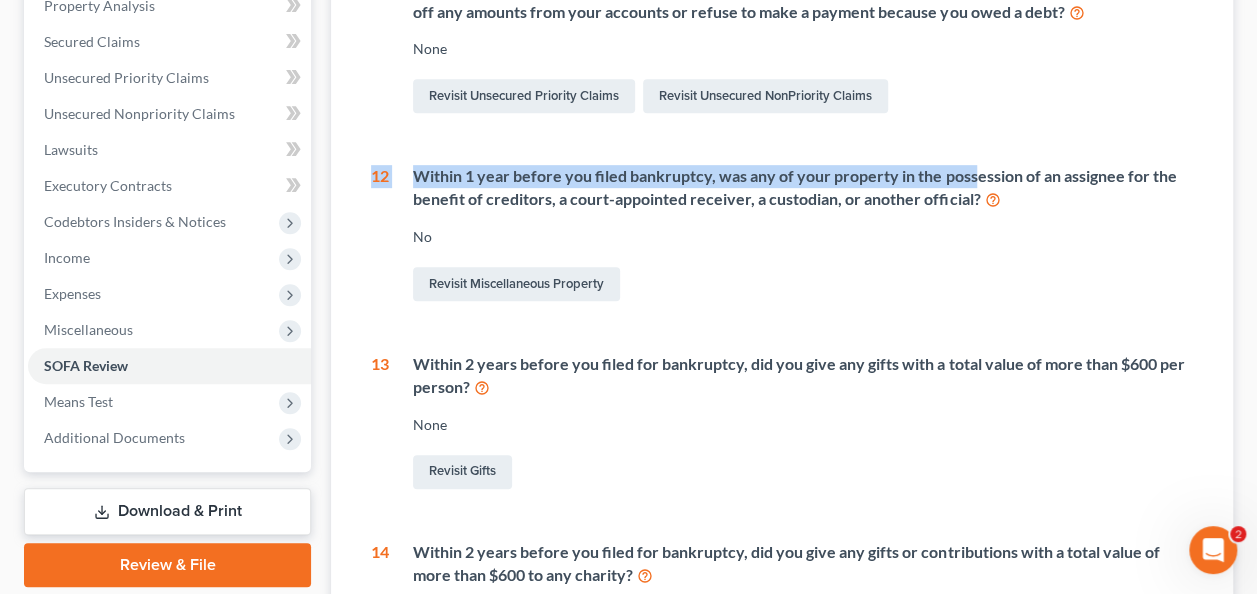 click on "Within 2 years before you filed for bankruptcy, did you give any gifts with a total value of more than $600 per person?" at bounding box center (803, 376) 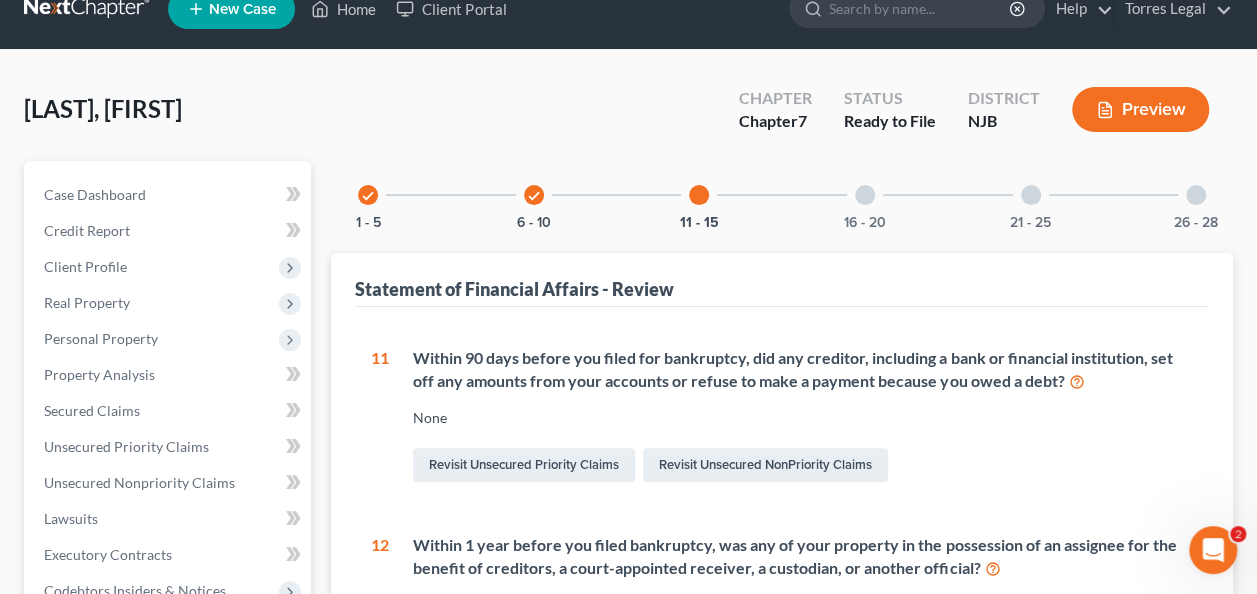 scroll, scrollTop: 0, scrollLeft: 0, axis: both 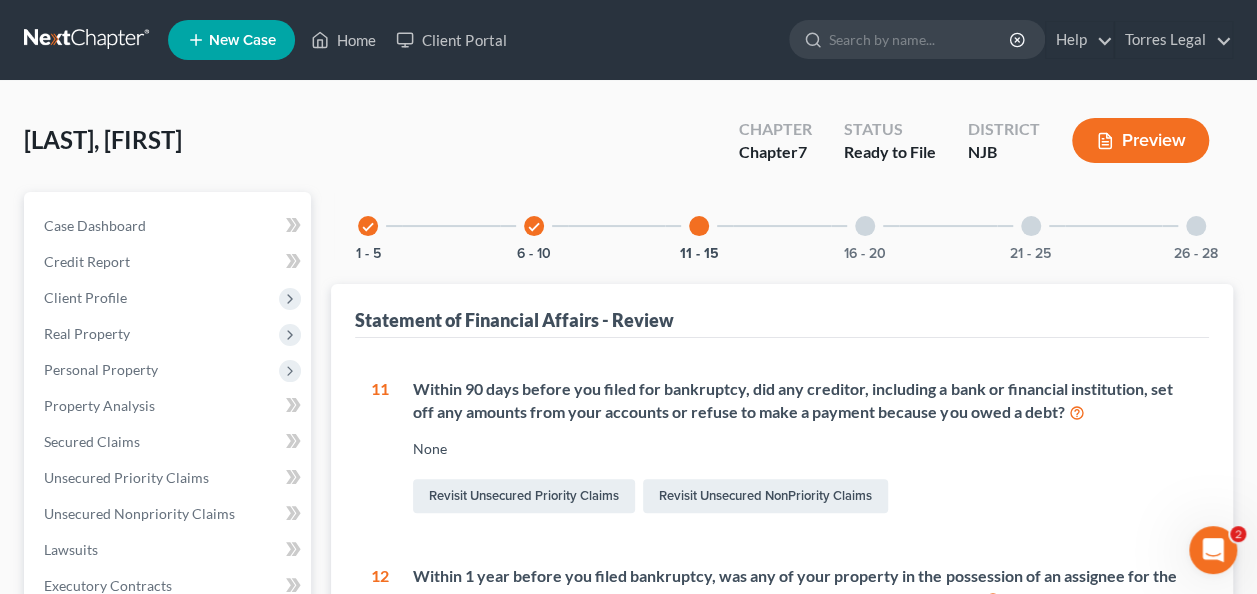 click at bounding box center (865, 226) 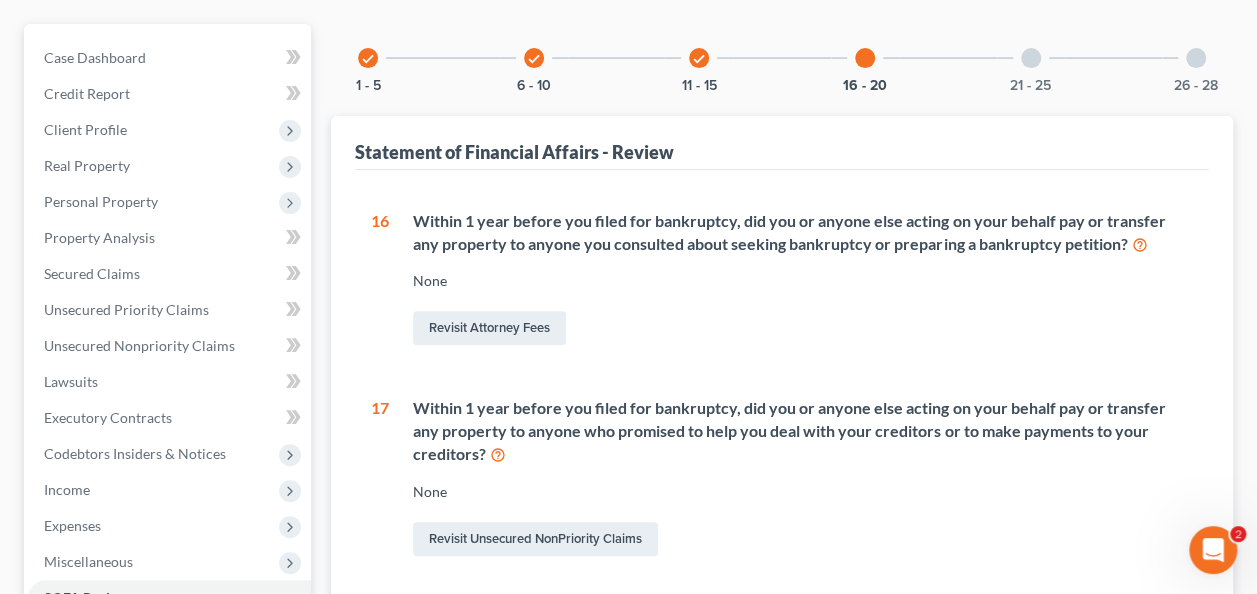 scroll, scrollTop: 200, scrollLeft: 0, axis: vertical 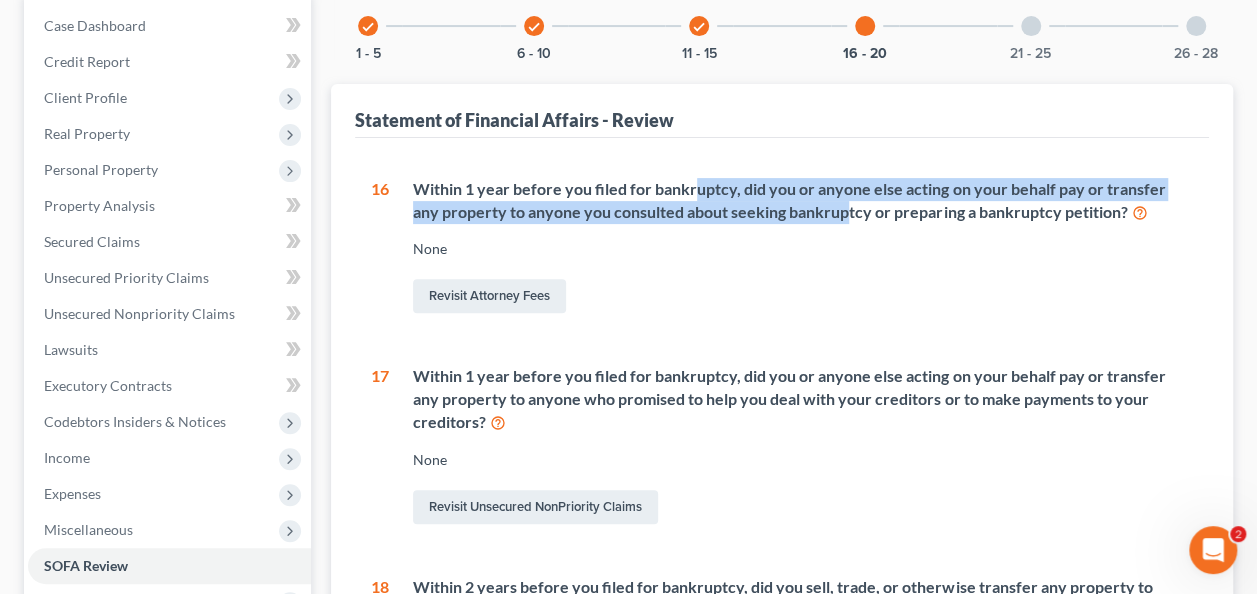 drag, startPoint x: 698, startPoint y: 191, endPoint x: 830, endPoint y: 252, distance: 145.41321 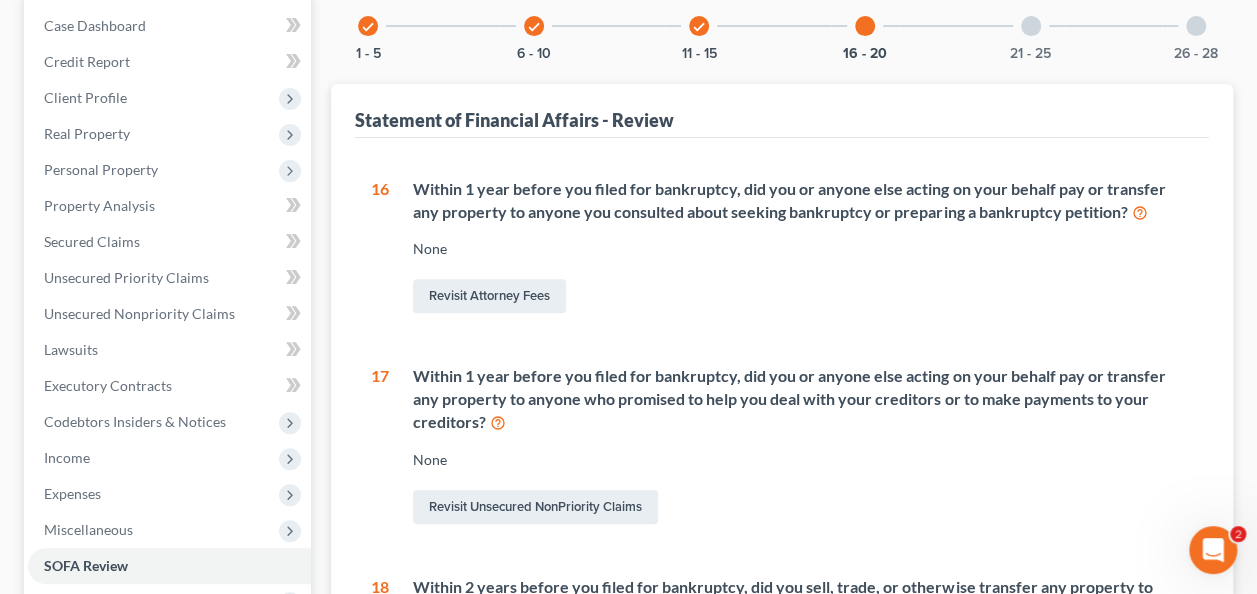 click on "None" at bounding box center (803, 249) 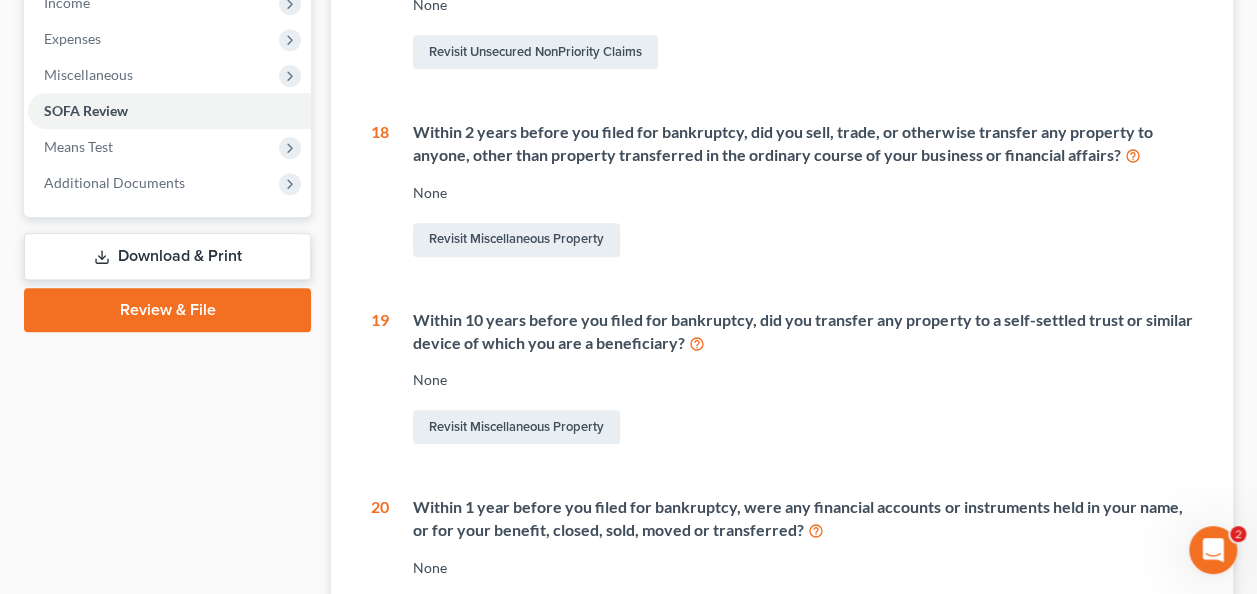scroll, scrollTop: 700, scrollLeft: 0, axis: vertical 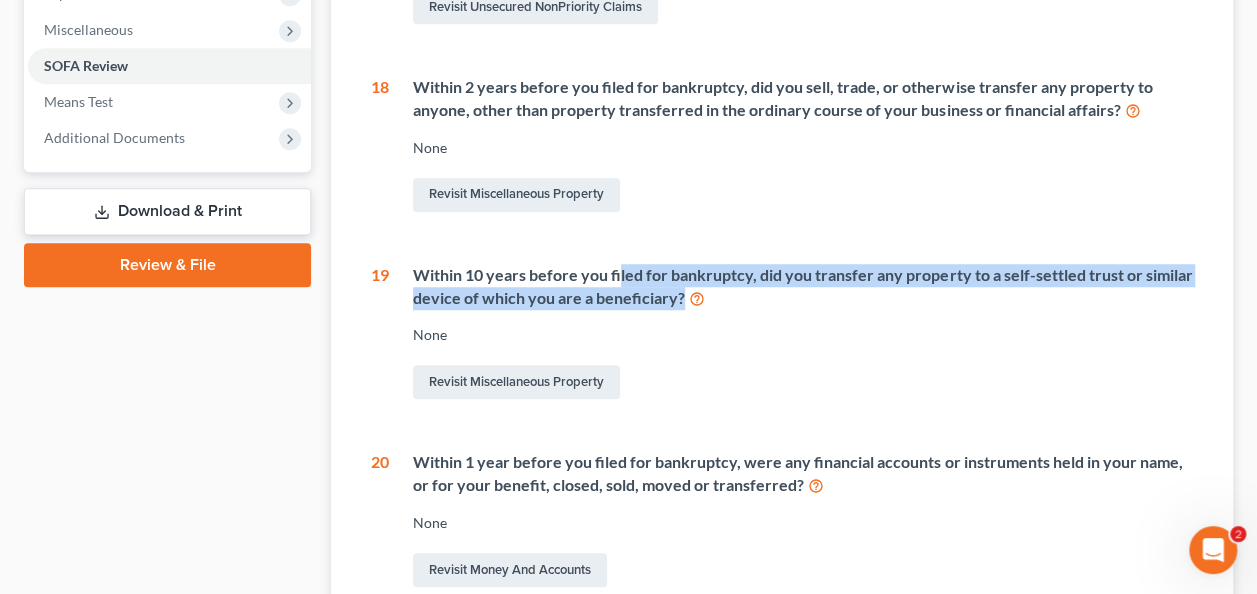 drag, startPoint x: 620, startPoint y: 272, endPoint x: 726, endPoint y: 306, distance: 111.31936 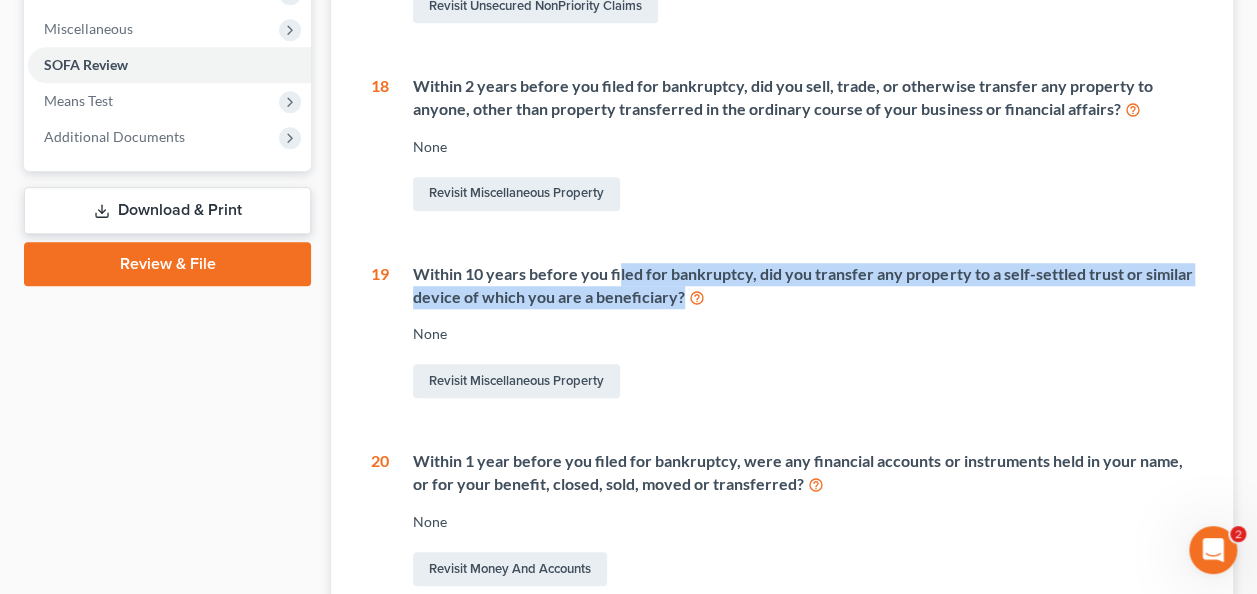 scroll, scrollTop: 700, scrollLeft: 0, axis: vertical 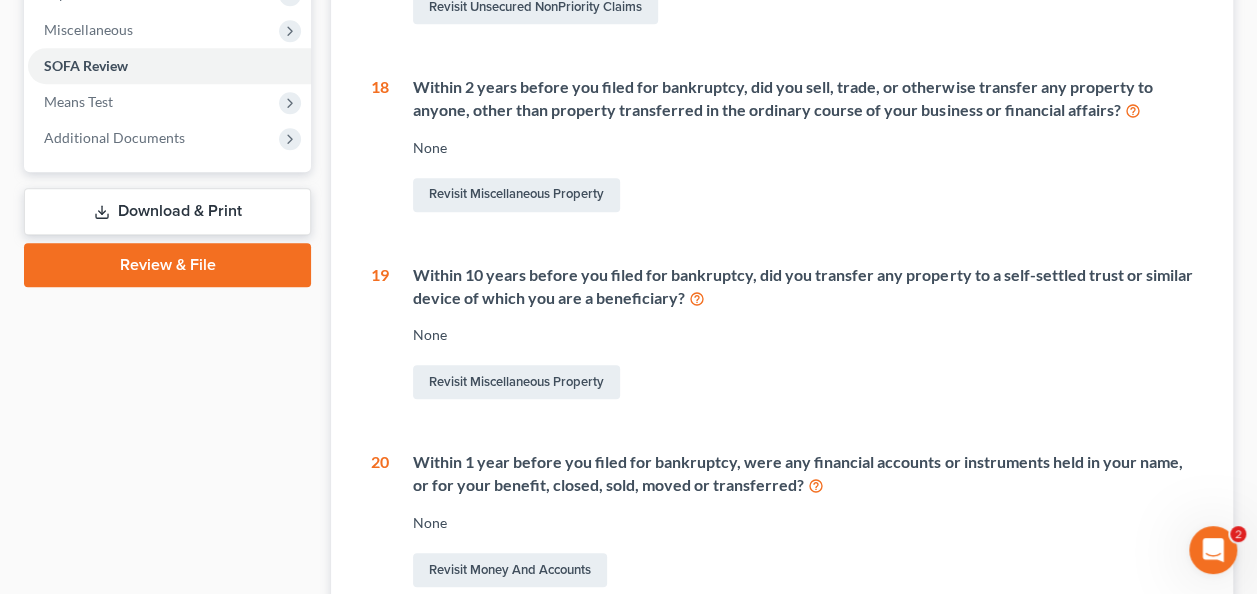 click on "None" at bounding box center [803, 335] 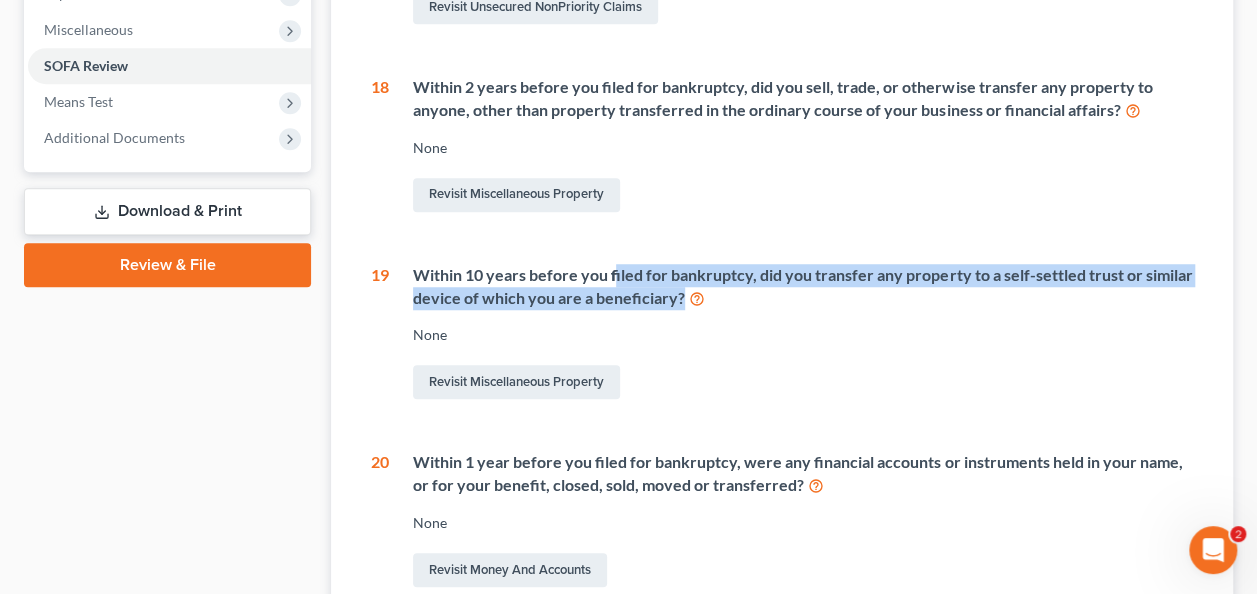 drag, startPoint x: 614, startPoint y: 283, endPoint x: 726, endPoint y: 296, distance: 112.75194 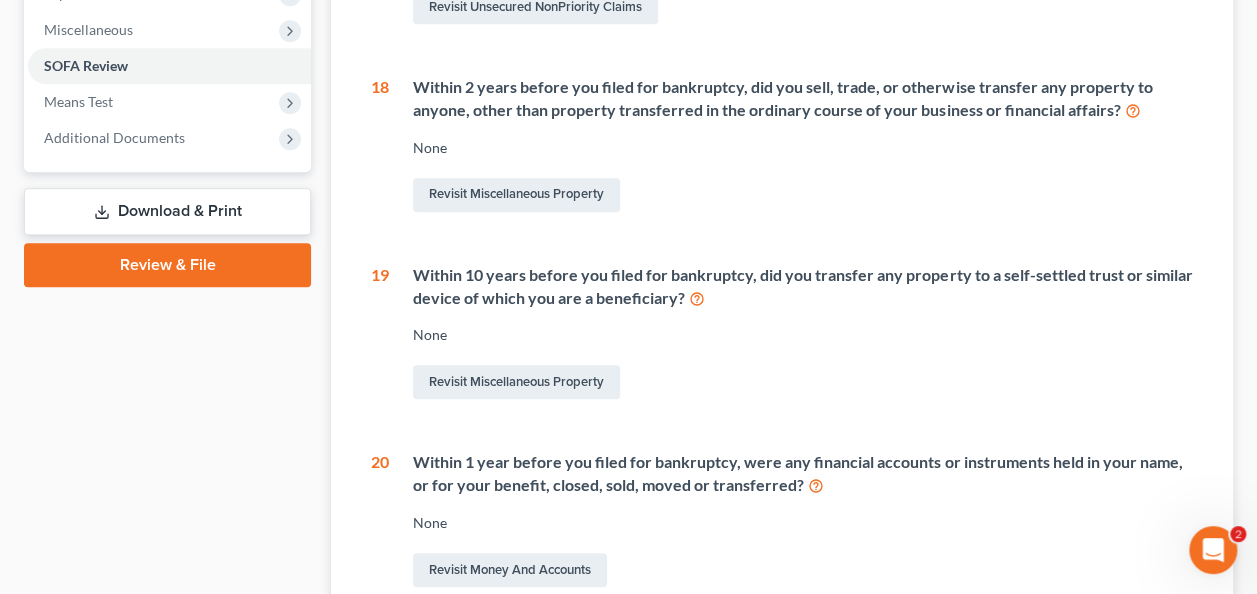 drag, startPoint x: 830, startPoint y: 330, endPoint x: 908, endPoint y: 303, distance: 82.5409 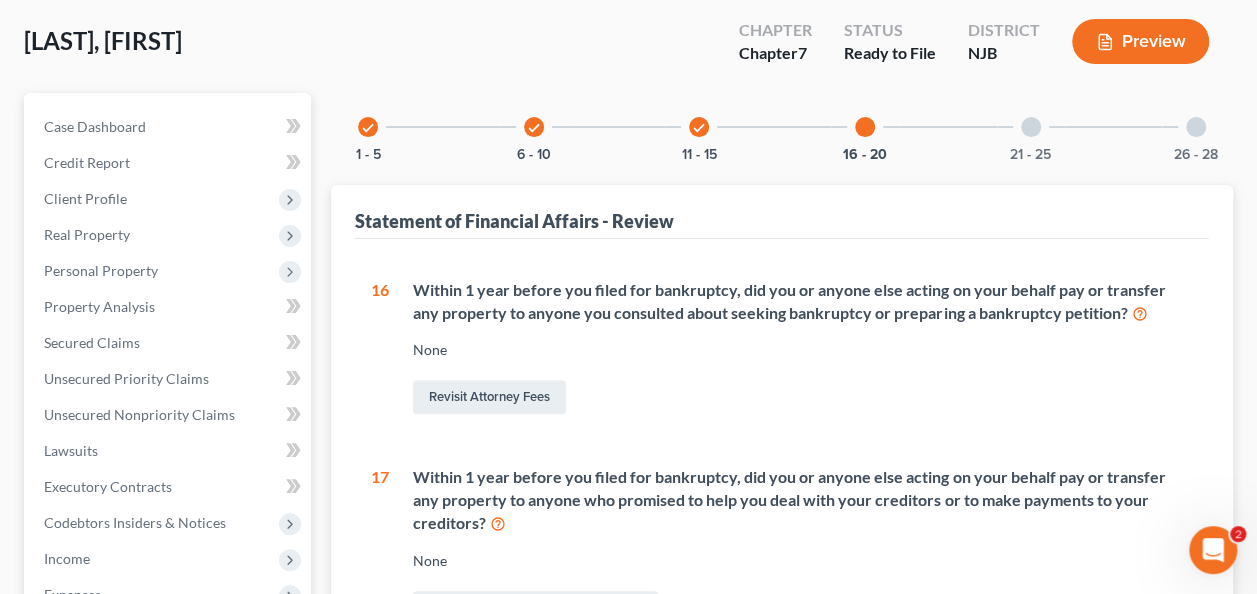 scroll, scrollTop: 0, scrollLeft: 0, axis: both 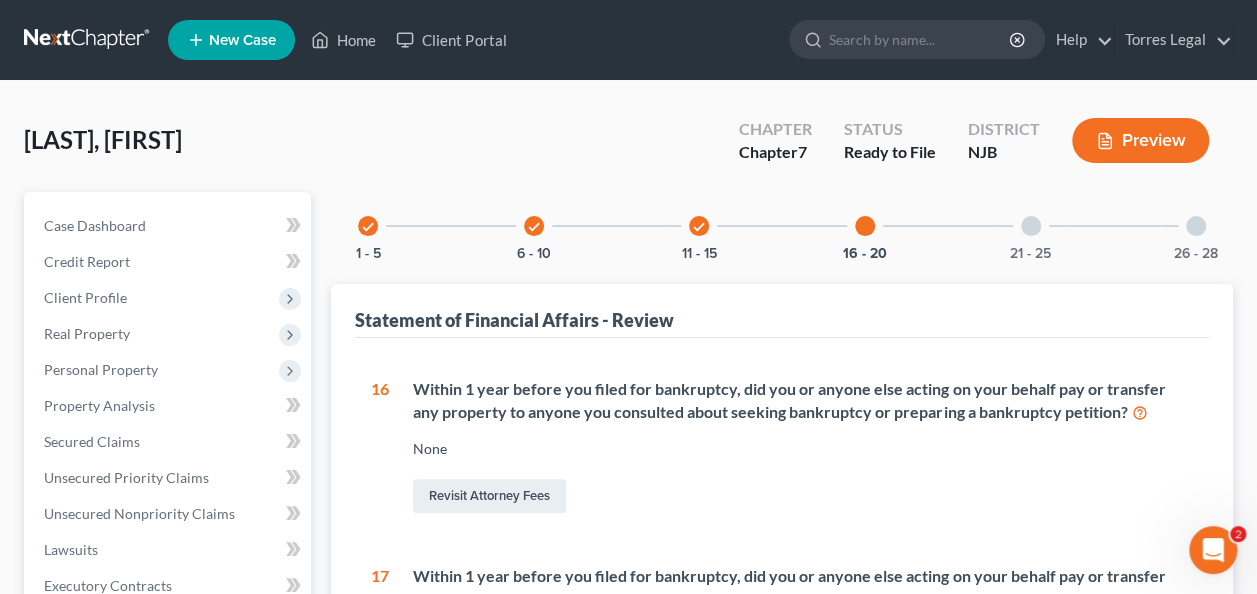 click at bounding box center [1031, 226] 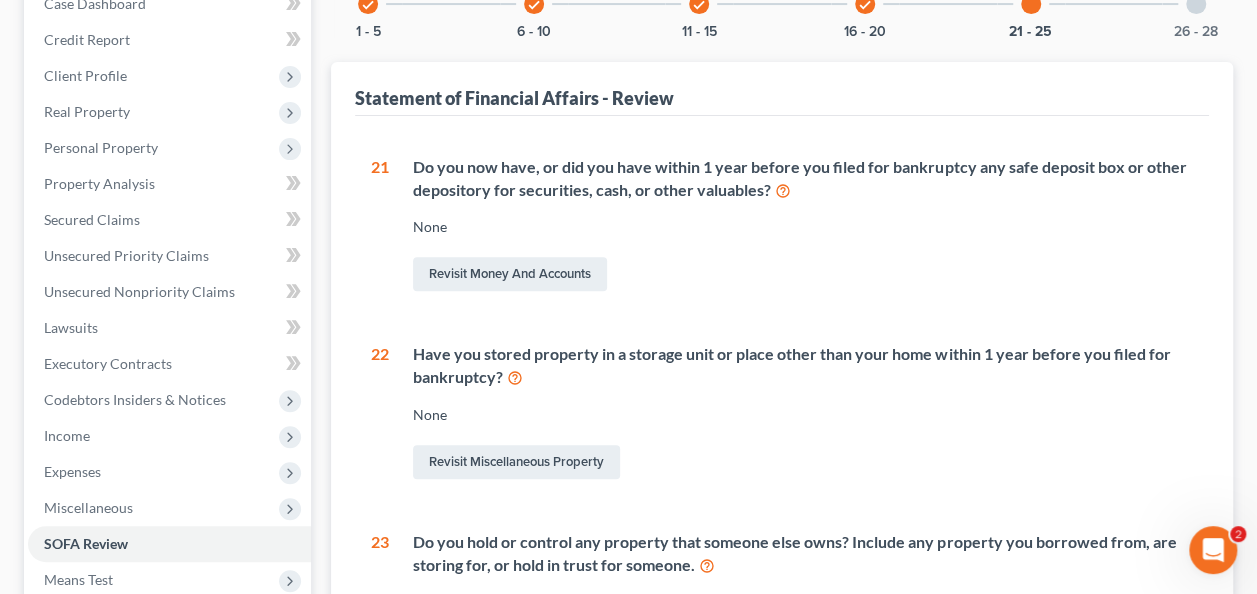 scroll, scrollTop: 100, scrollLeft: 0, axis: vertical 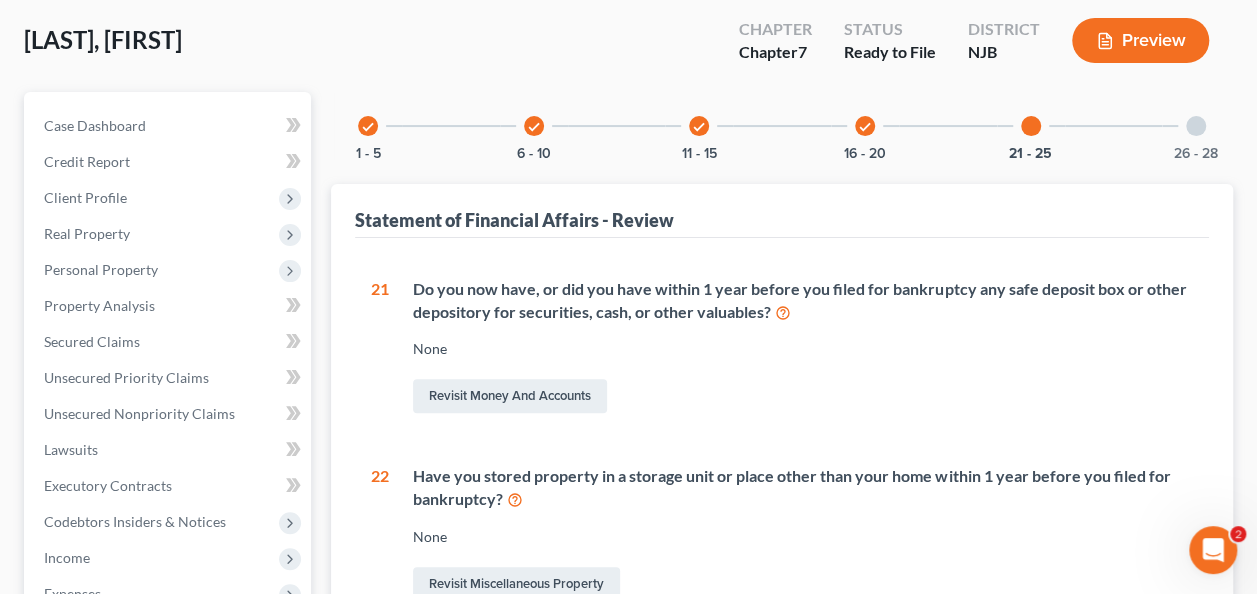 click at bounding box center (1196, 126) 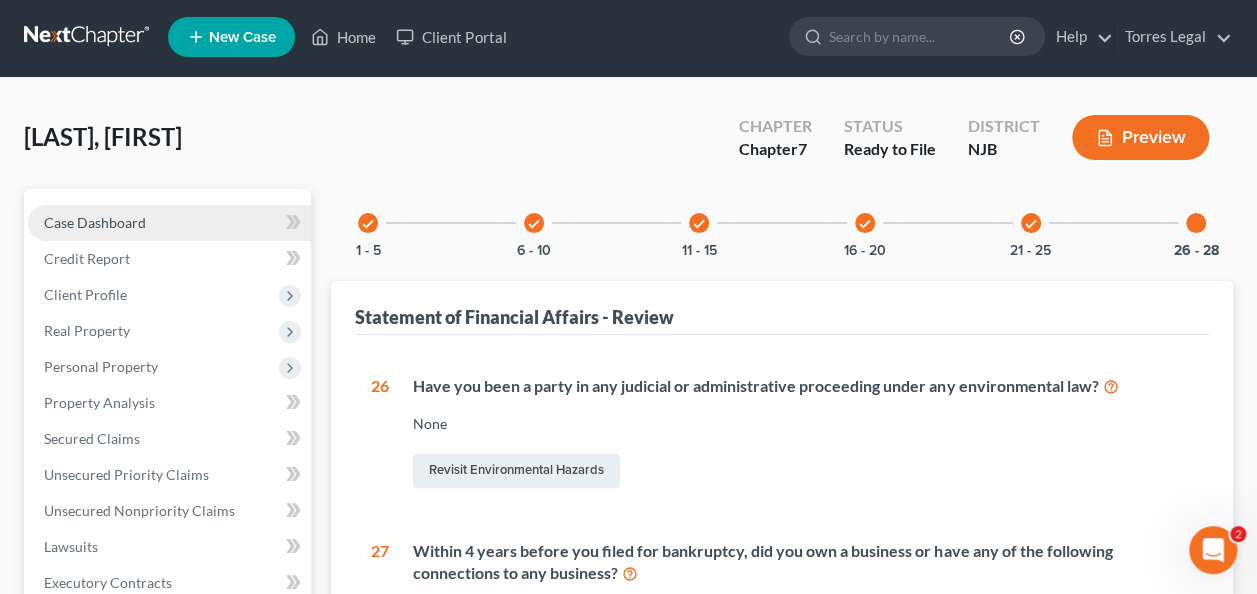scroll, scrollTop: 0, scrollLeft: 0, axis: both 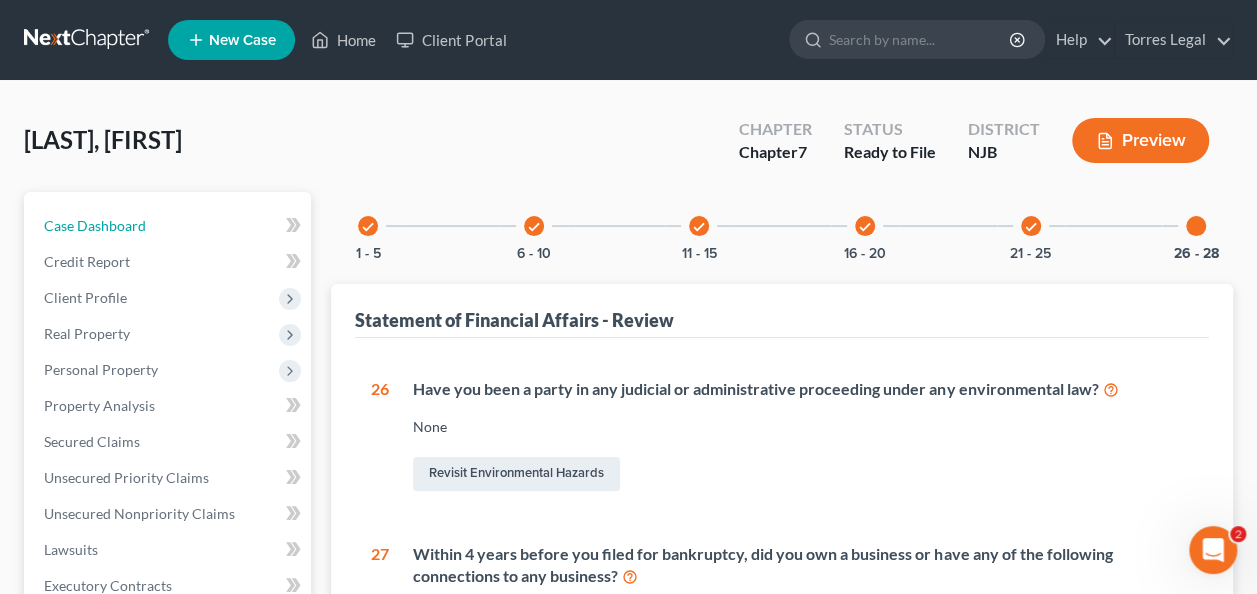 drag, startPoint x: 214, startPoint y: 228, endPoint x: 278, endPoint y: 218, distance: 64.77654 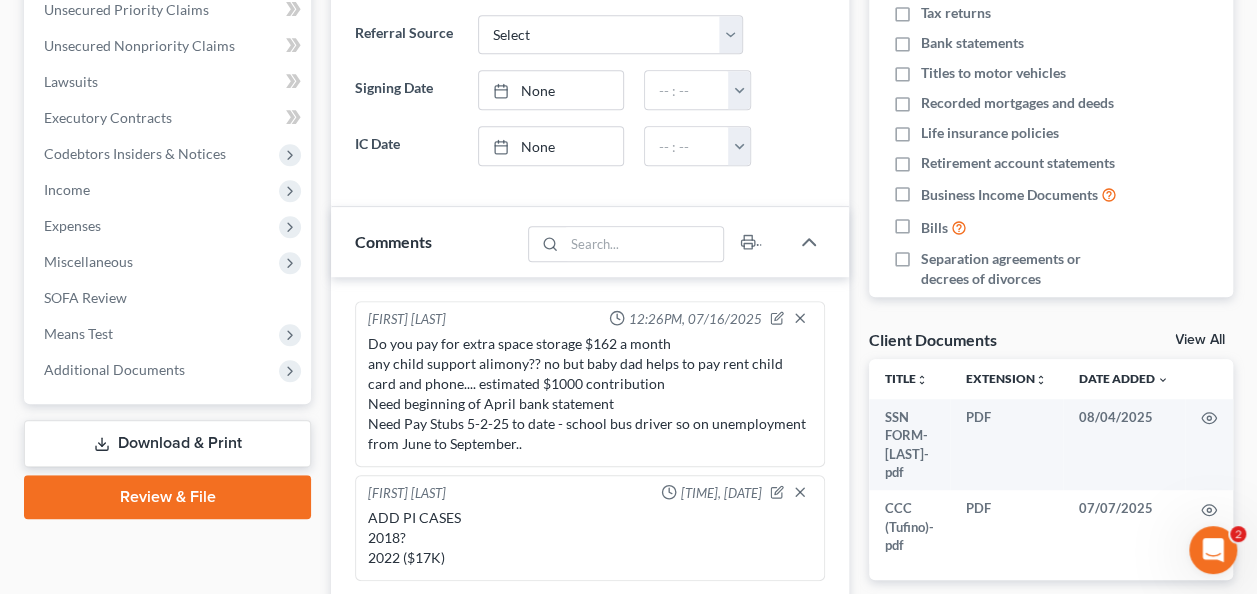 scroll, scrollTop: 500, scrollLeft: 0, axis: vertical 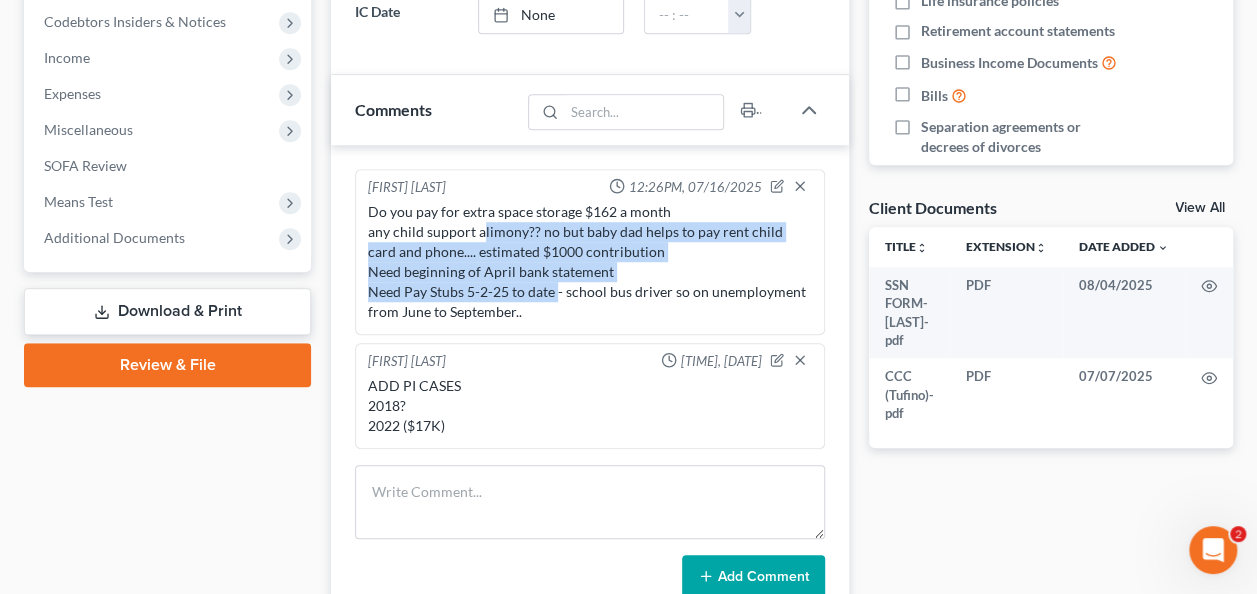 drag, startPoint x: 482, startPoint y: 220, endPoint x: 556, endPoint y: 280, distance: 95.26804 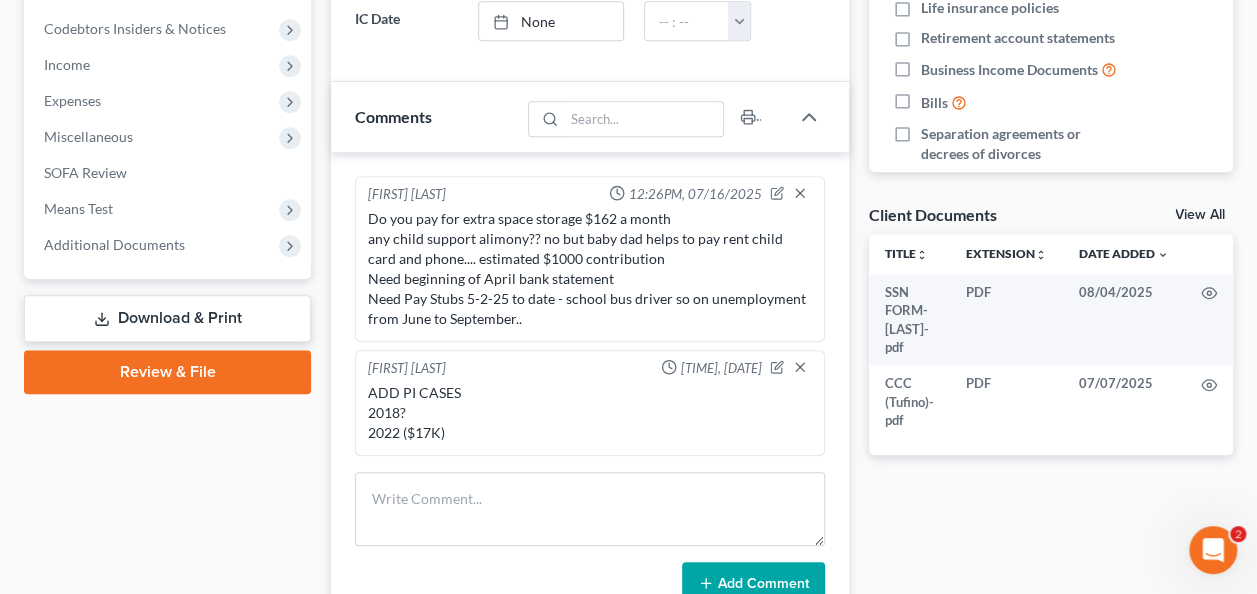 scroll, scrollTop: 500, scrollLeft: 0, axis: vertical 